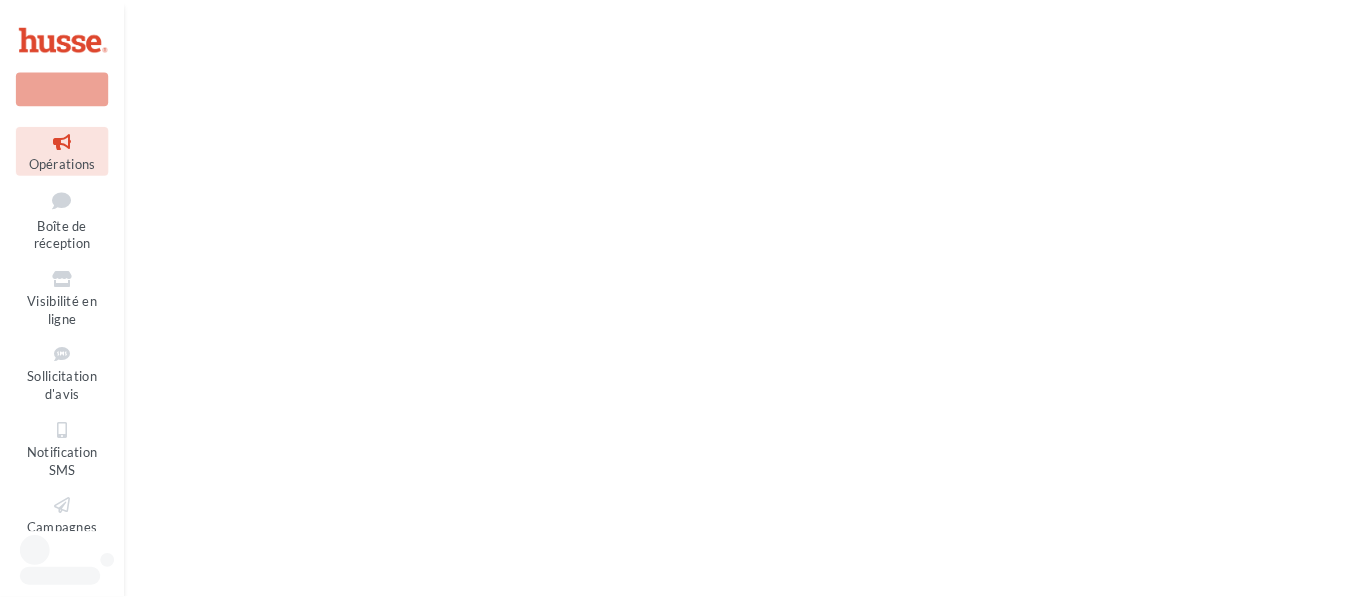 scroll, scrollTop: 0, scrollLeft: 0, axis: both 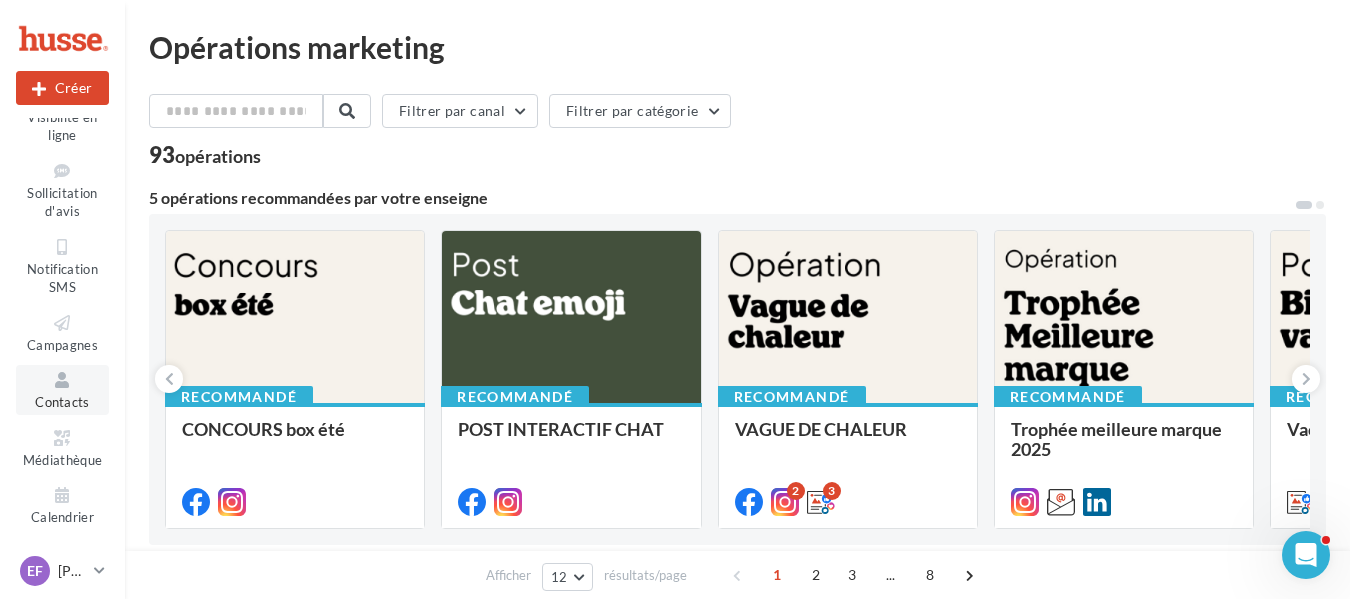 click at bounding box center [62, 380] 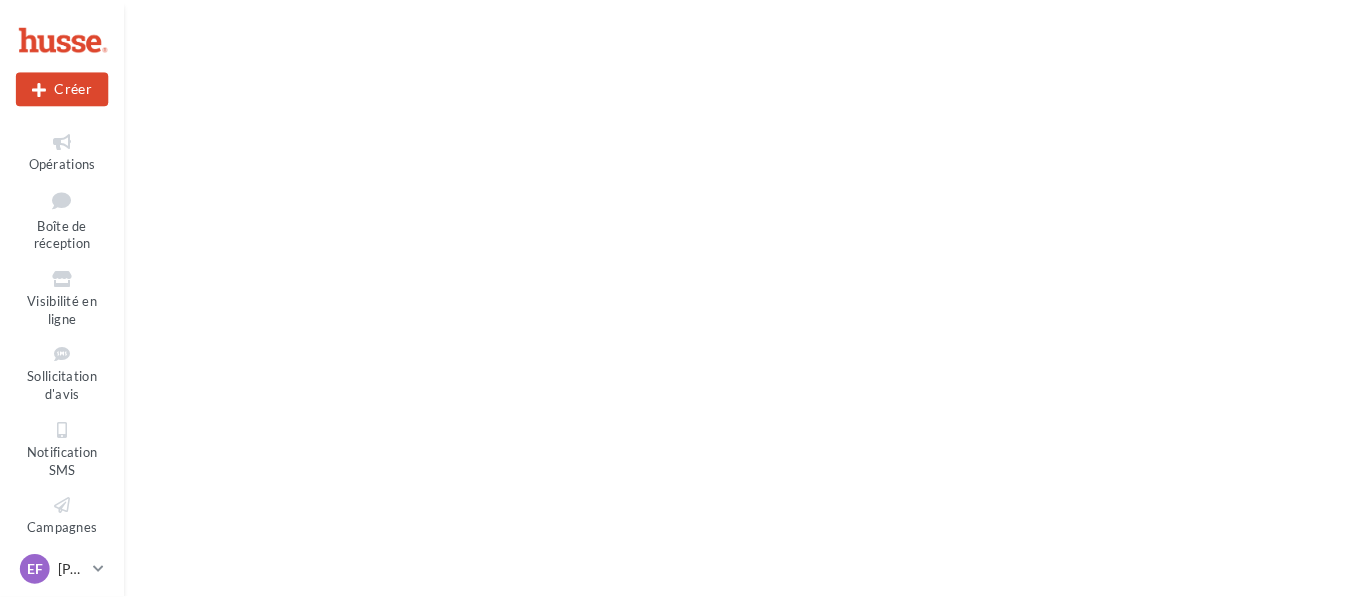 scroll, scrollTop: 0, scrollLeft: 0, axis: both 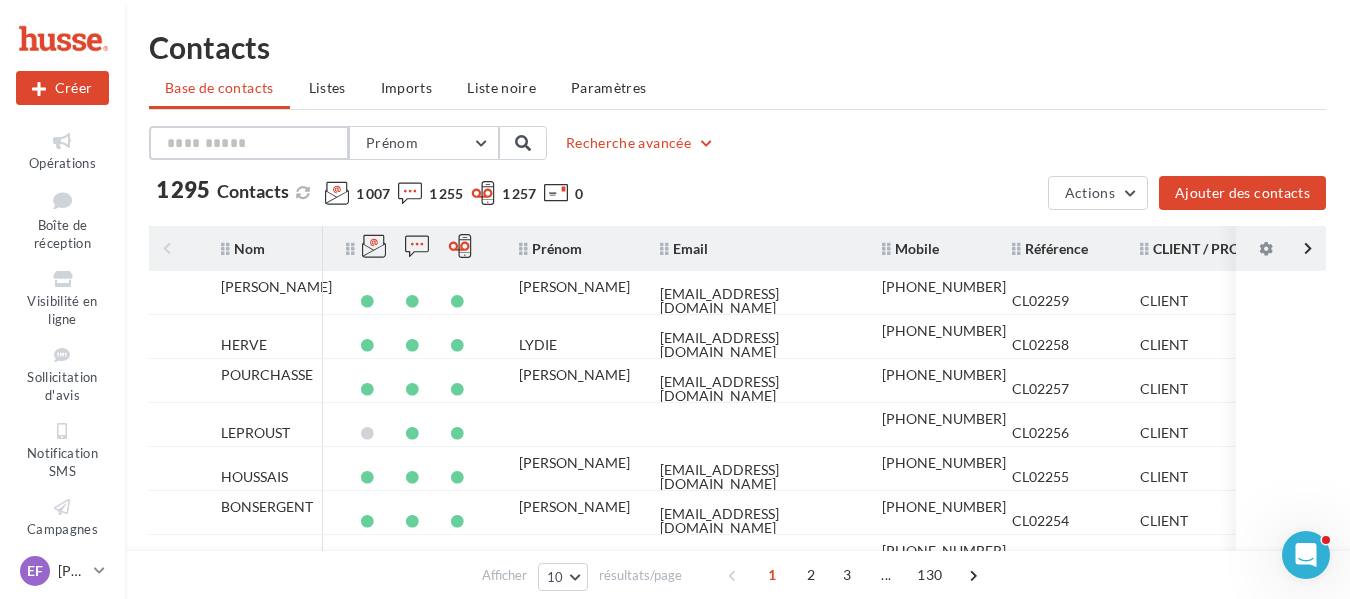 click at bounding box center [249, 143] 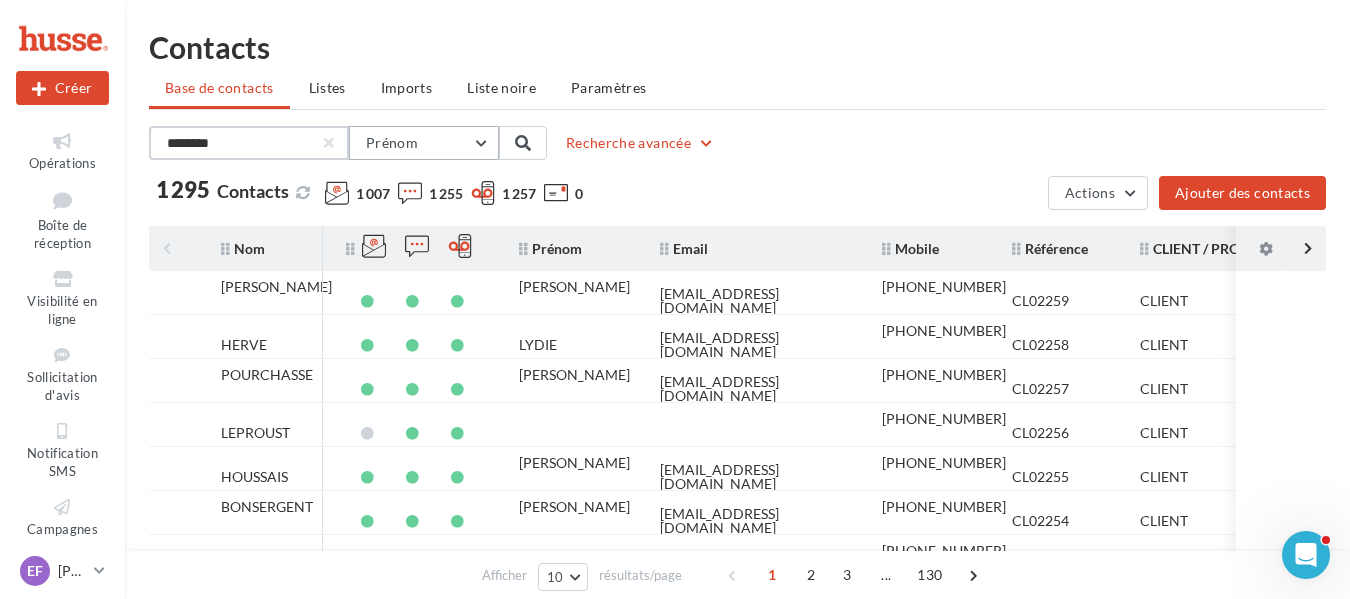 type on "********" 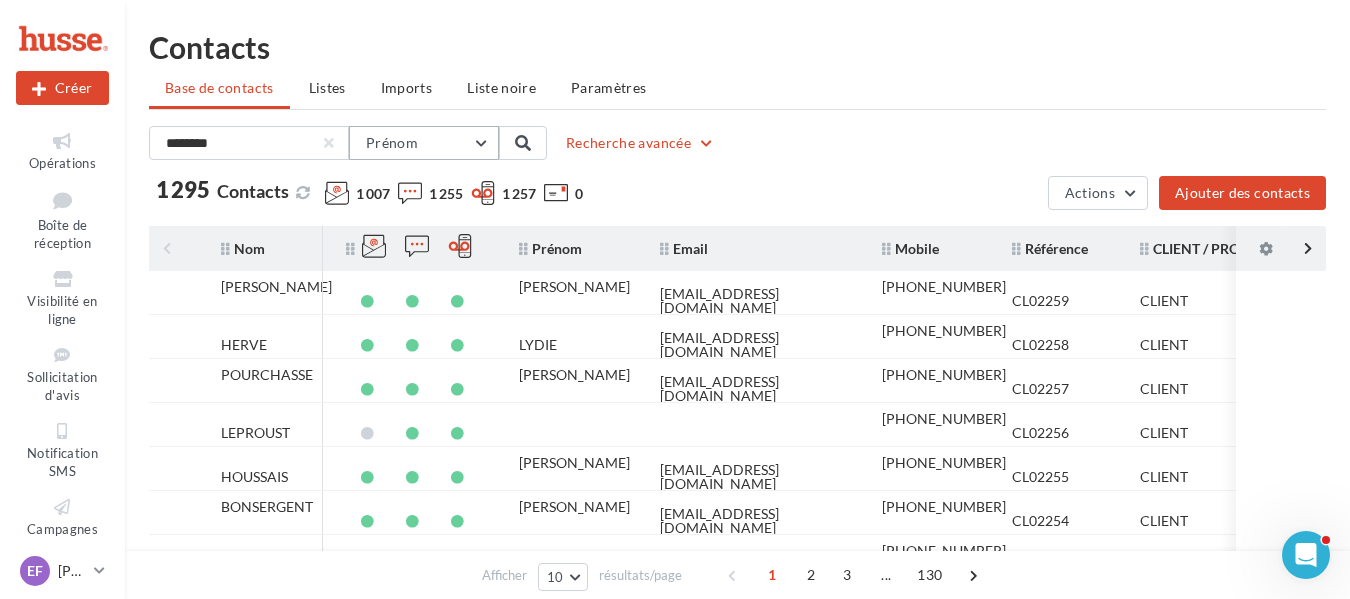 click on "Prénom" at bounding box center [424, 143] 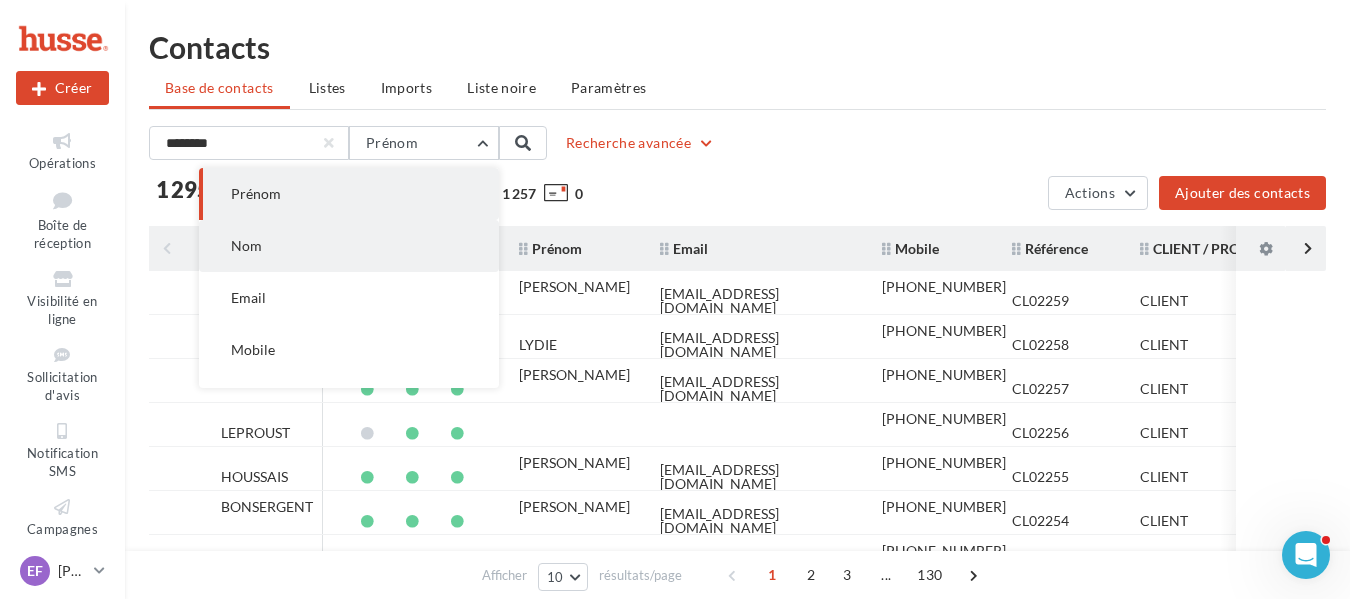 click on "Nom" at bounding box center (349, 246) 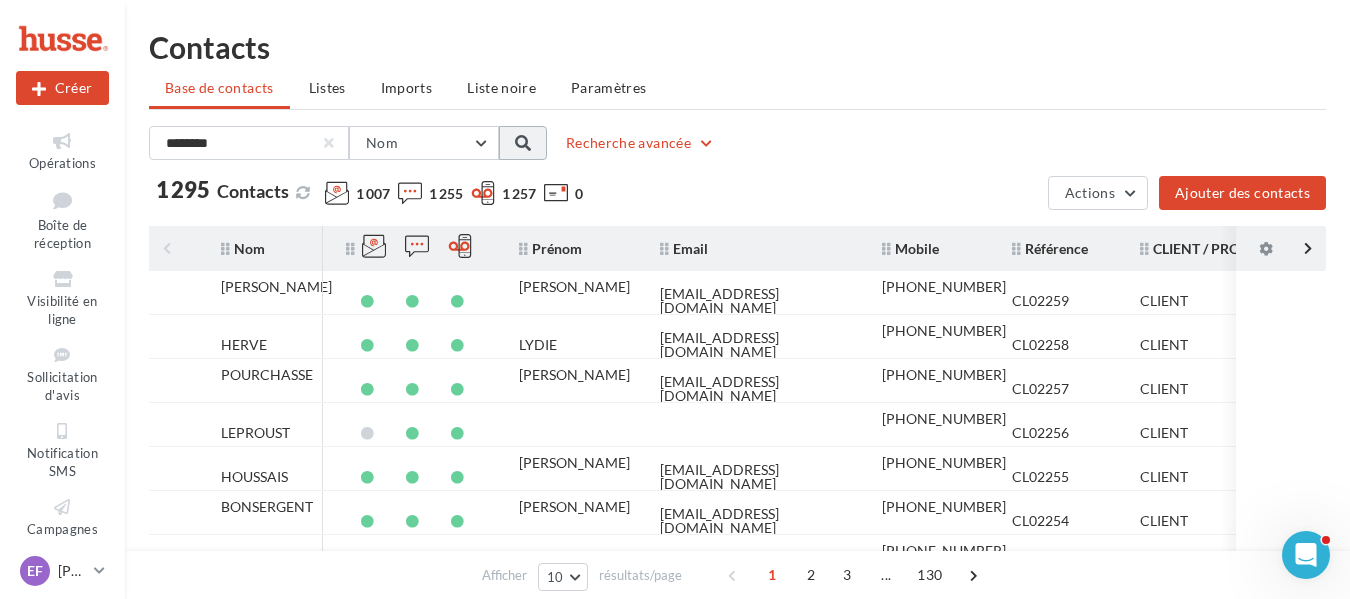 click at bounding box center [523, 143] 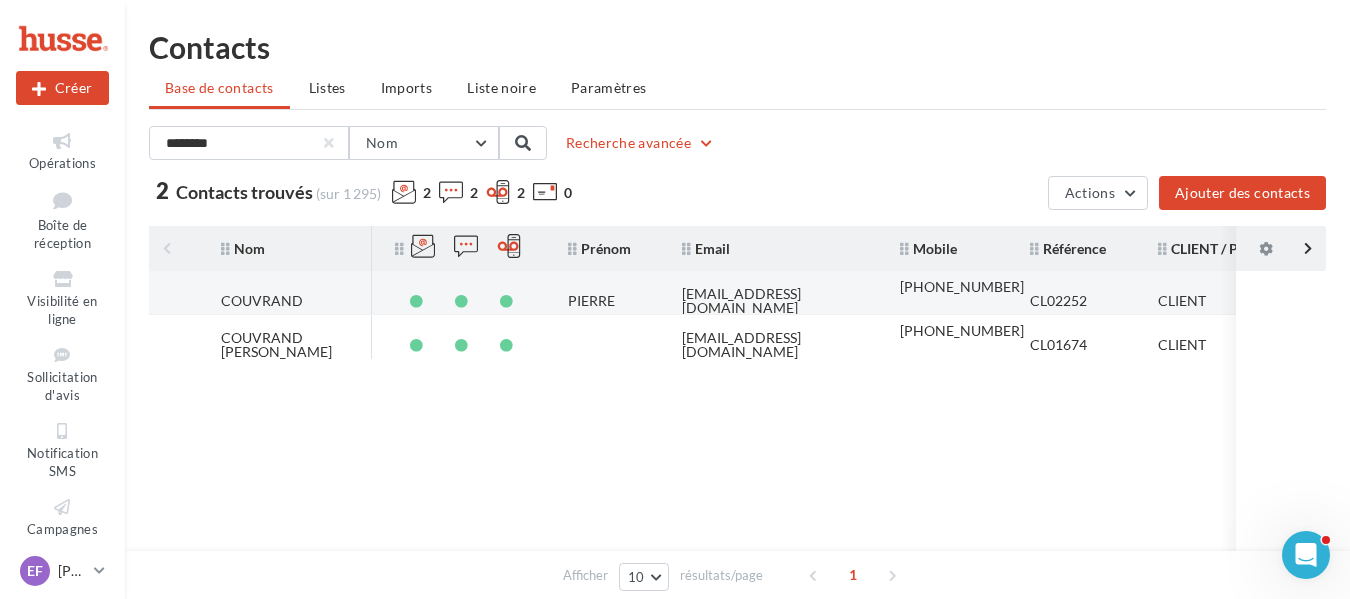 click on "CLIENT" at bounding box center (1182, 301) 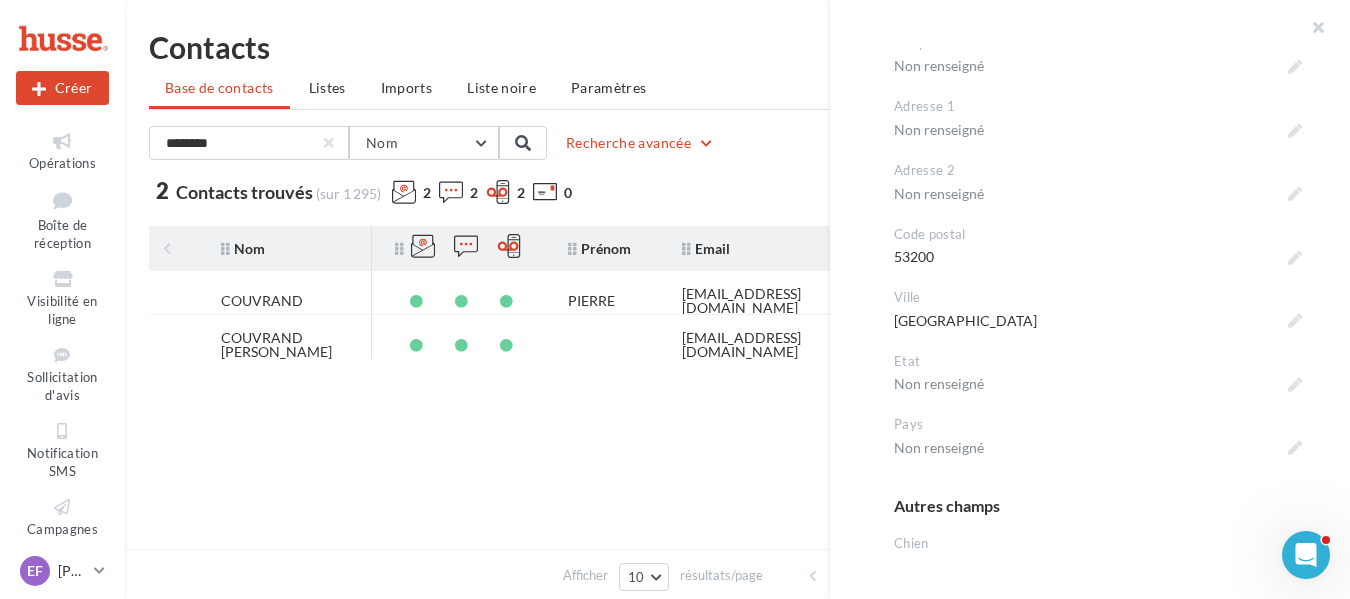 scroll, scrollTop: 1056, scrollLeft: 0, axis: vertical 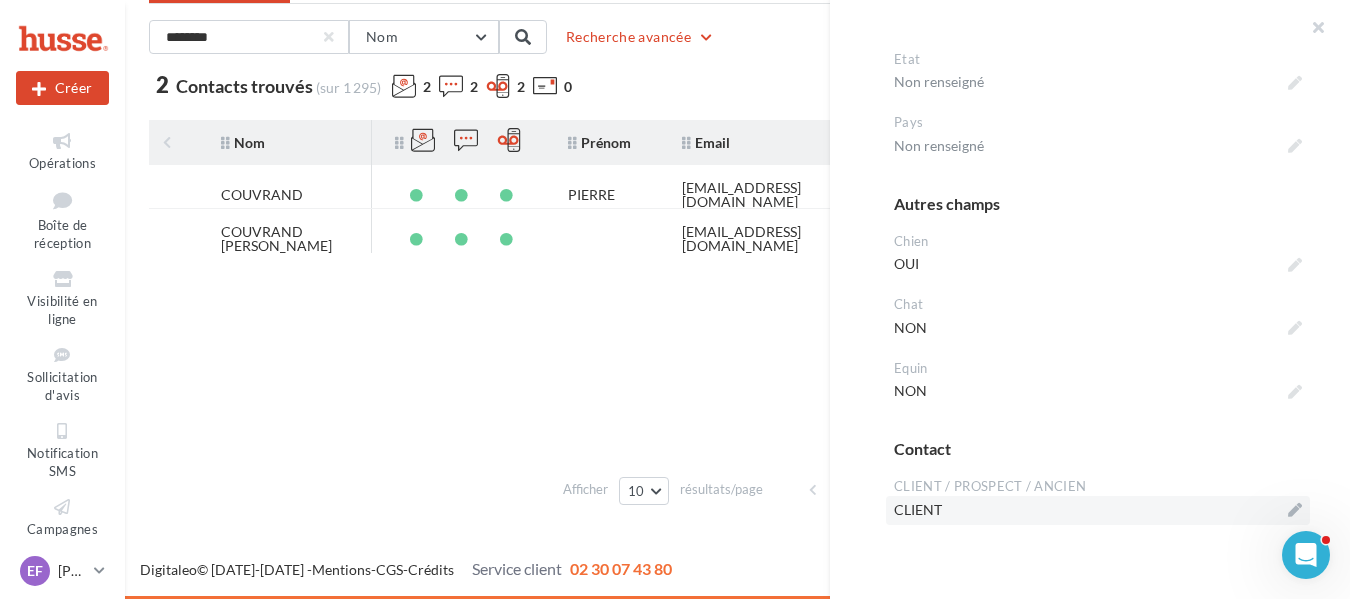 click on "CLIENT" at bounding box center (1098, 510) 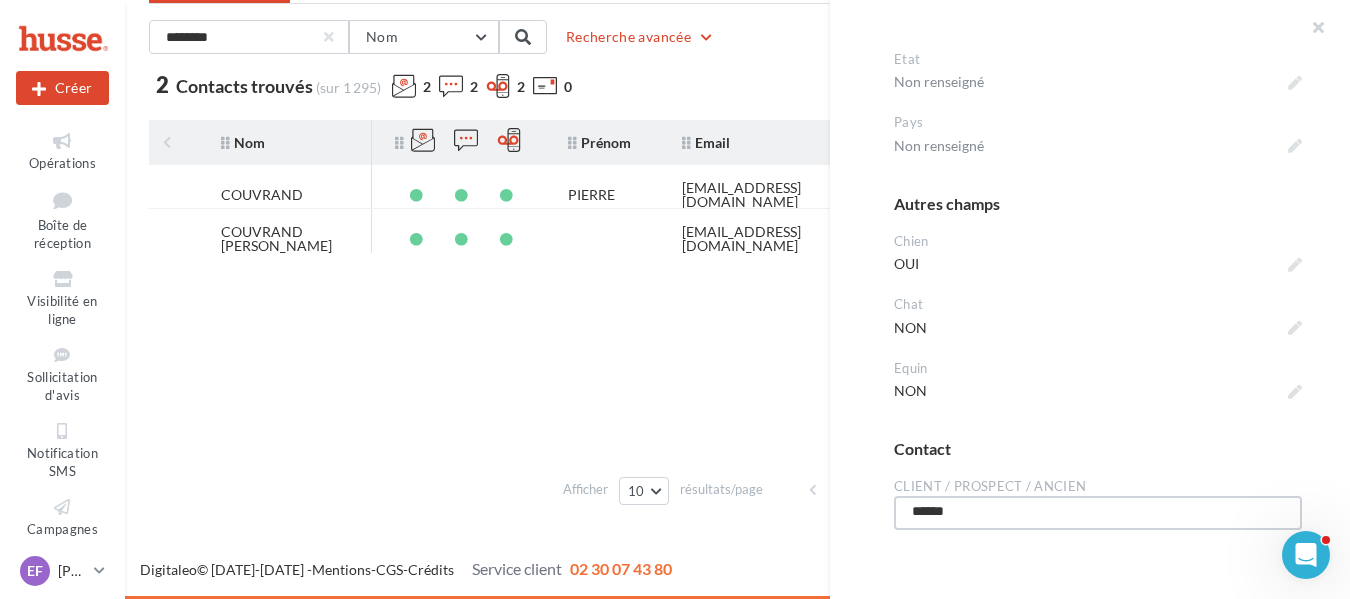 drag, startPoint x: 981, startPoint y: 516, endPoint x: 872, endPoint y: 522, distance: 109.165016 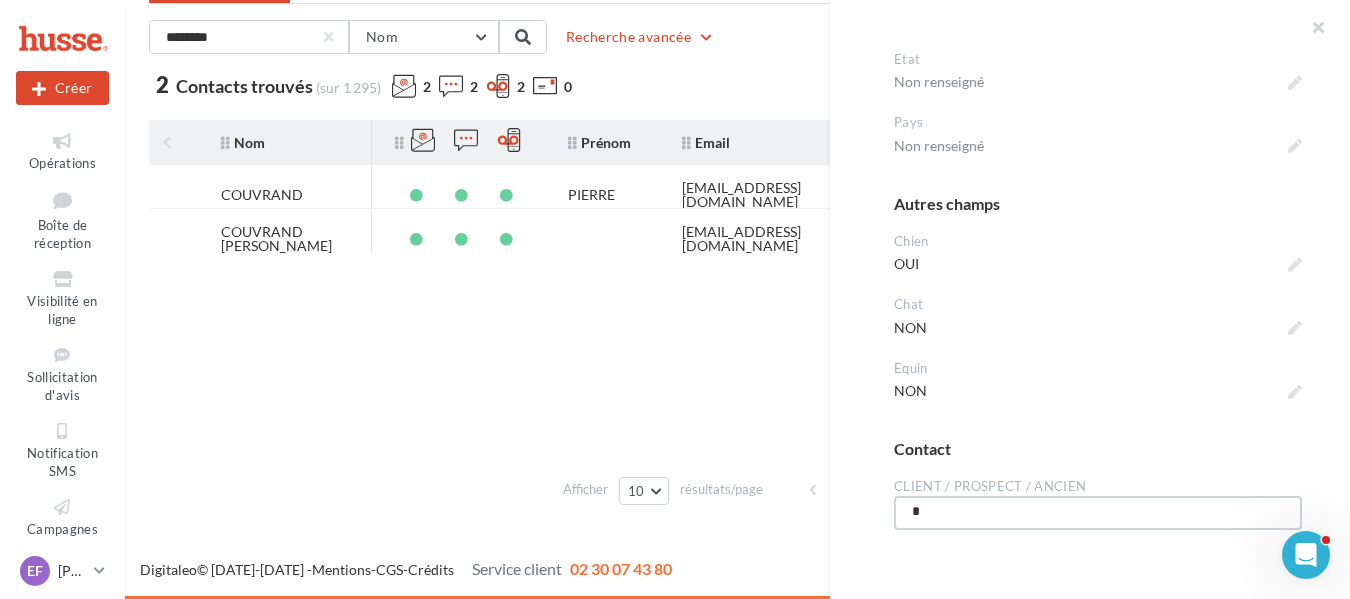 type on "**" 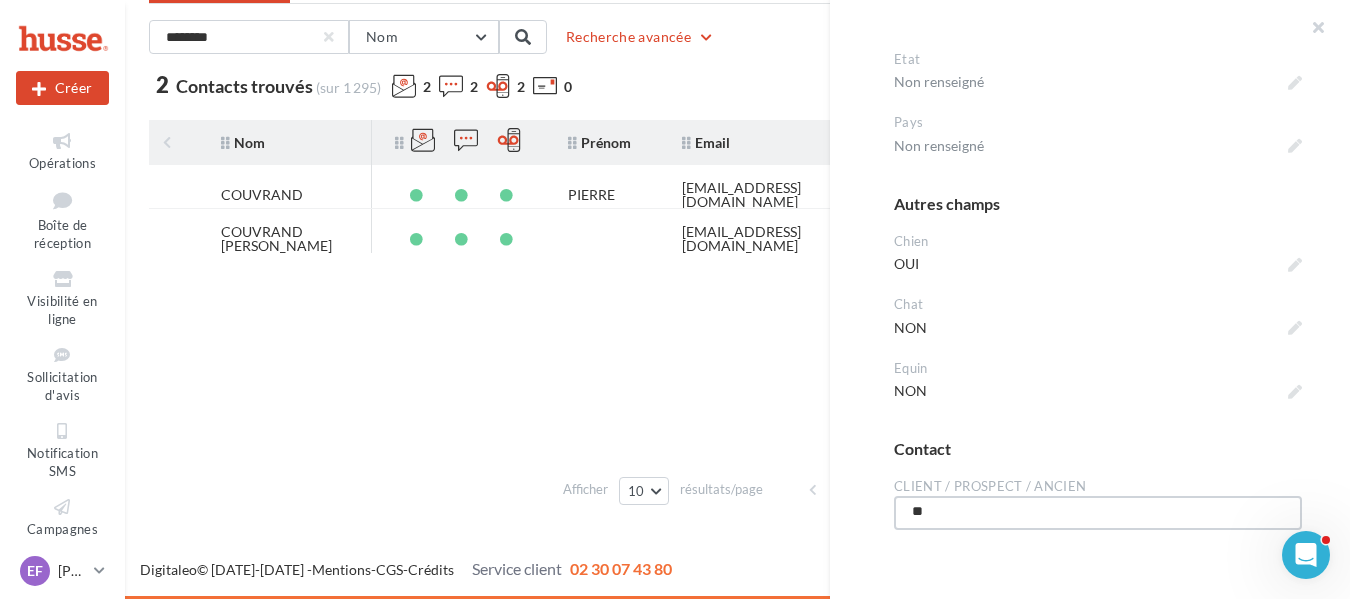 type on "***" 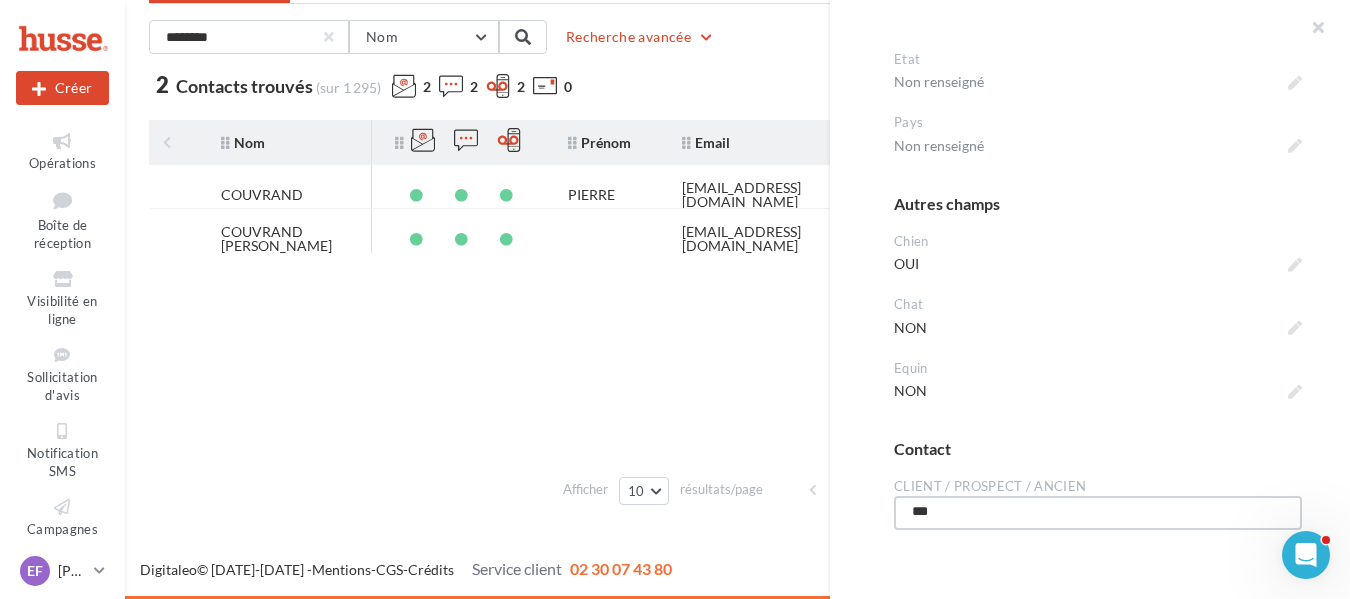 type on "****" 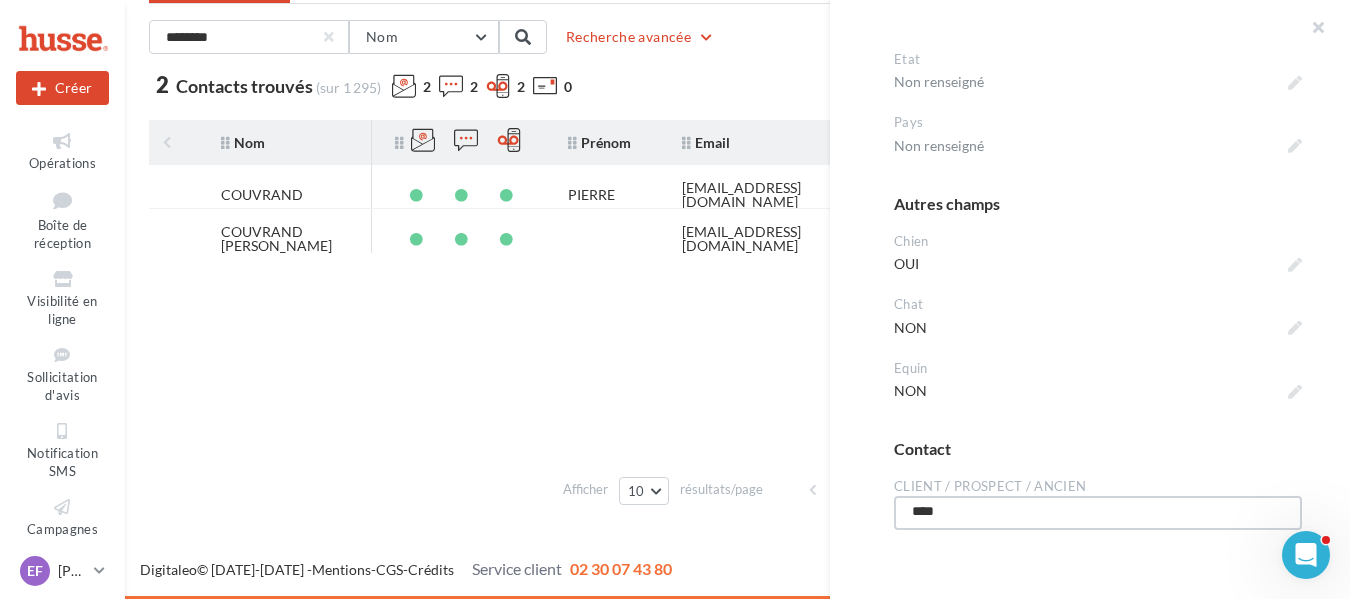 type on "*****" 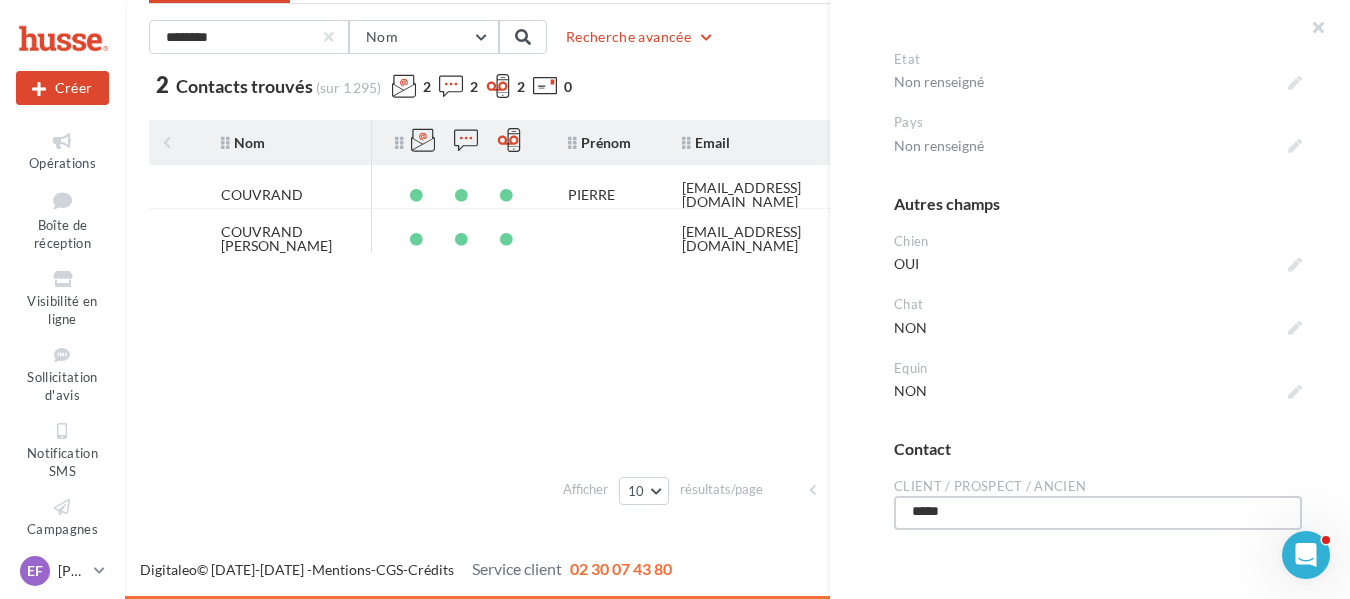 type on "******" 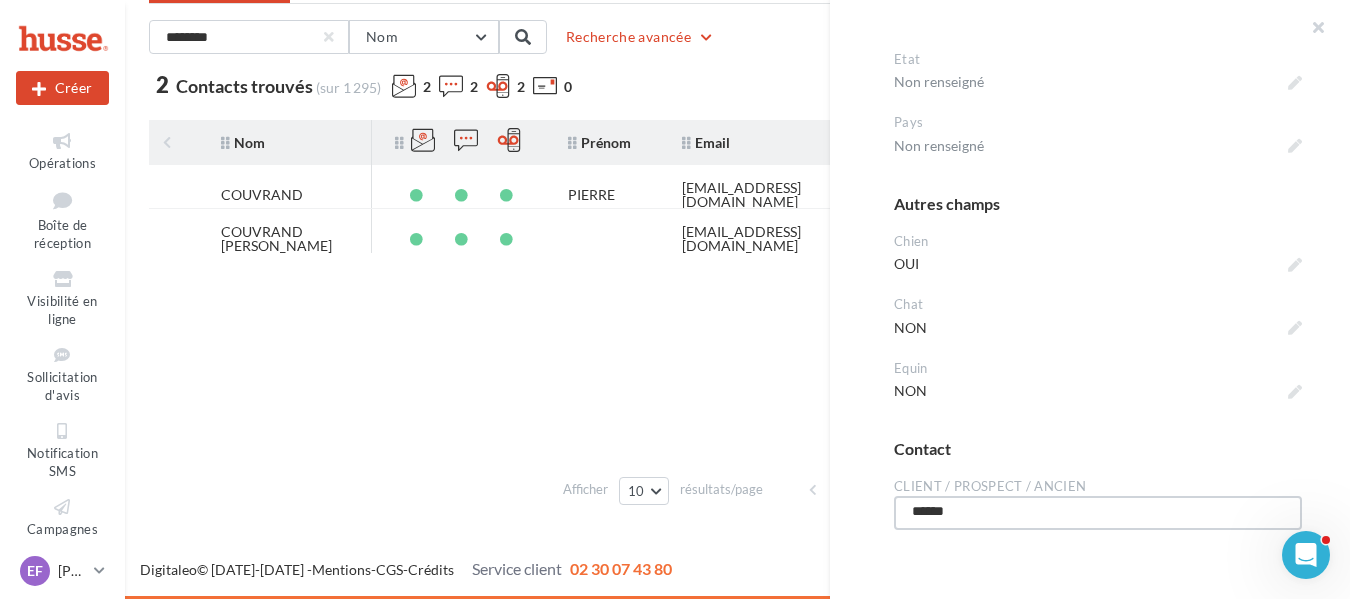 type on "******" 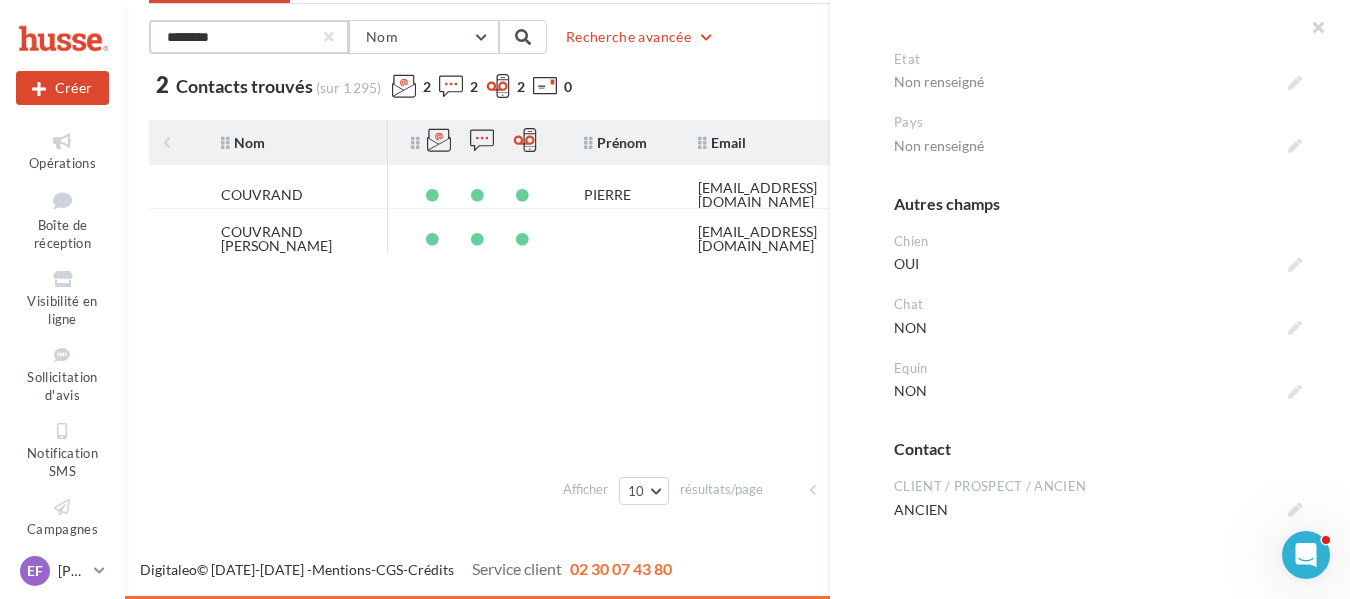 drag, startPoint x: 267, startPoint y: 36, endPoint x: 117, endPoint y: 45, distance: 150.26976 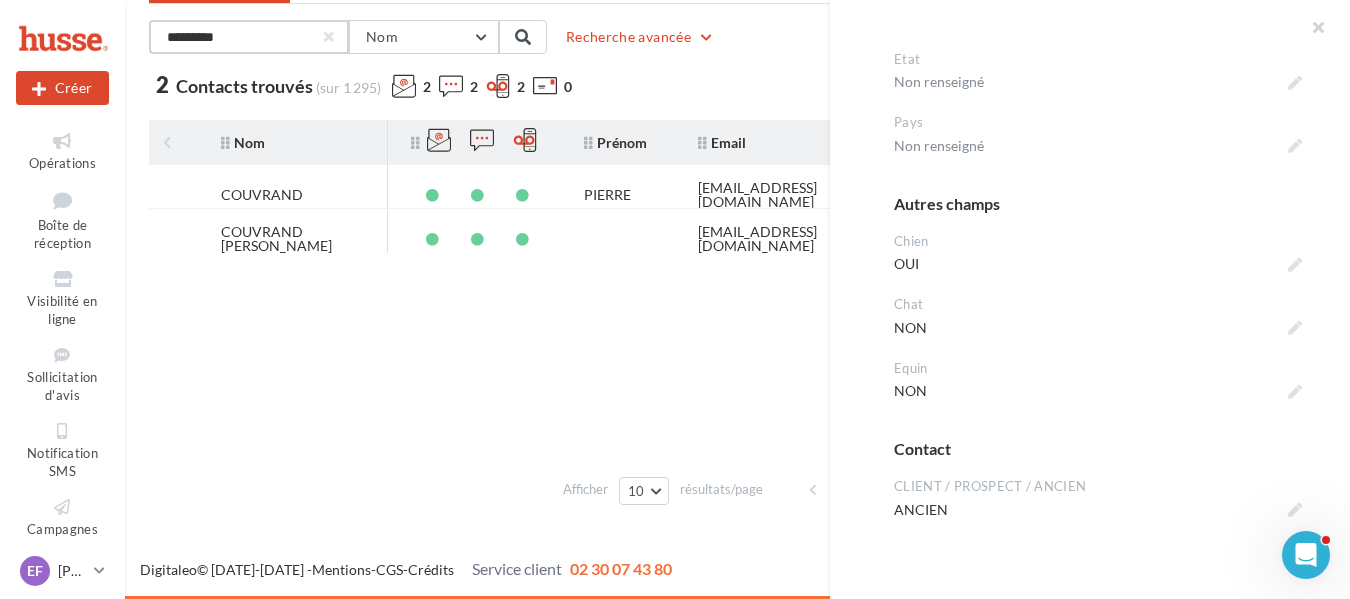 type on "*********" 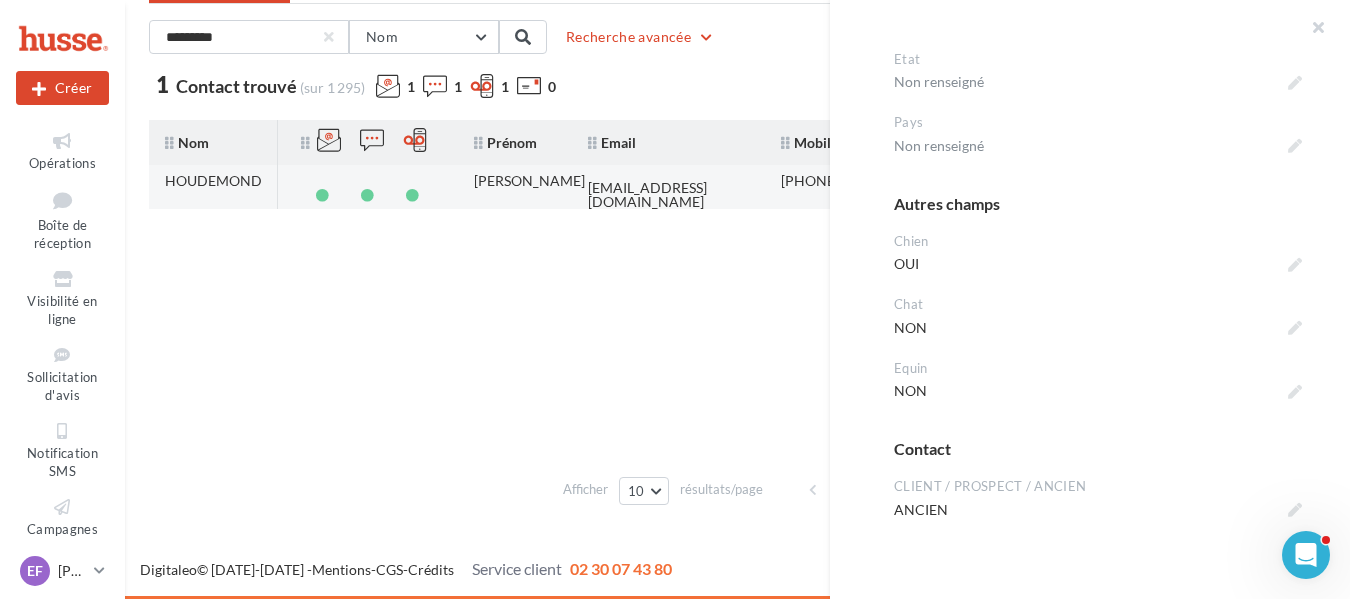 click on "ISABELLE" at bounding box center [529, 181] 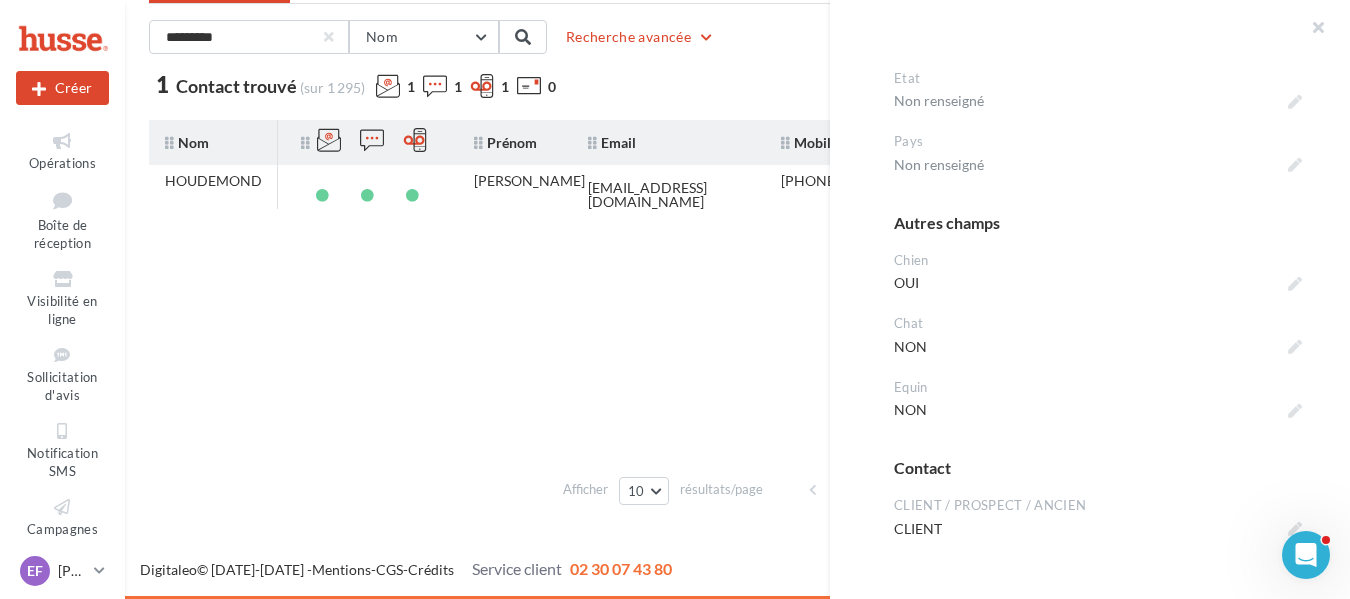 scroll, scrollTop: 1056, scrollLeft: 0, axis: vertical 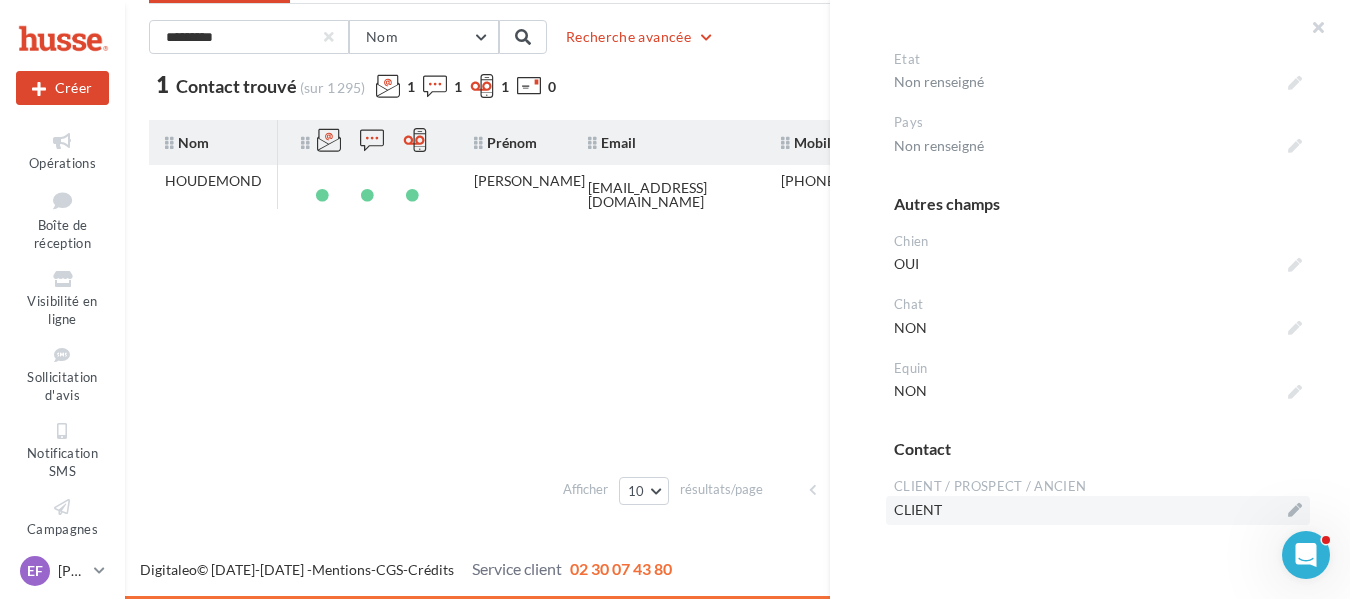 click on "CLIENT" at bounding box center [1098, 510] 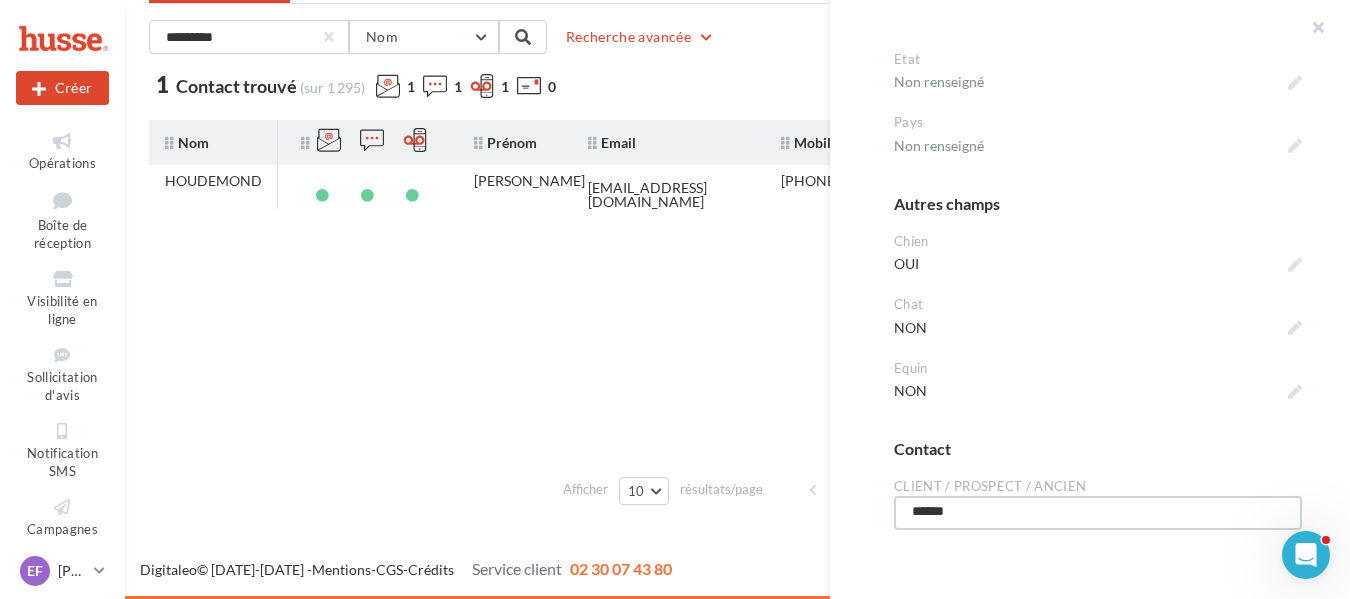 drag, startPoint x: 985, startPoint y: 516, endPoint x: 895, endPoint y: 517, distance: 90.005554 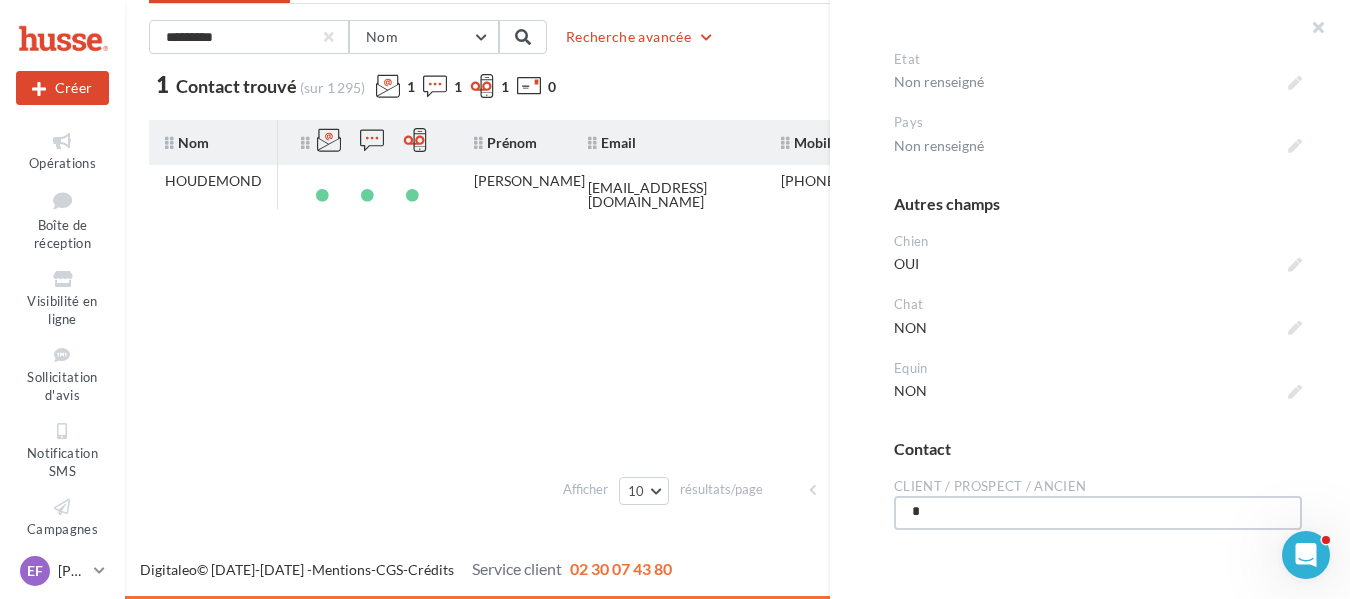 type on "**" 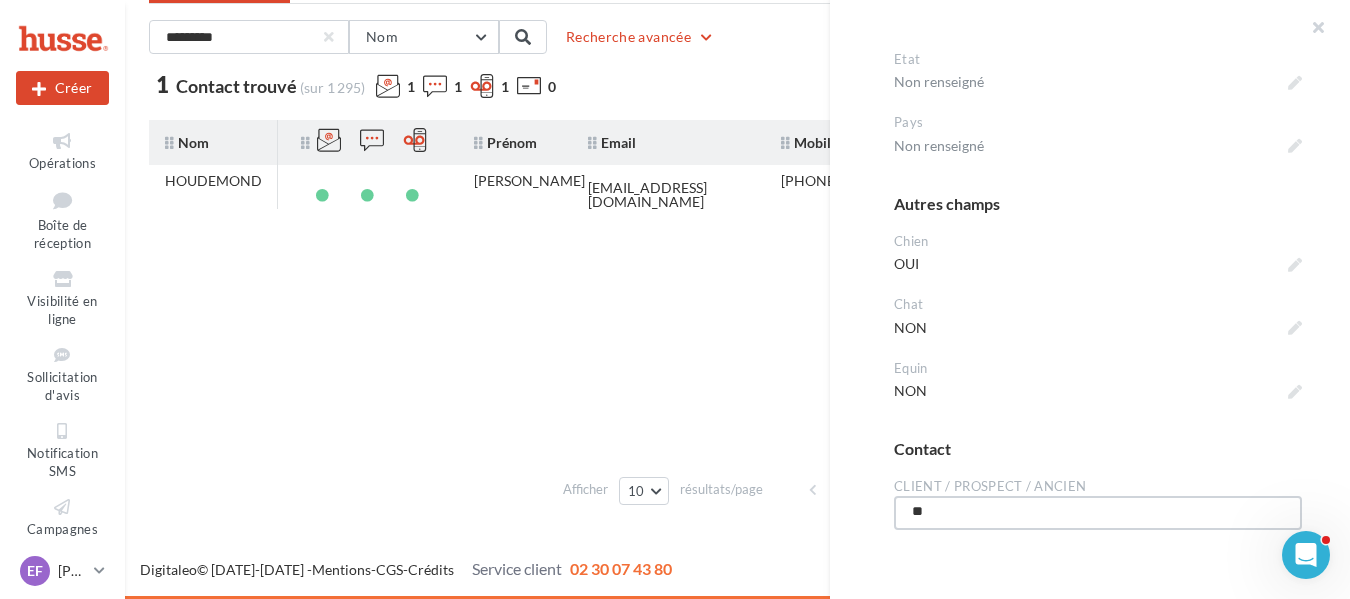 type on "***" 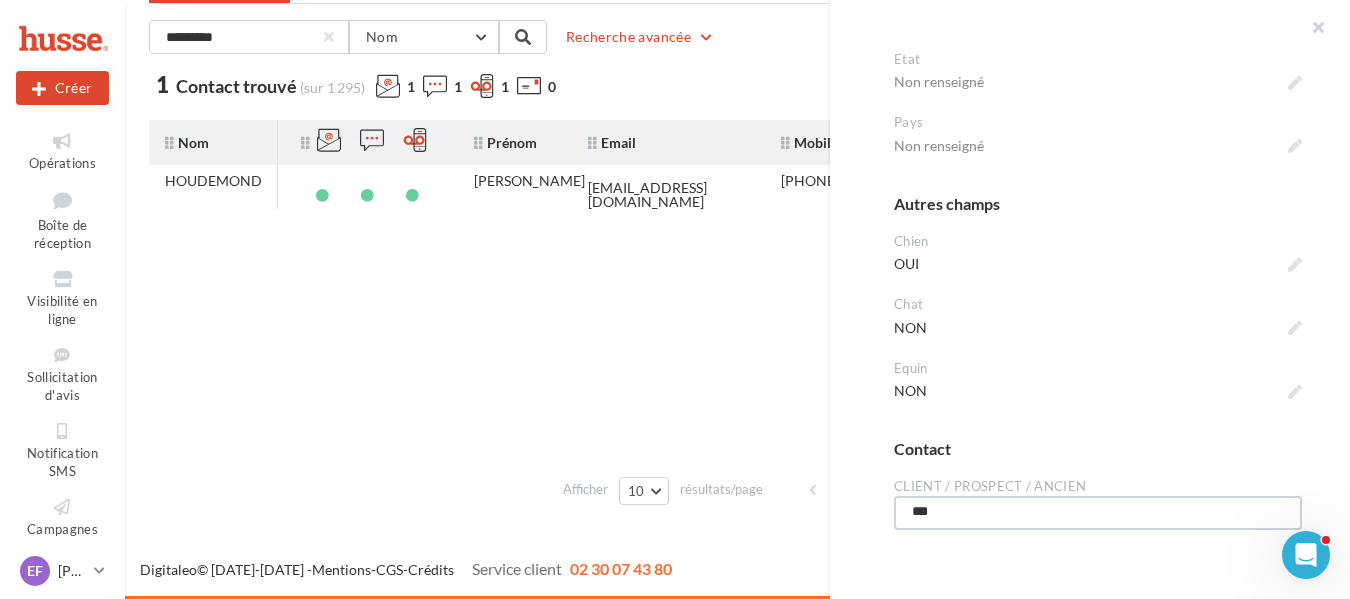 type on "****" 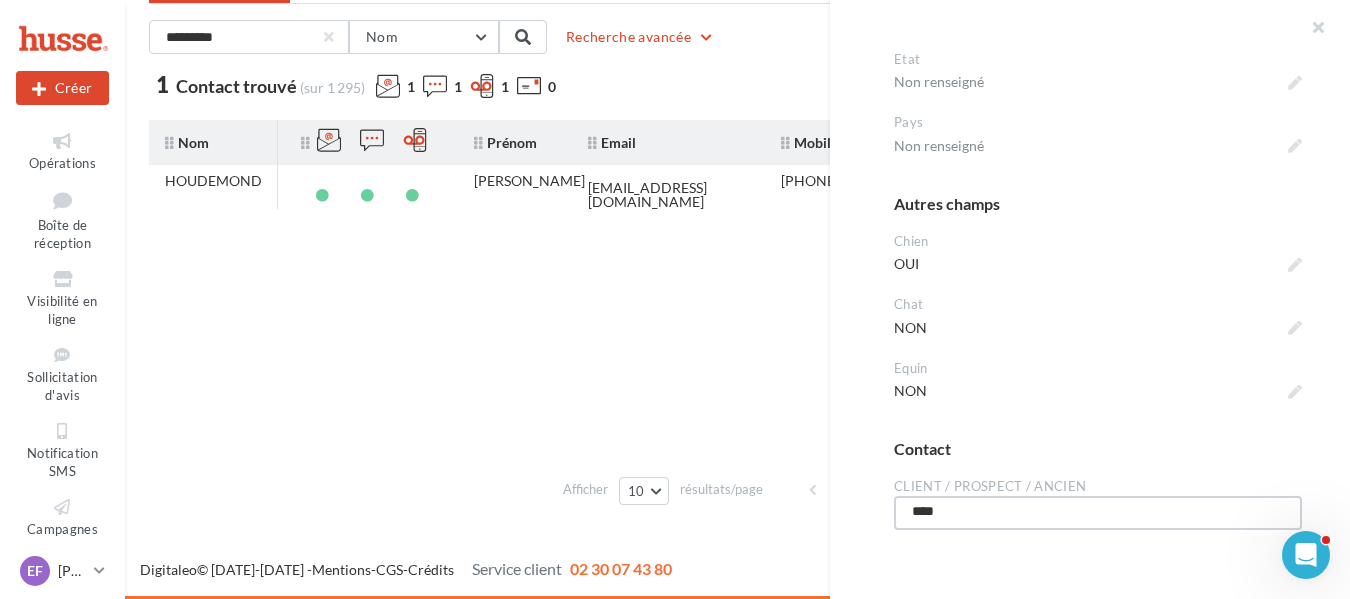 type on "*****" 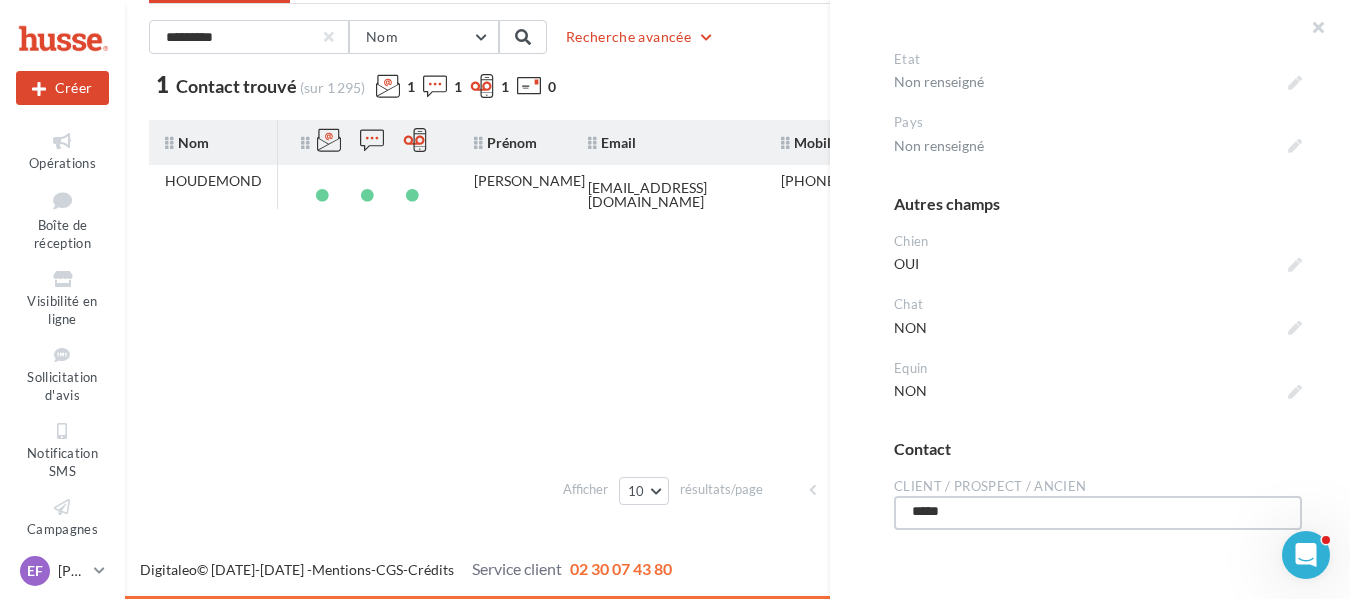 type on "******" 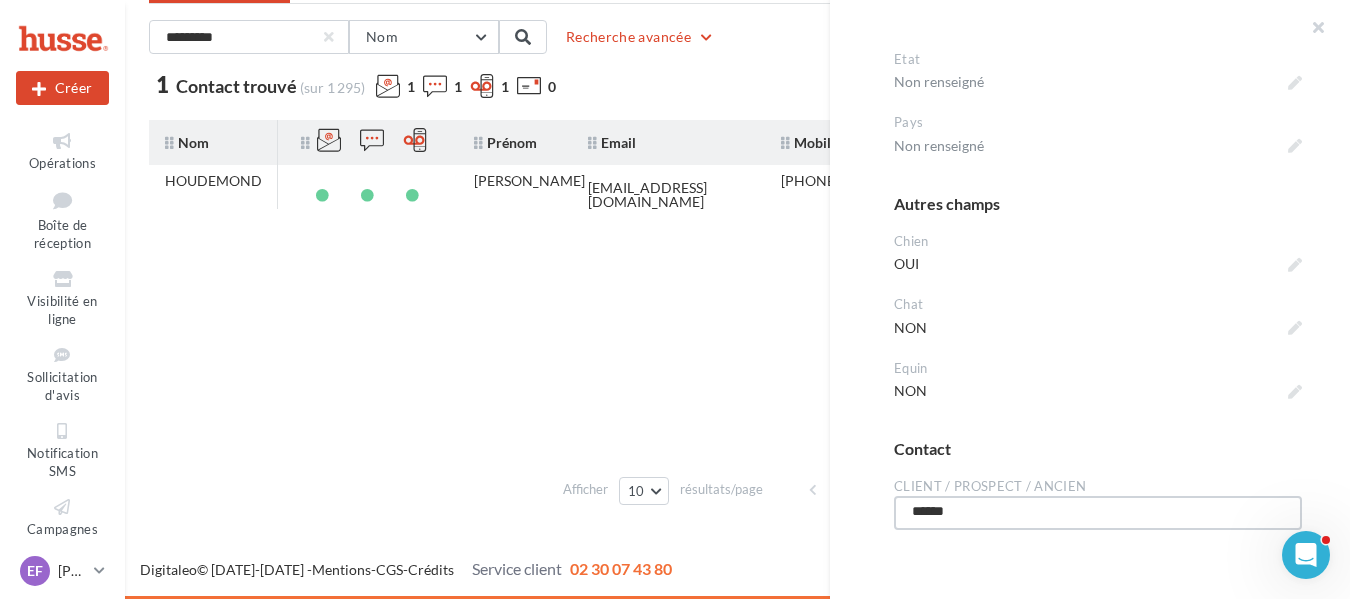 type on "******" 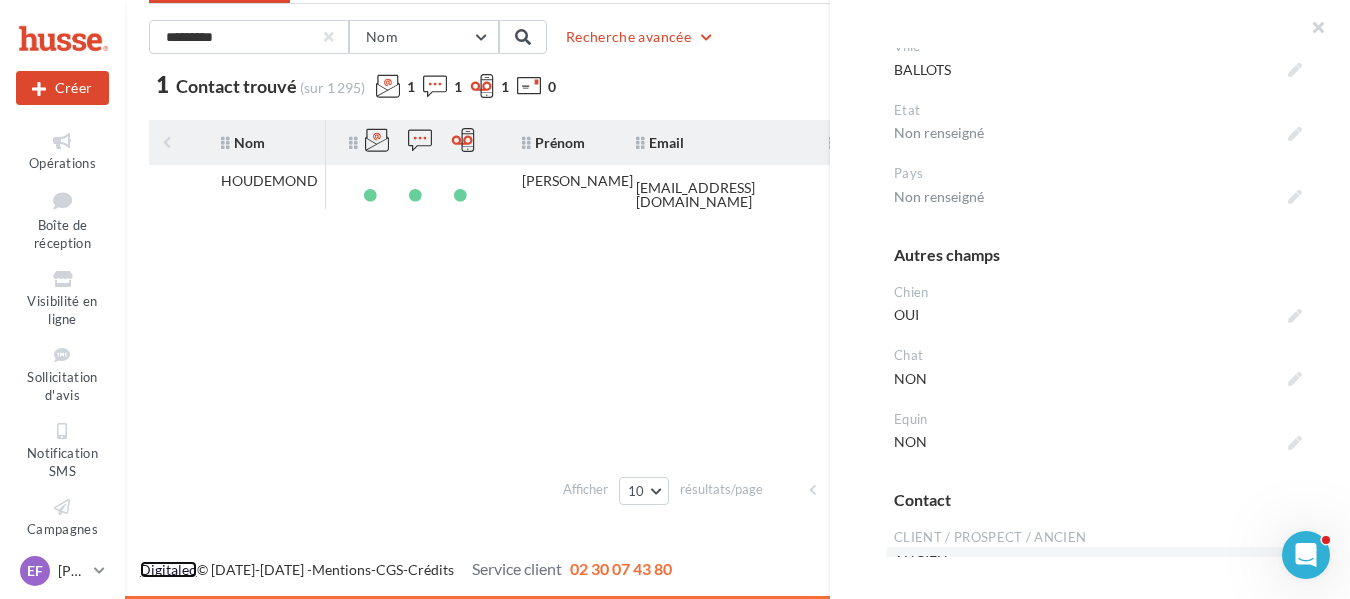 scroll, scrollTop: 956, scrollLeft: 0, axis: vertical 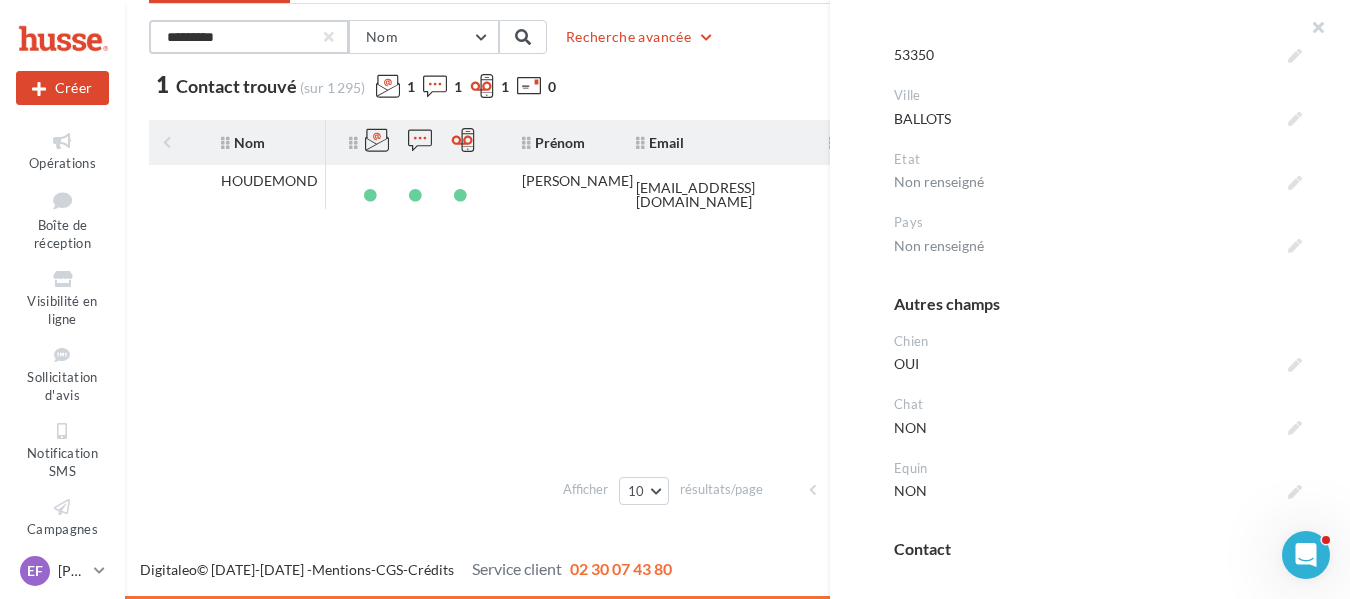 drag, startPoint x: 273, startPoint y: 39, endPoint x: 80, endPoint y: 43, distance: 193.04144 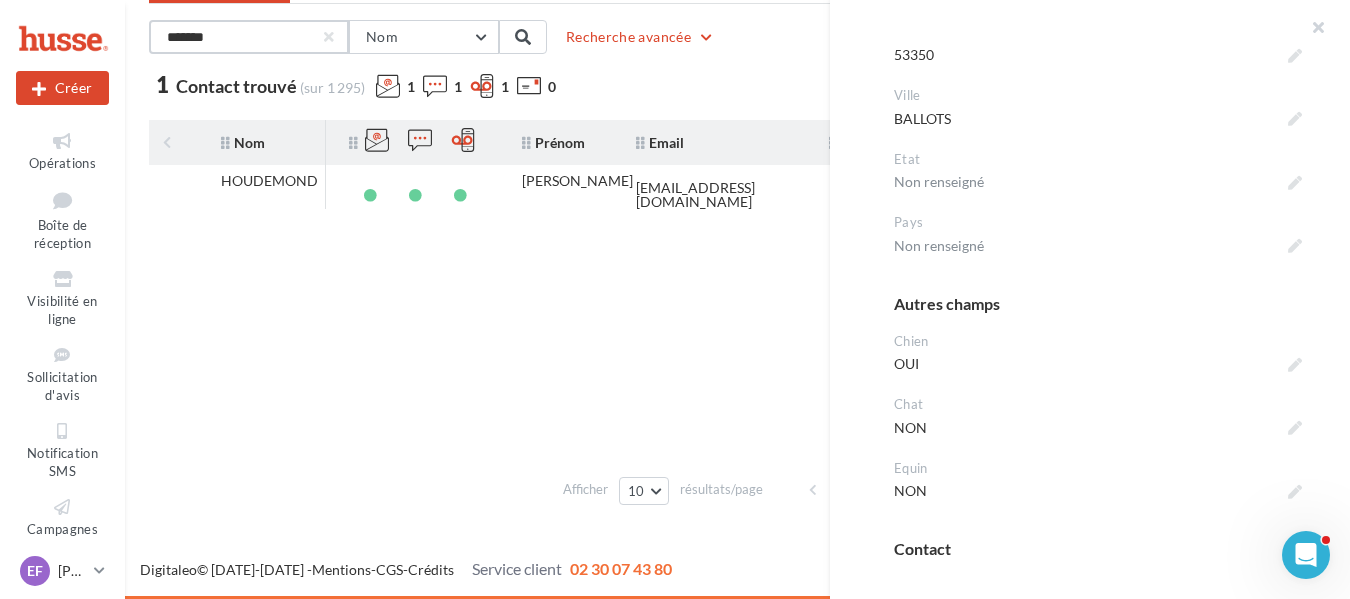 type on "*******" 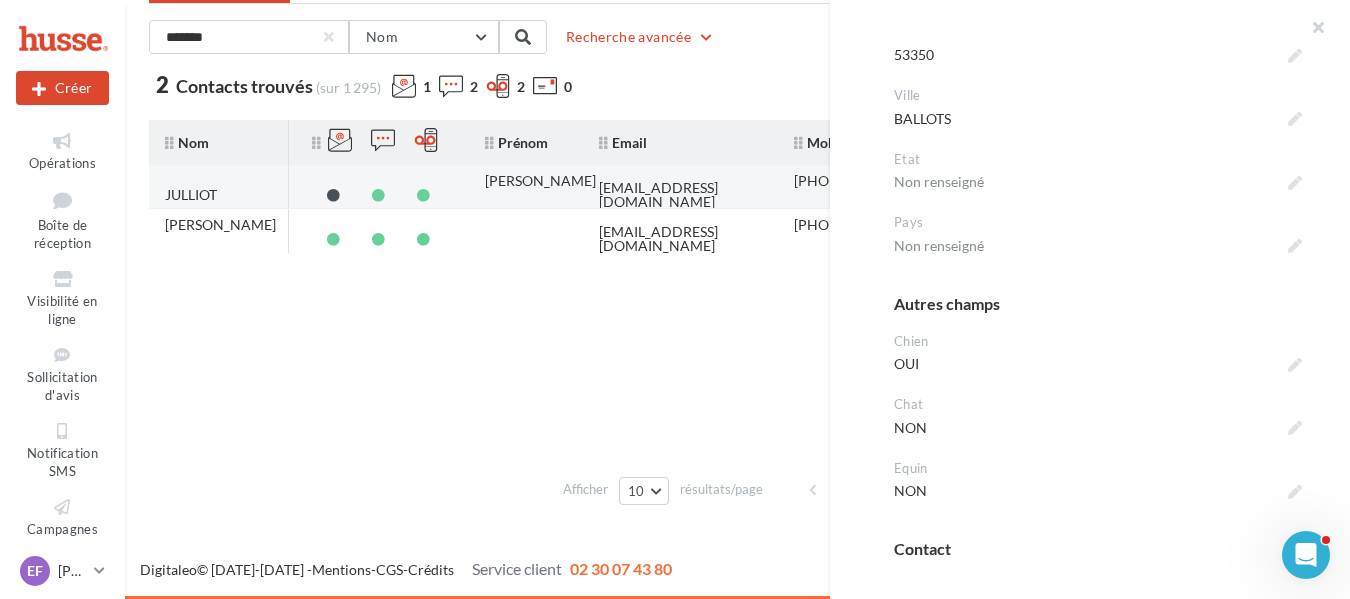 click on "LAURIANNE" at bounding box center (540, 181) 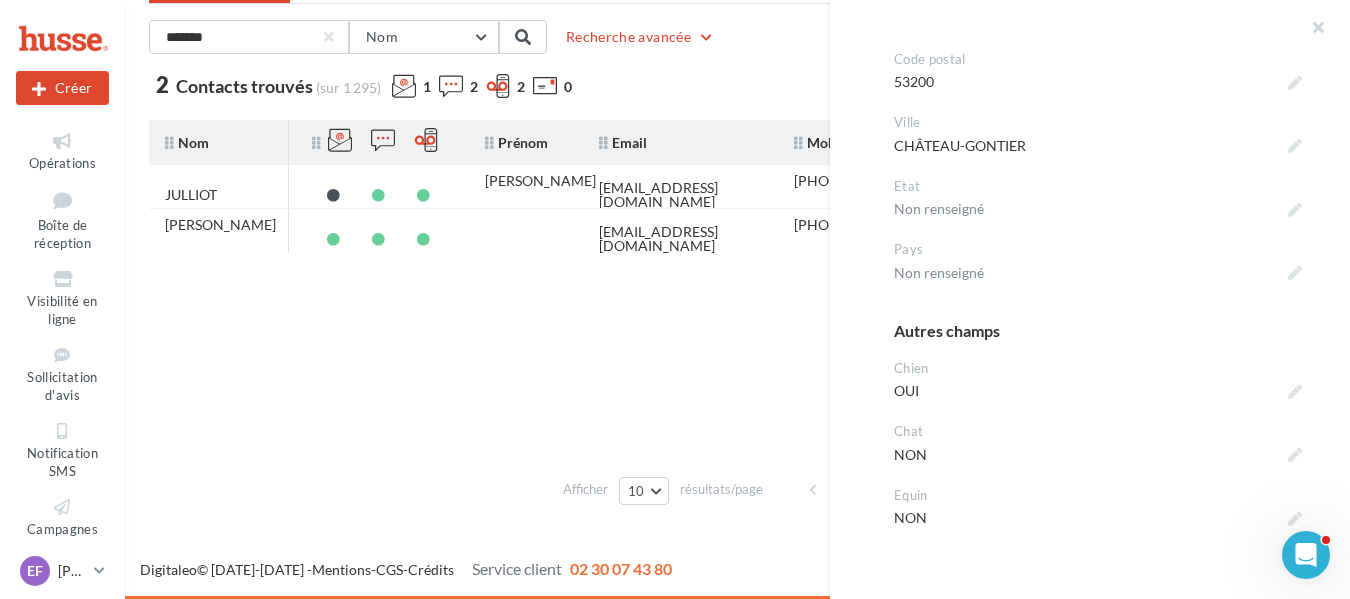 scroll, scrollTop: 1056, scrollLeft: 0, axis: vertical 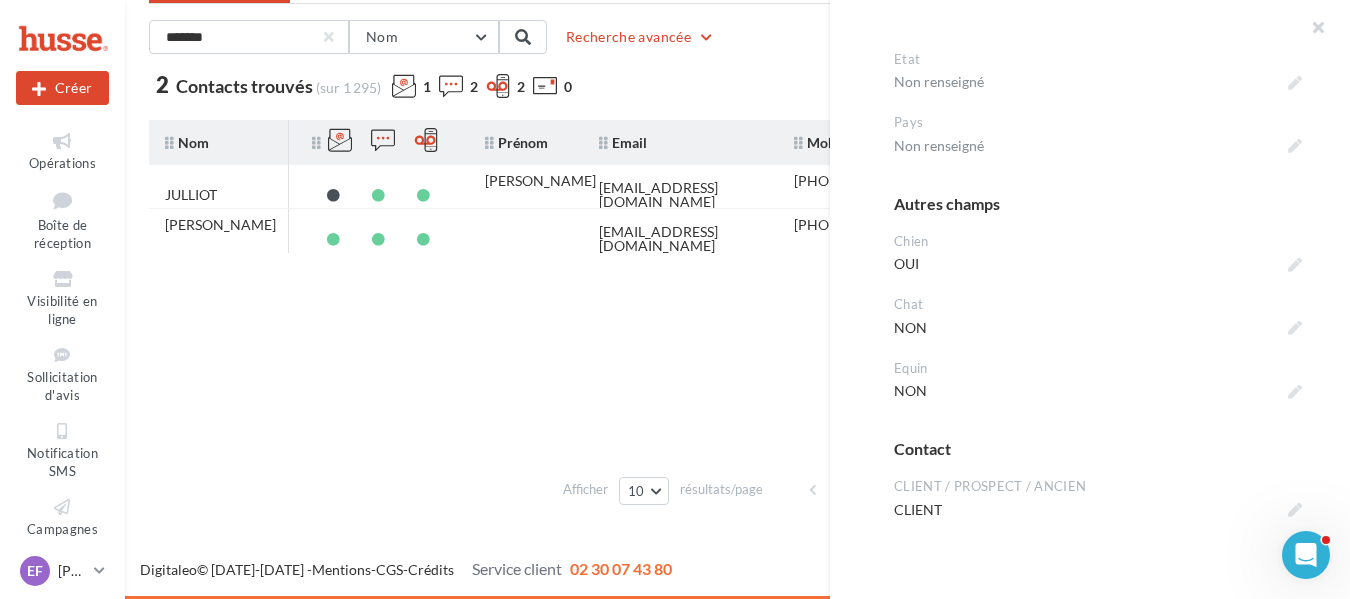 click on "**********" at bounding box center [1098, 302] 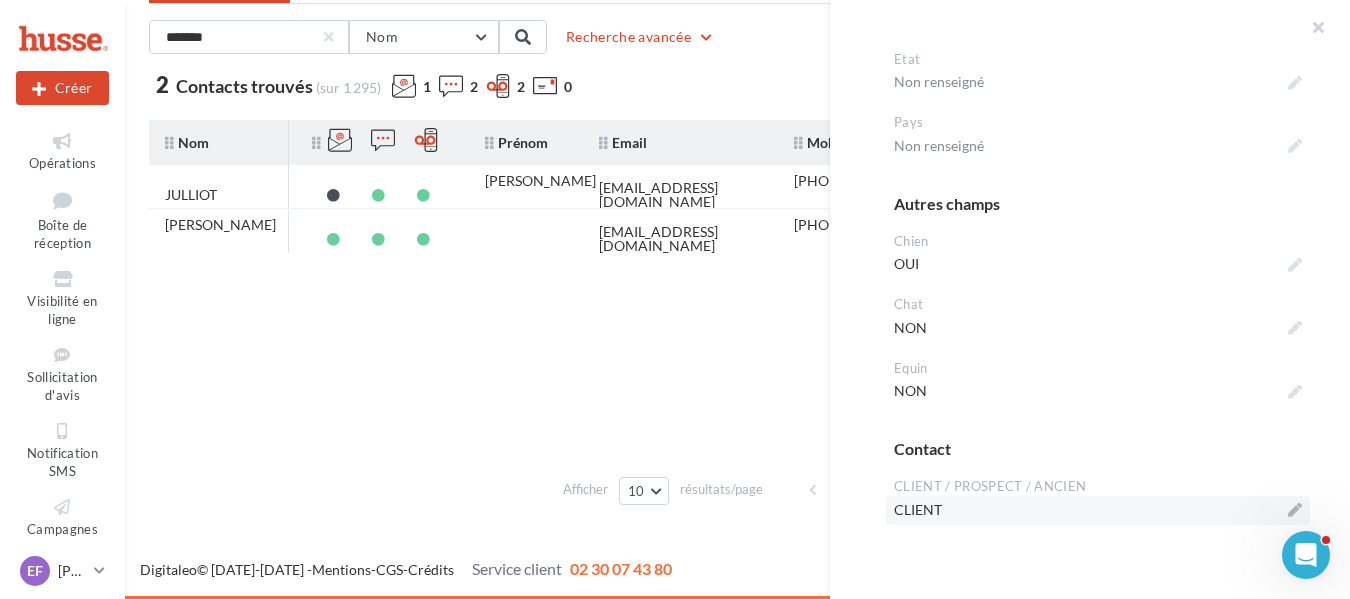 click on "CLIENT" at bounding box center [1098, 510] 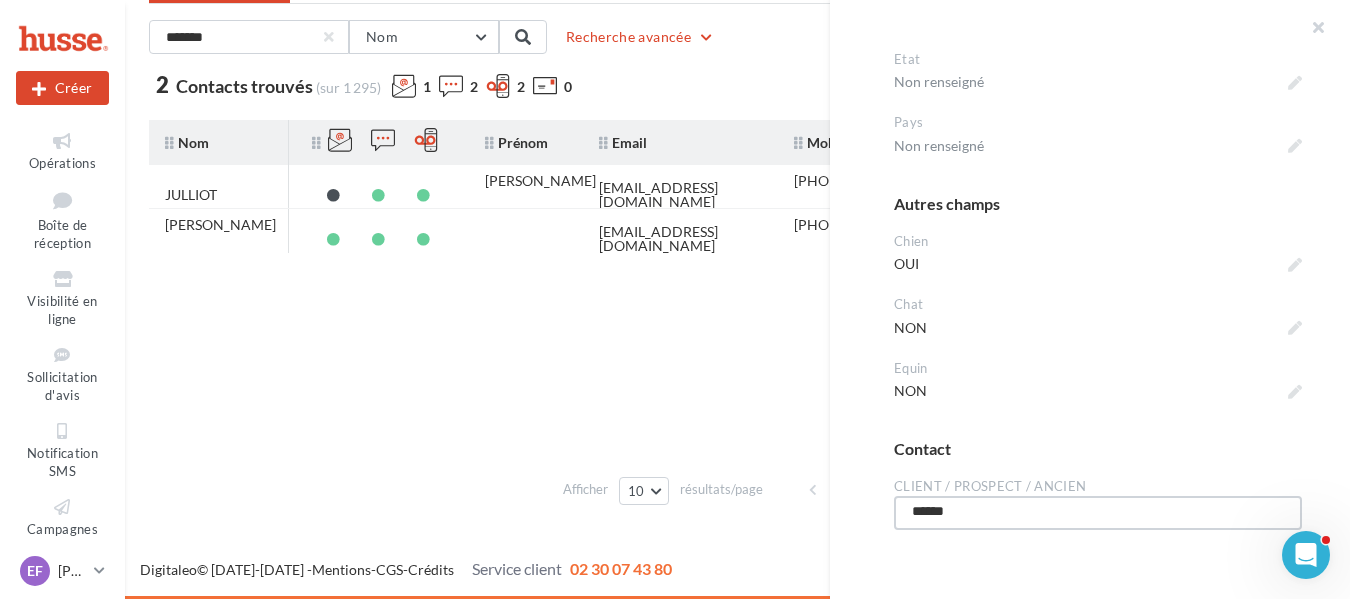 drag, startPoint x: 1013, startPoint y: 519, endPoint x: 846, endPoint y: 518, distance: 167.00299 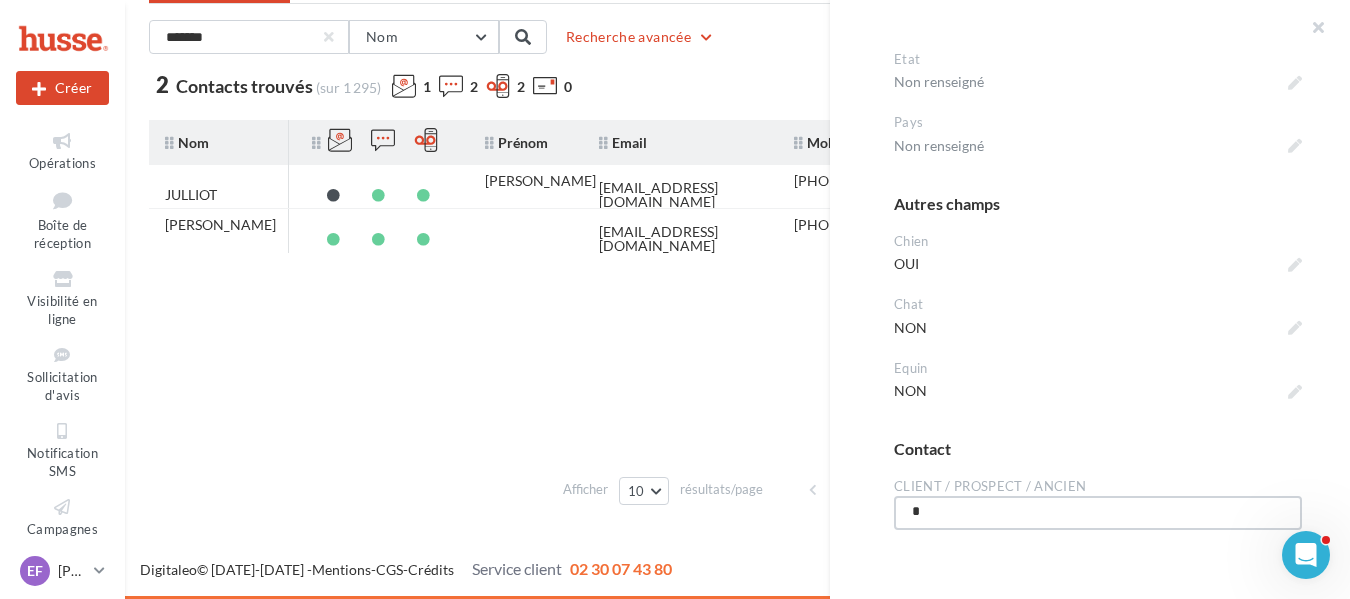 type on "**" 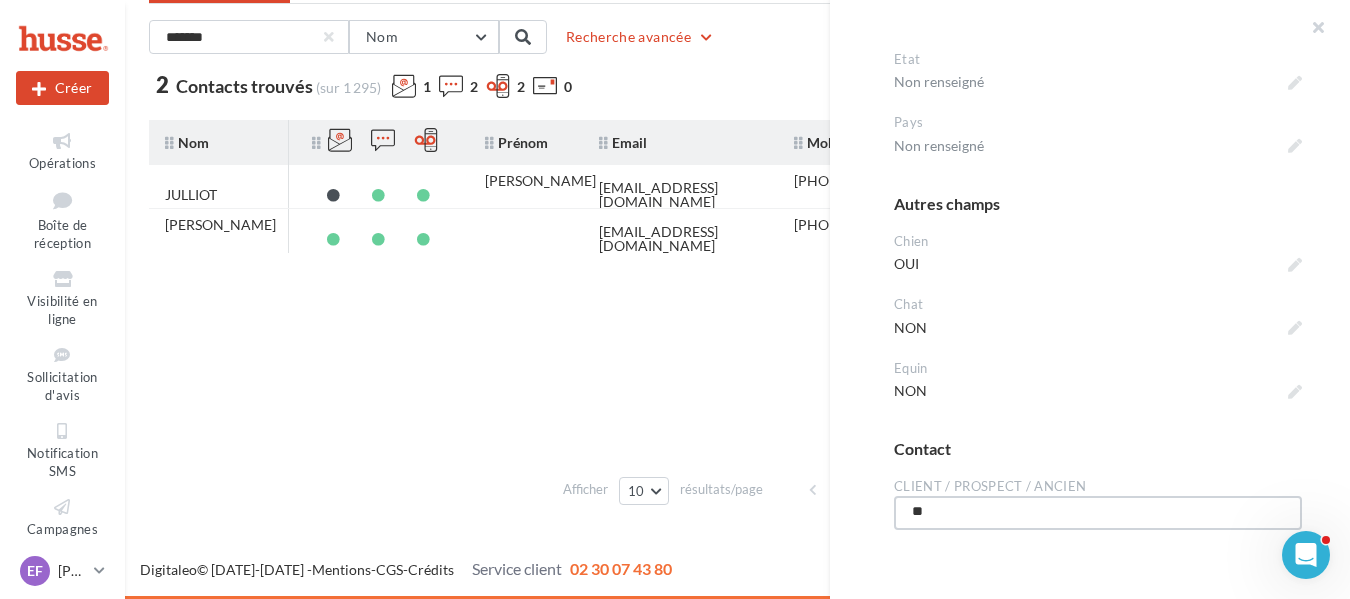 type on "***" 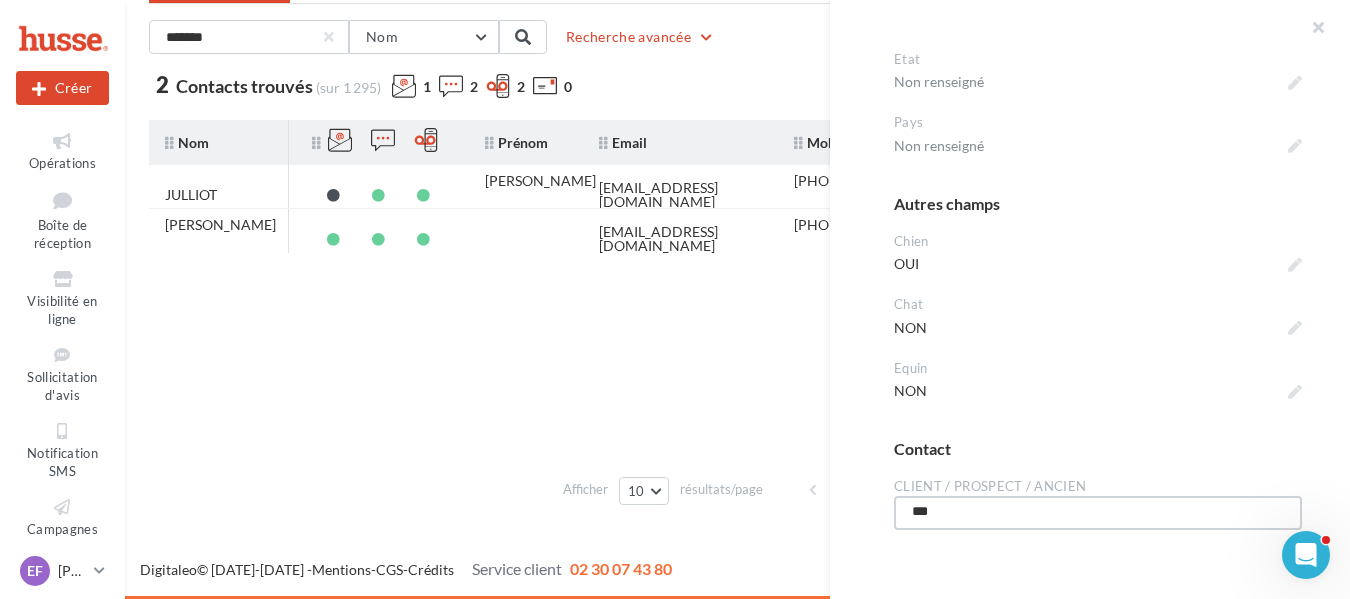 type on "****" 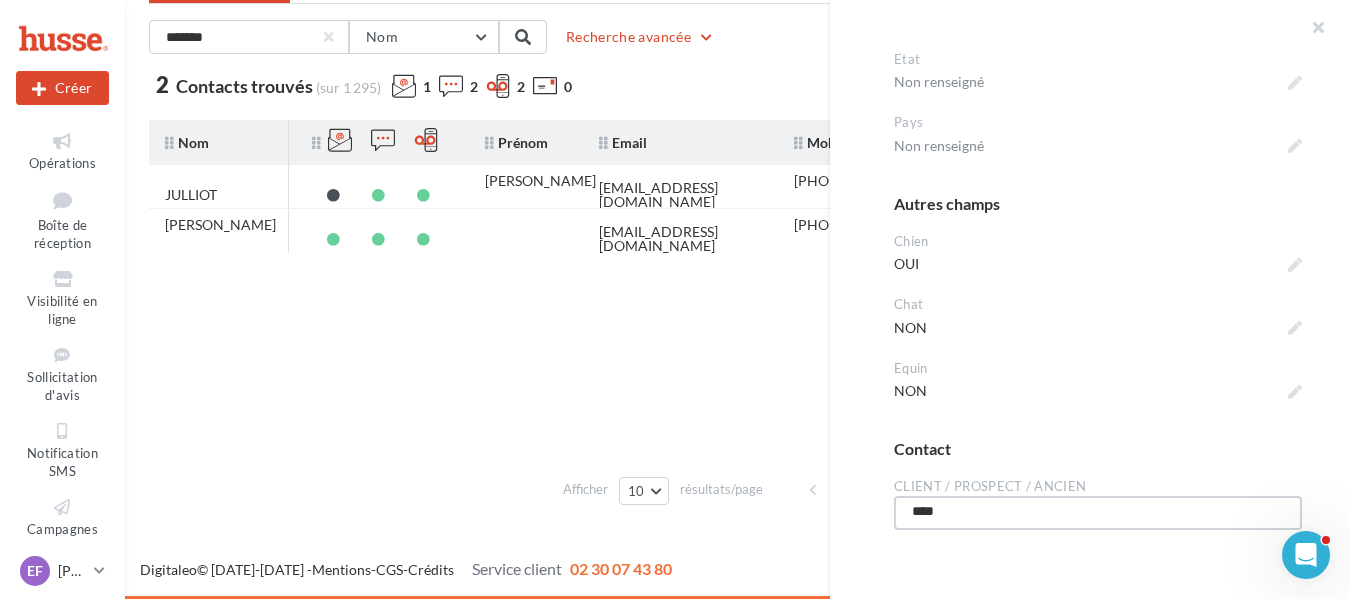 type on "*****" 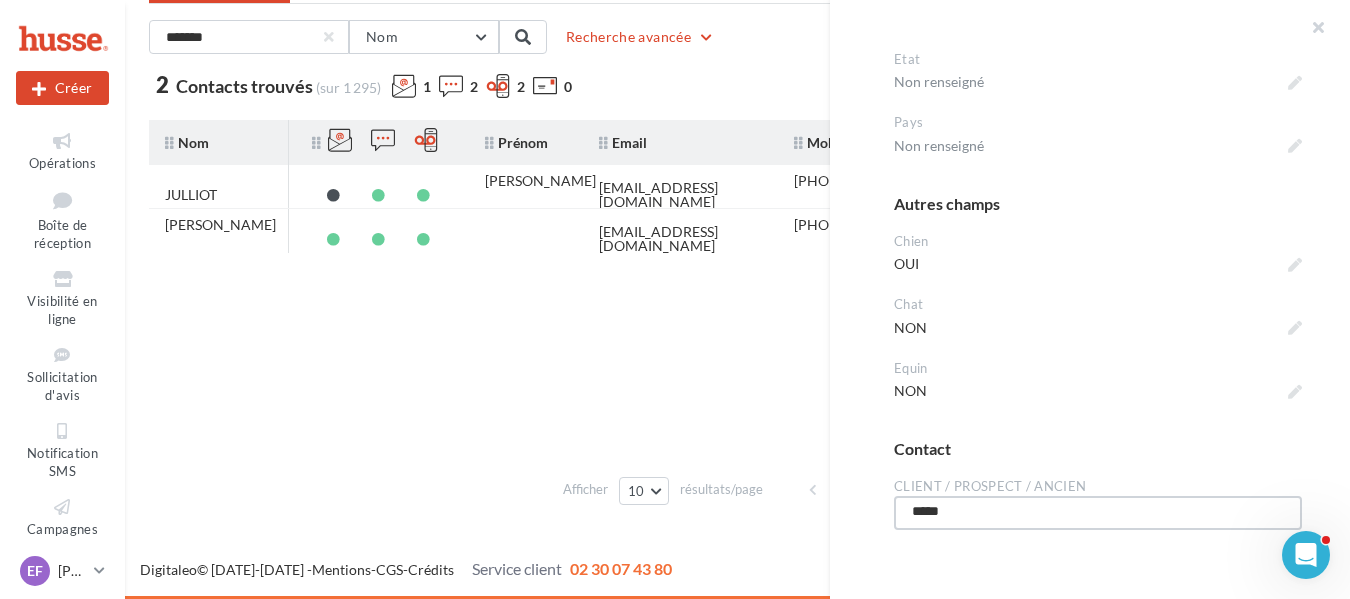 type on "******" 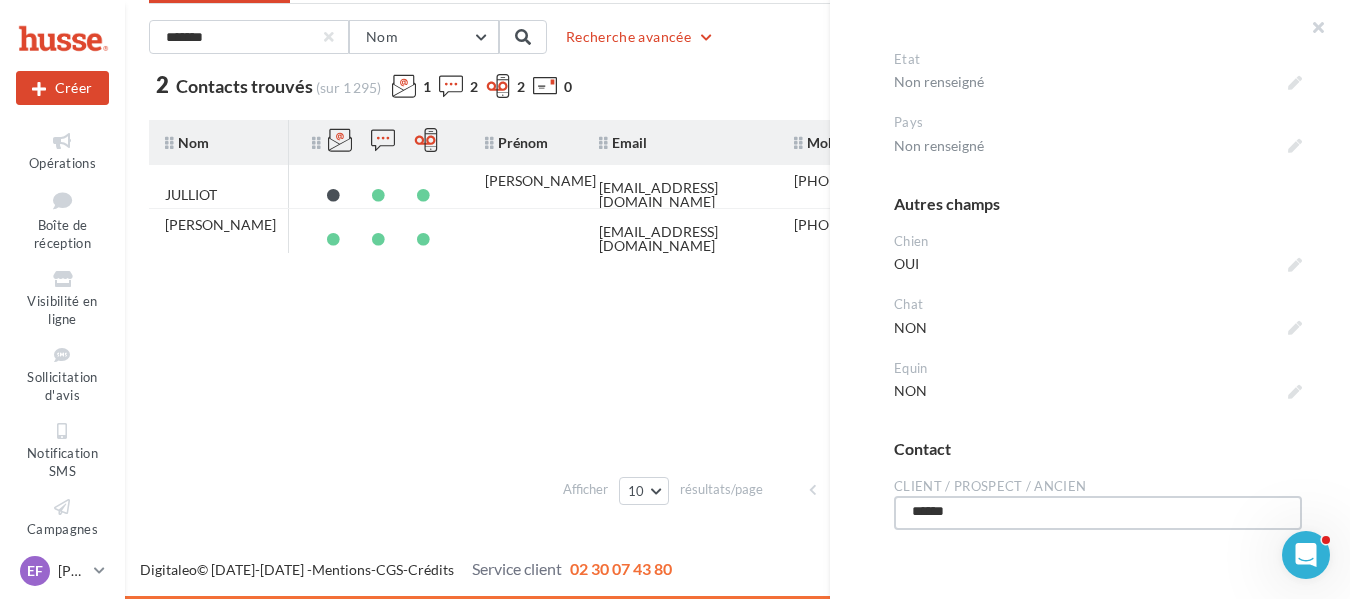 type on "******" 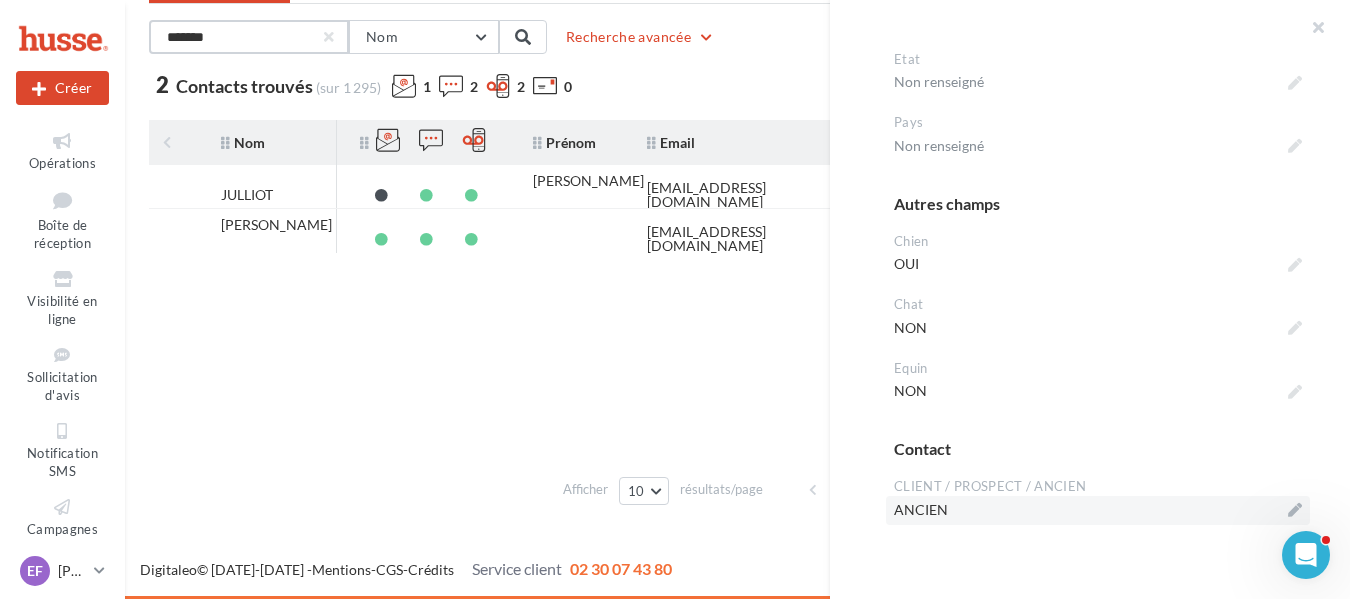 drag, startPoint x: 222, startPoint y: 40, endPoint x: 137, endPoint y: 40, distance: 85 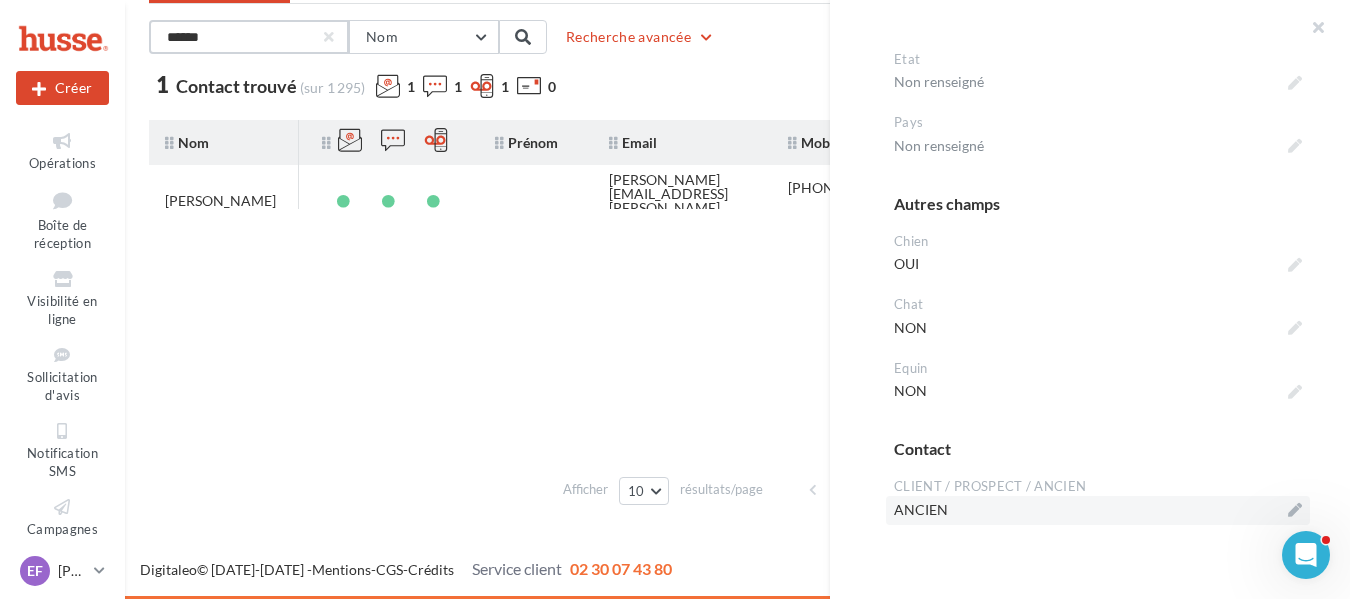 drag, startPoint x: 250, startPoint y: 42, endPoint x: 147, endPoint y: 41, distance: 103.00485 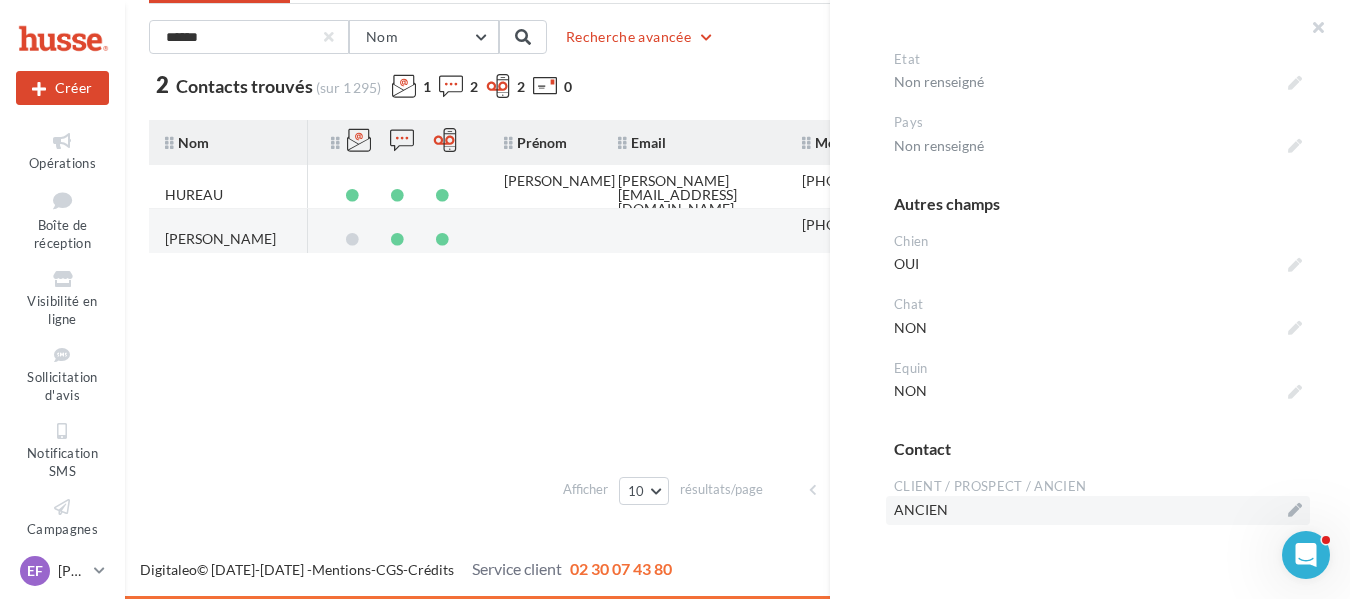 click at bounding box center (545, 239) 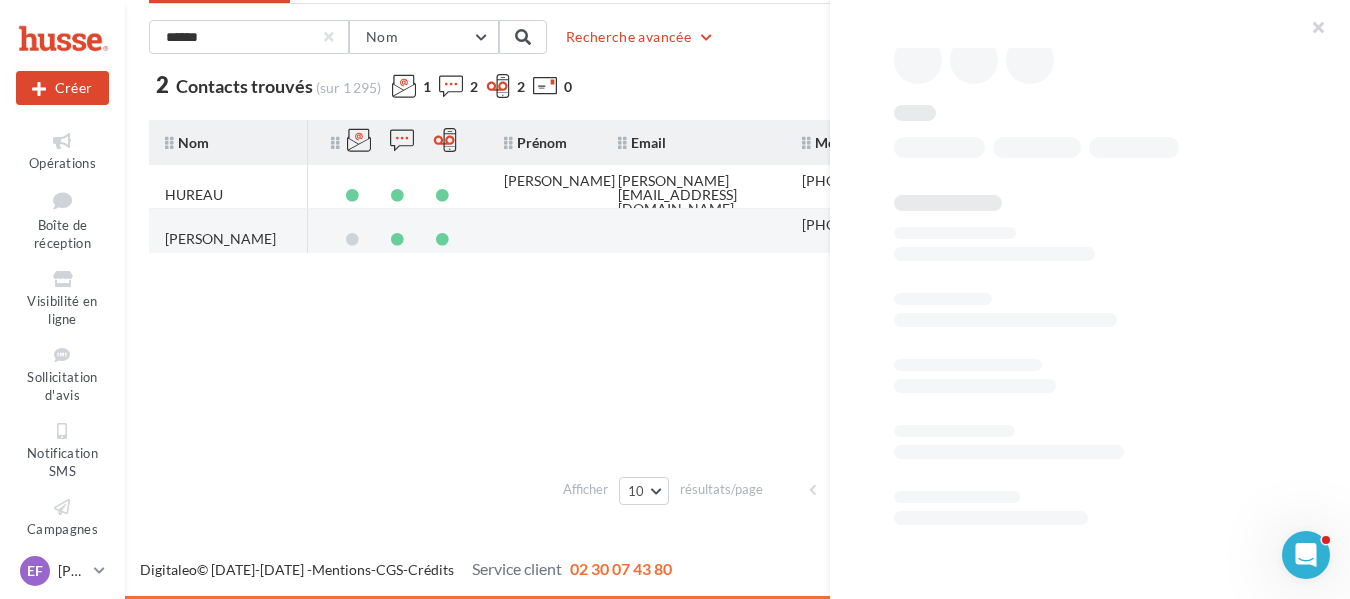 scroll, scrollTop: 0, scrollLeft: 0, axis: both 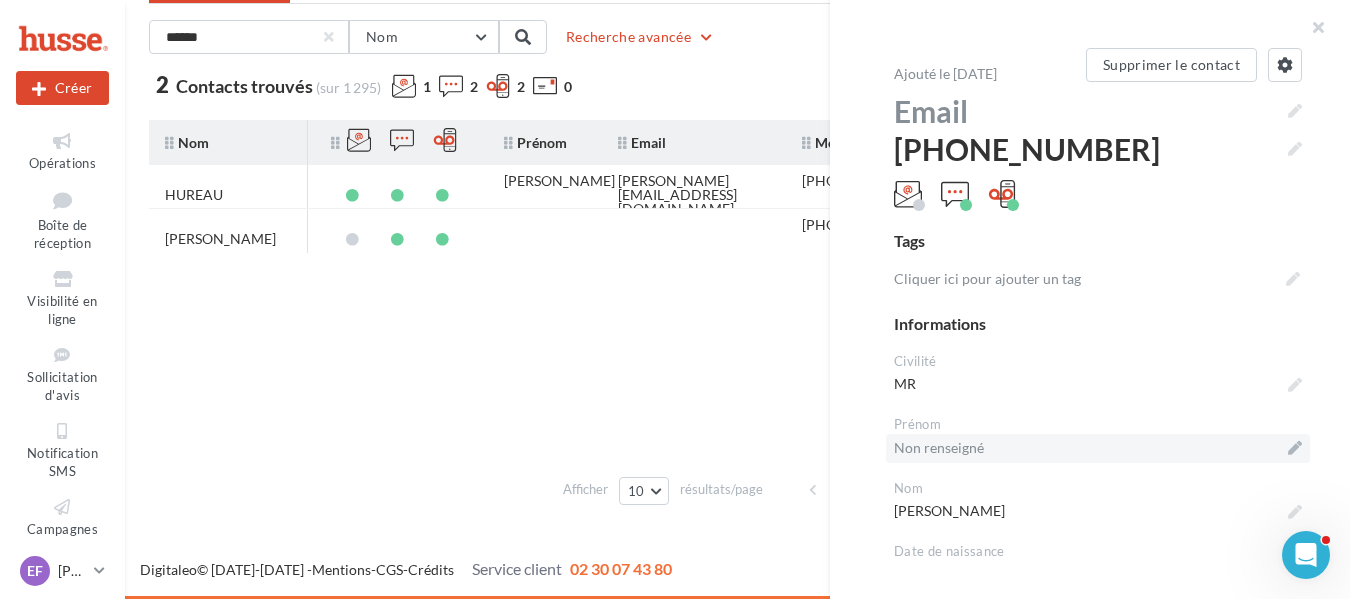 click on "Non renseigné" at bounding box center [1098, 448] 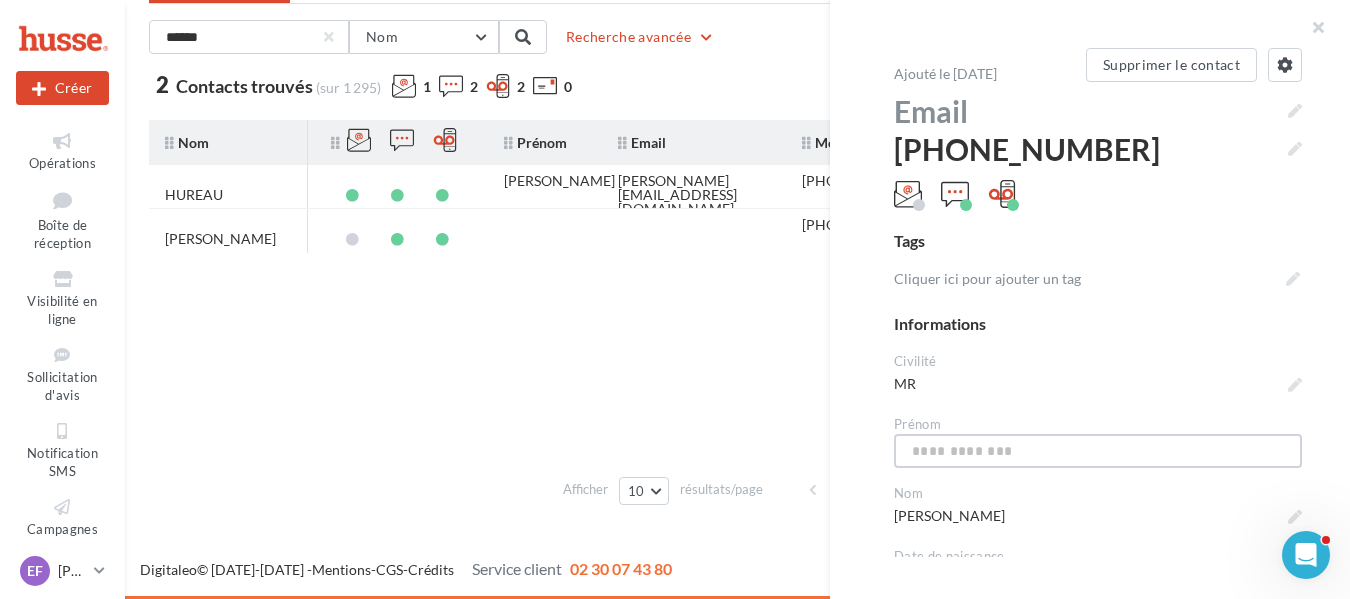 type on "*" 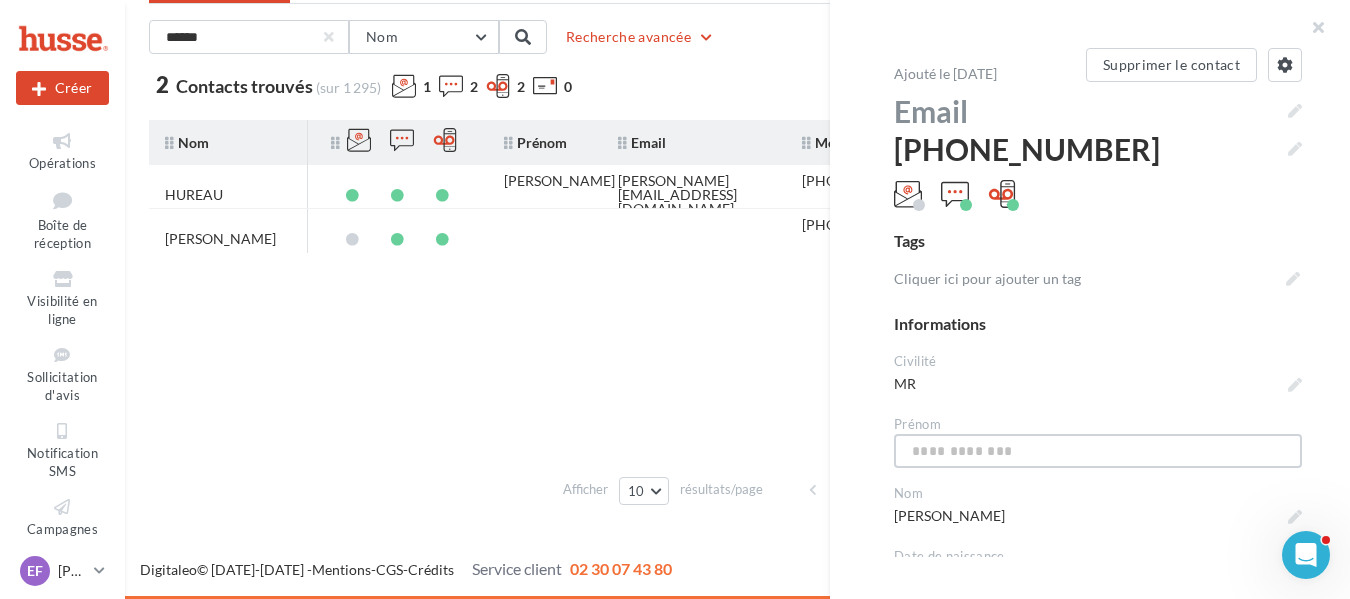 type on "*" 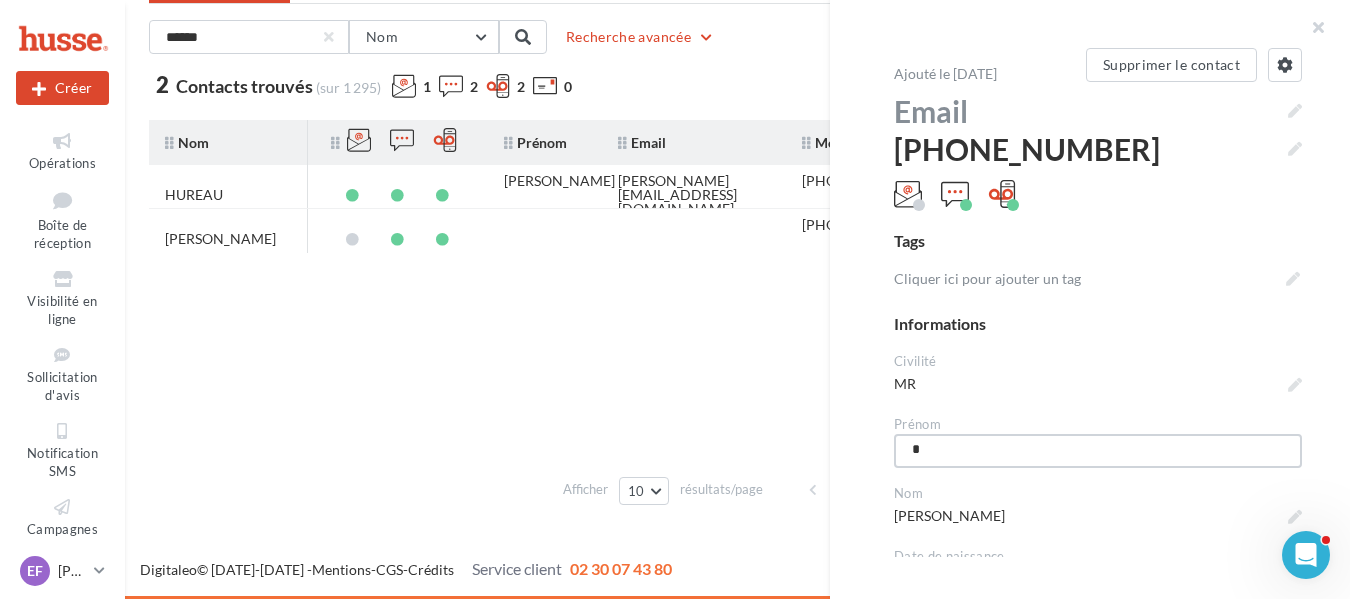 type on "**" 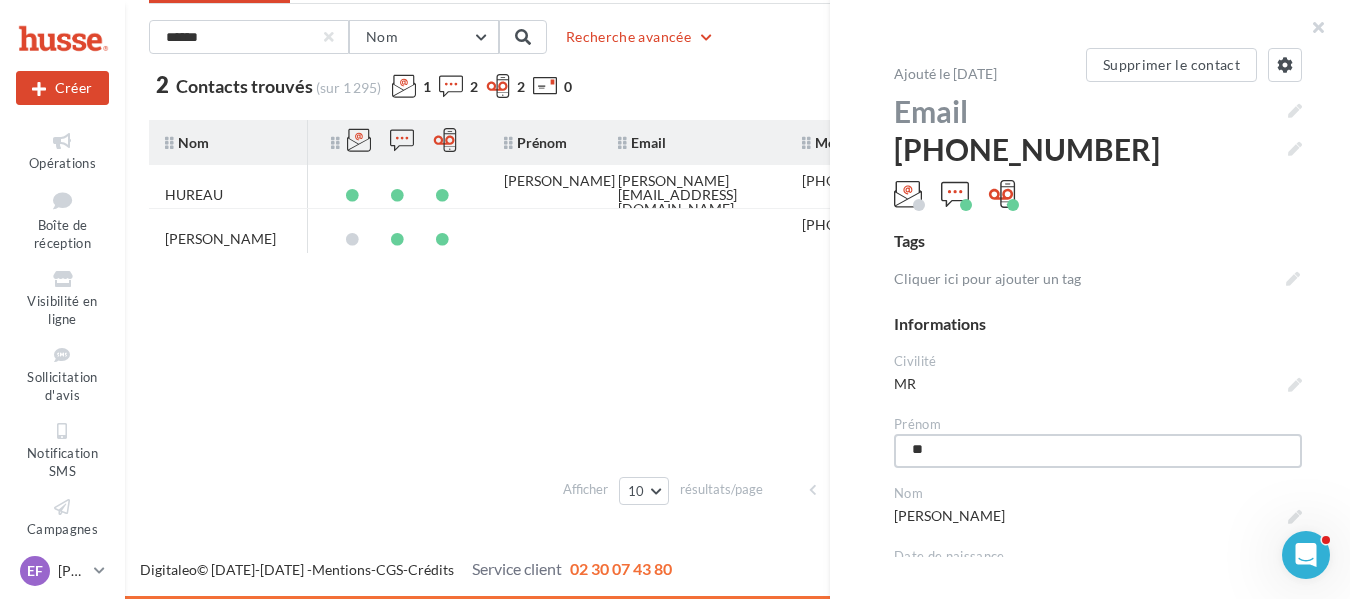 type on "***" 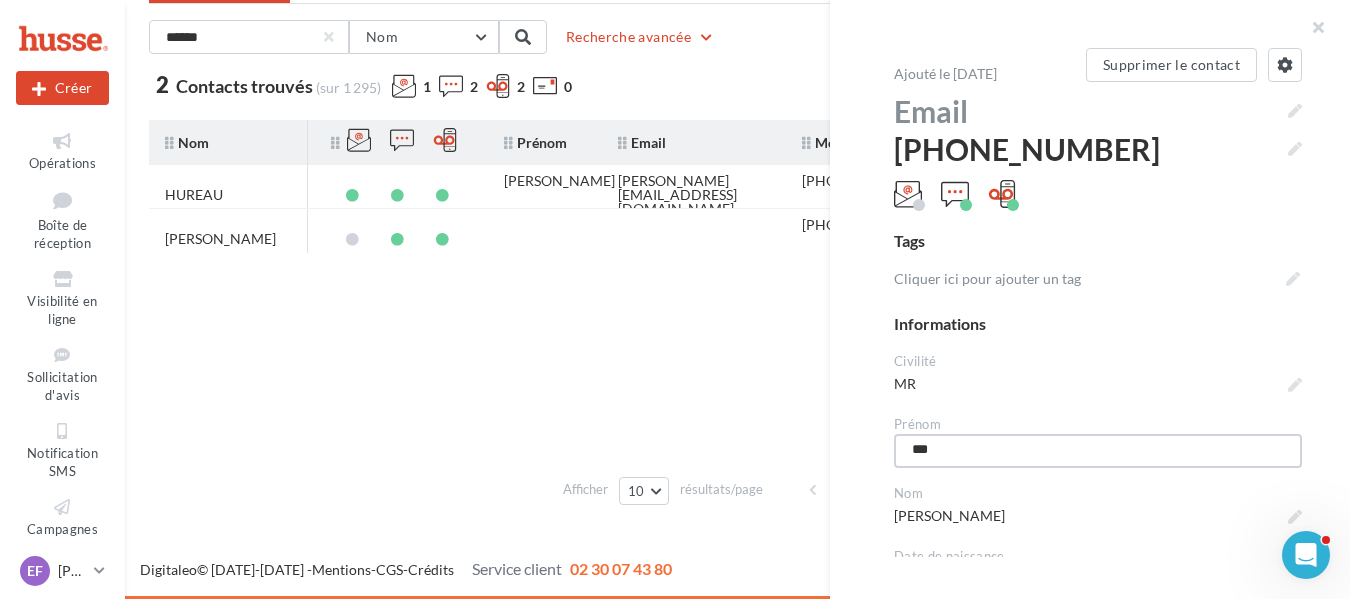type on "****" 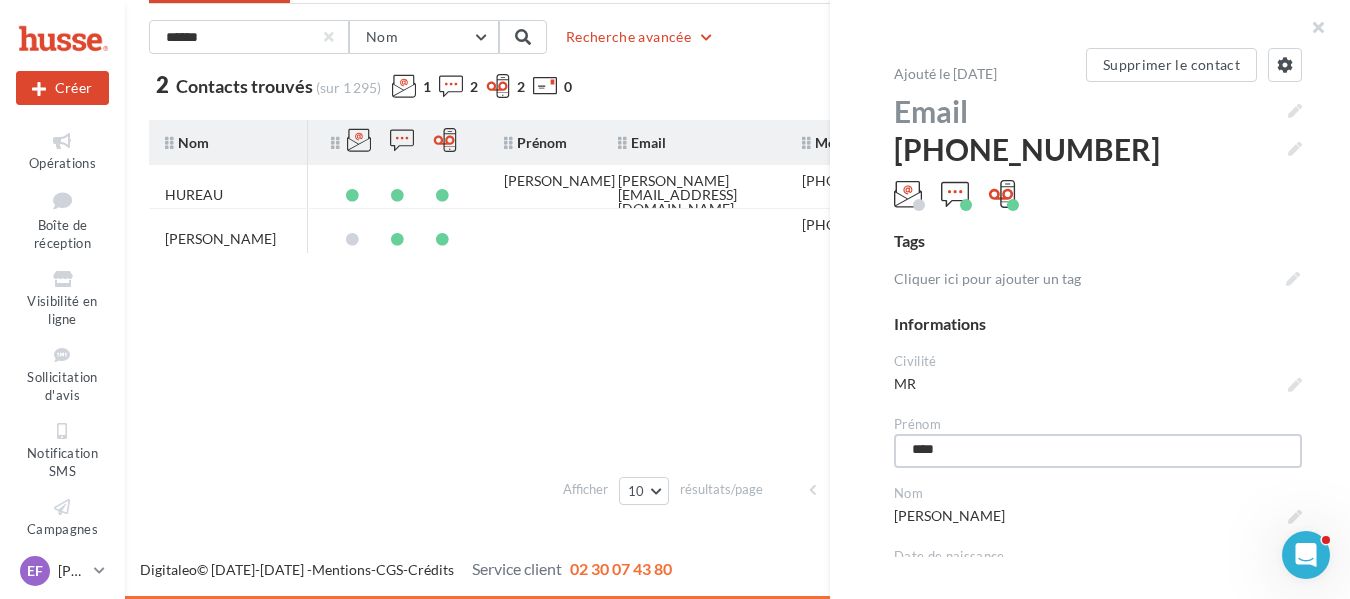 type on "*****" 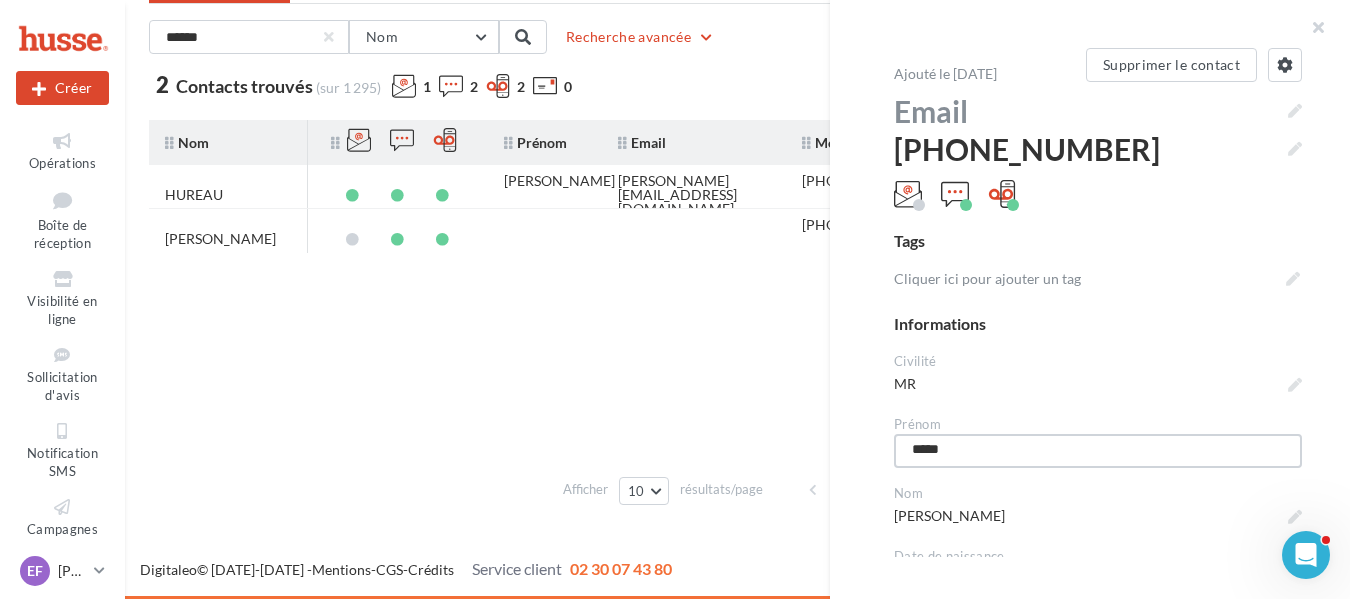 type on "******" 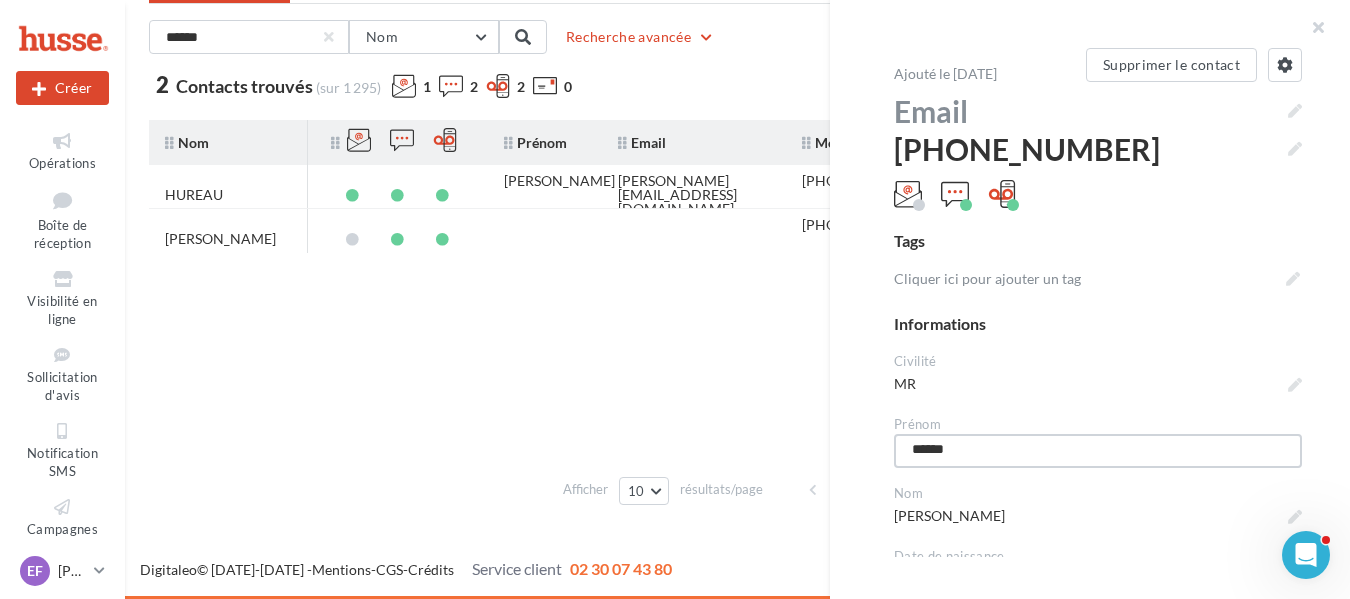 type on "*******" 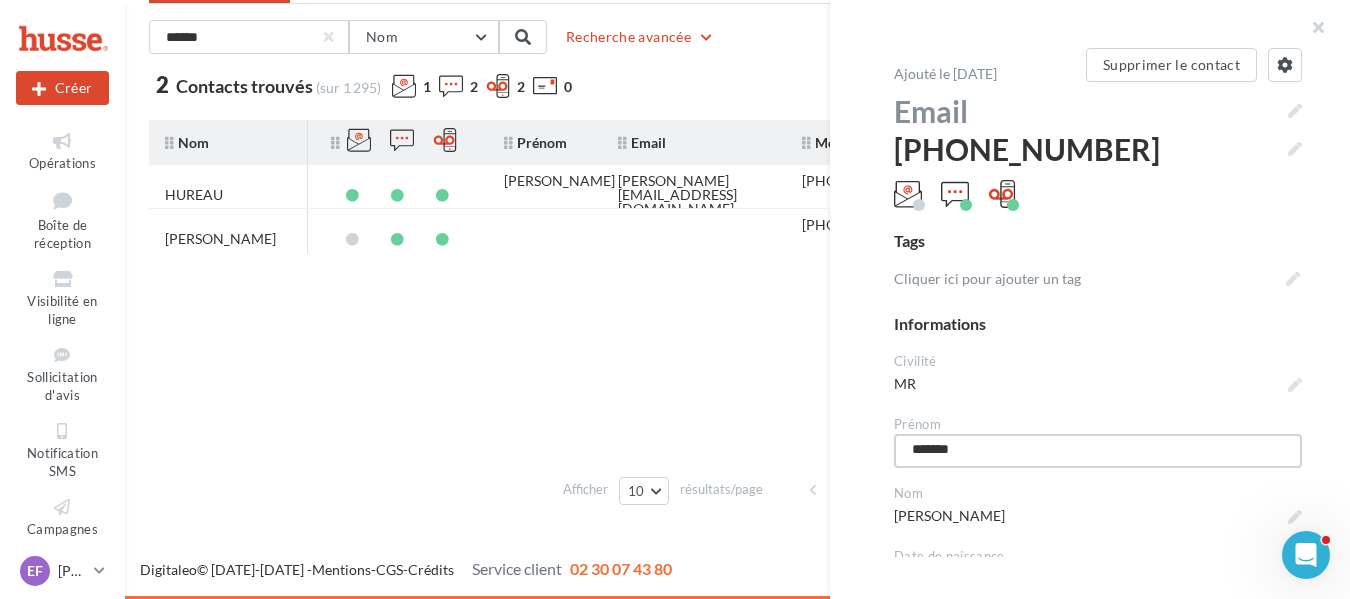 type on "*******" 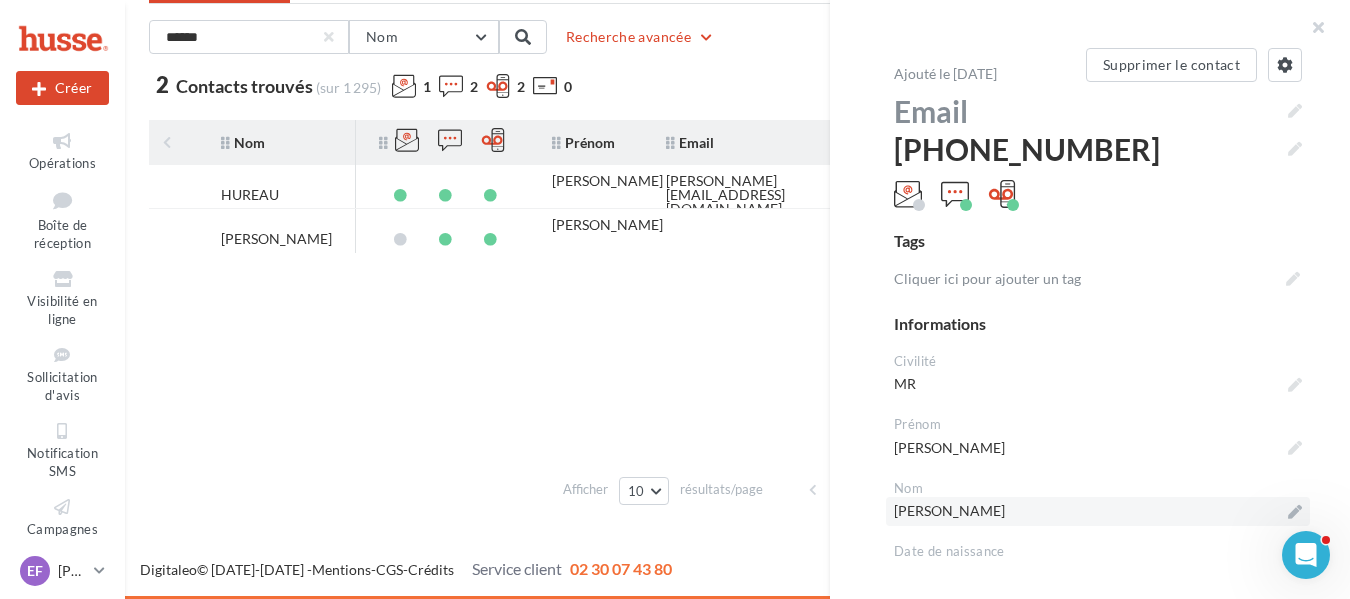 click on "HUREAU BERNARD" at bounding box center (1098, 511) 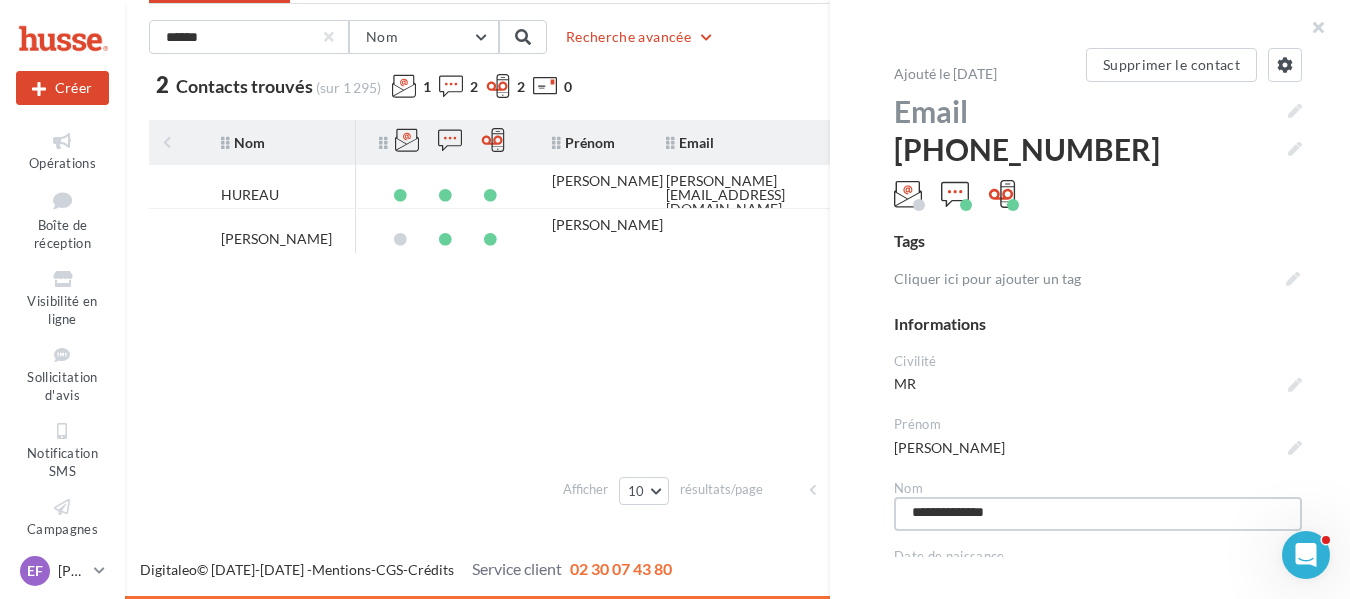 drag, startPoint x: 1062, startPoint y: 508, endPoint x: 967, endPoint y: 517, distance: 95.42536 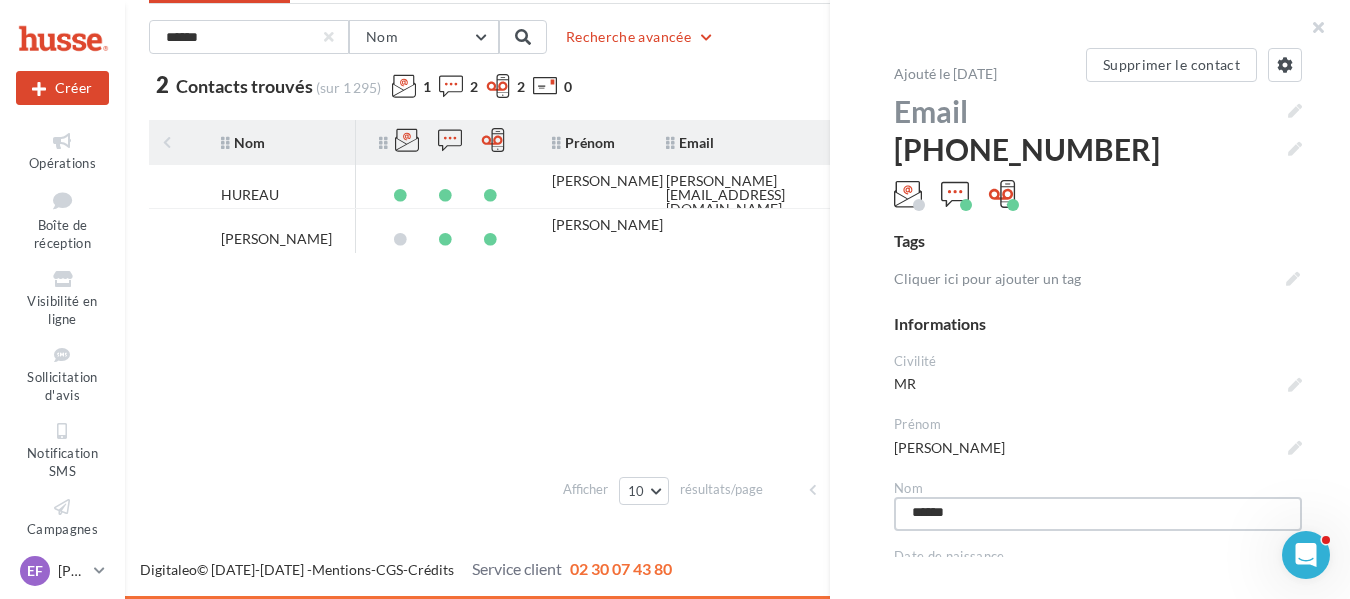type on "******" 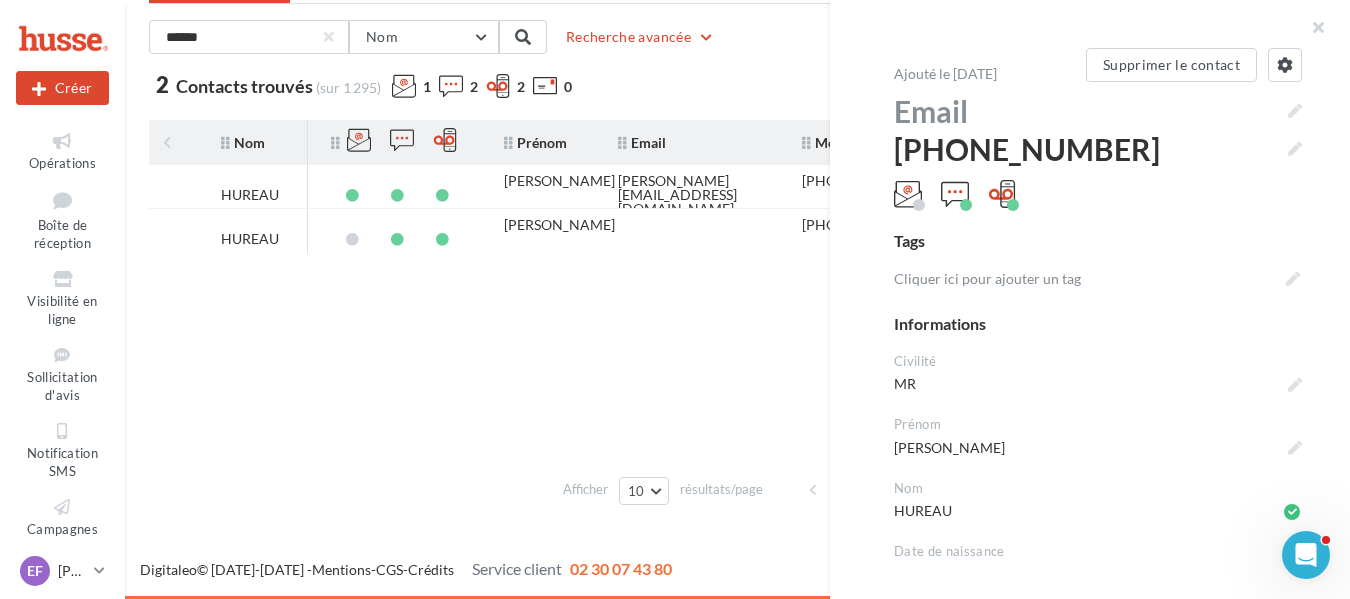 click on "Informations
Civilité   **   **   MR   Prénom   *******   *******   BERNARD   Nom   ******   ******   HUREAU   Date de naissance
Non renseigné
Société
Non renseigné
Référence   *******   *******   CL00391" at bounding box center (1098, 515) 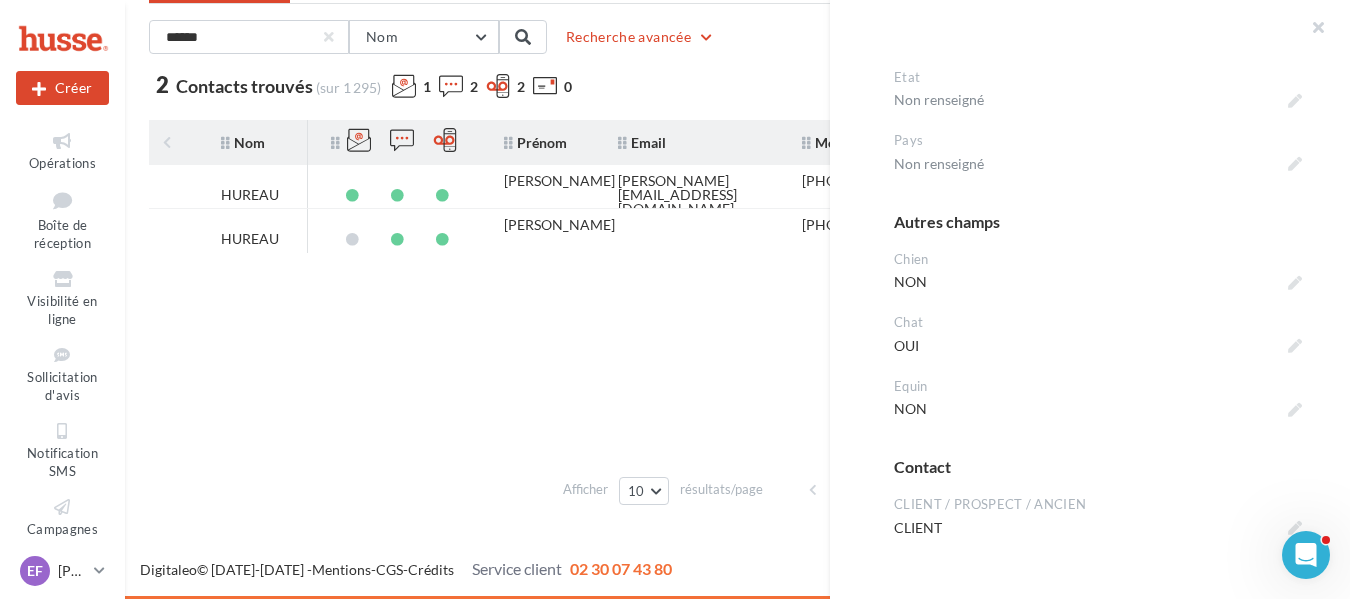 scroll, scrollTop: 1056, scrollLeft: 0, axis: vertical 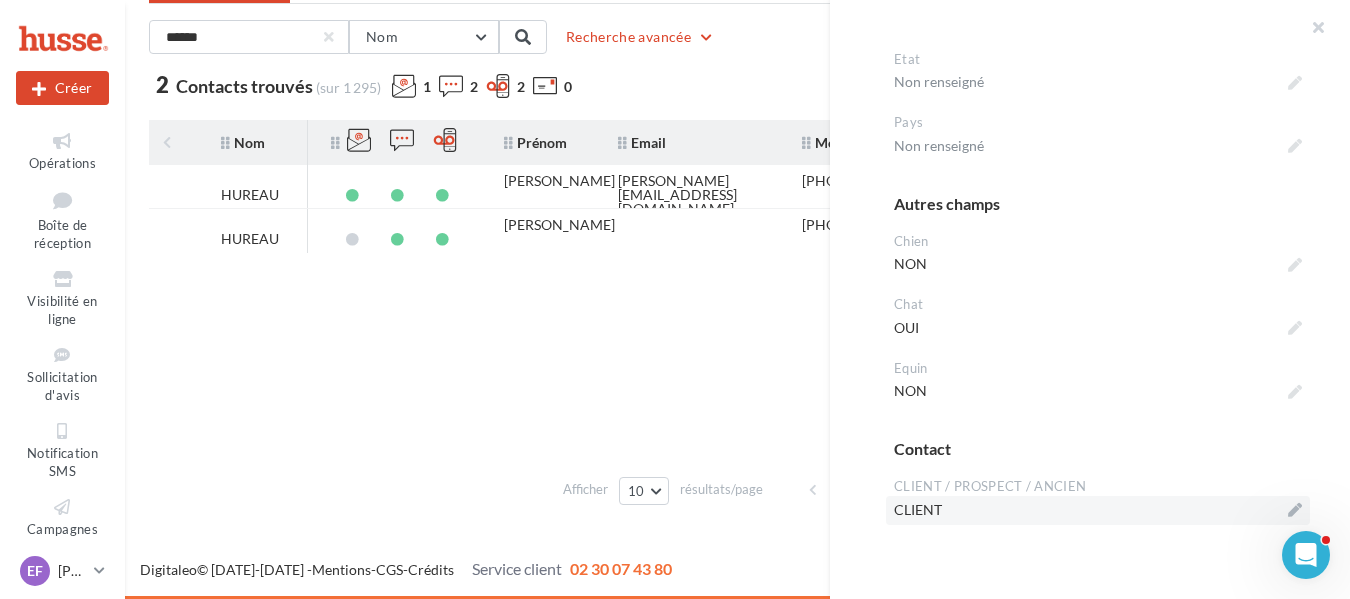 click on "CLIENT" at bounding box center (1098, 510) 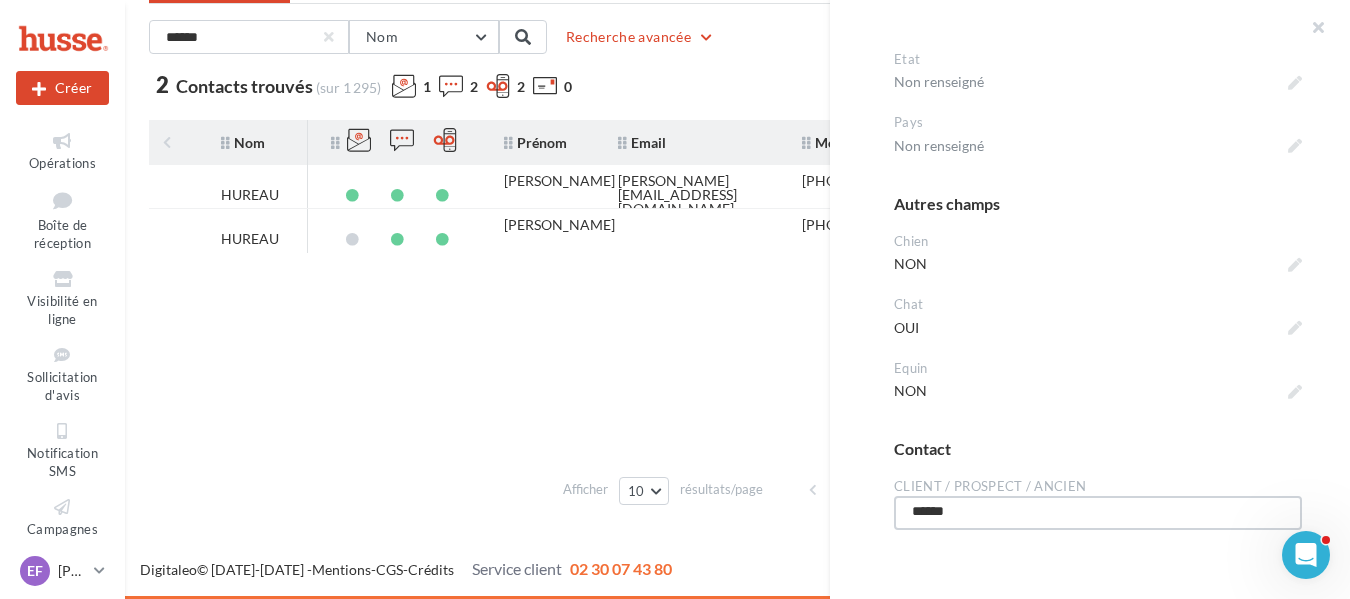 drag, startPoint x: 993, startPoint y: 514, endPoint x: 826, endPoint y: 514, distance: 167 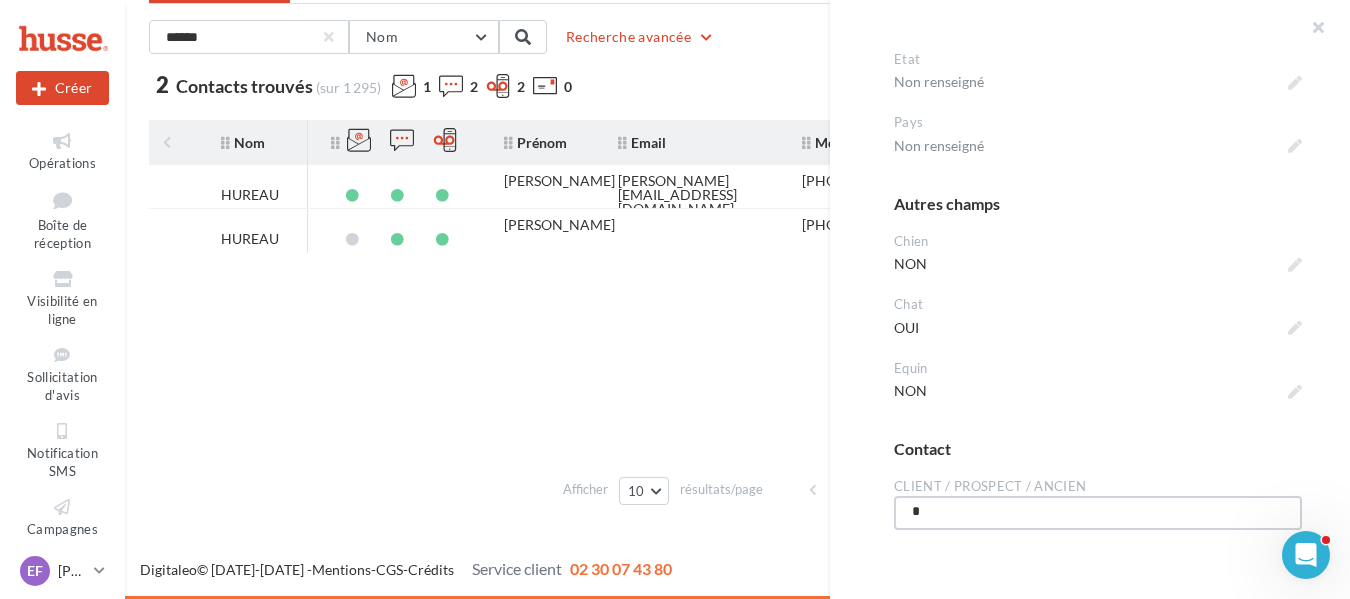 type on "**" 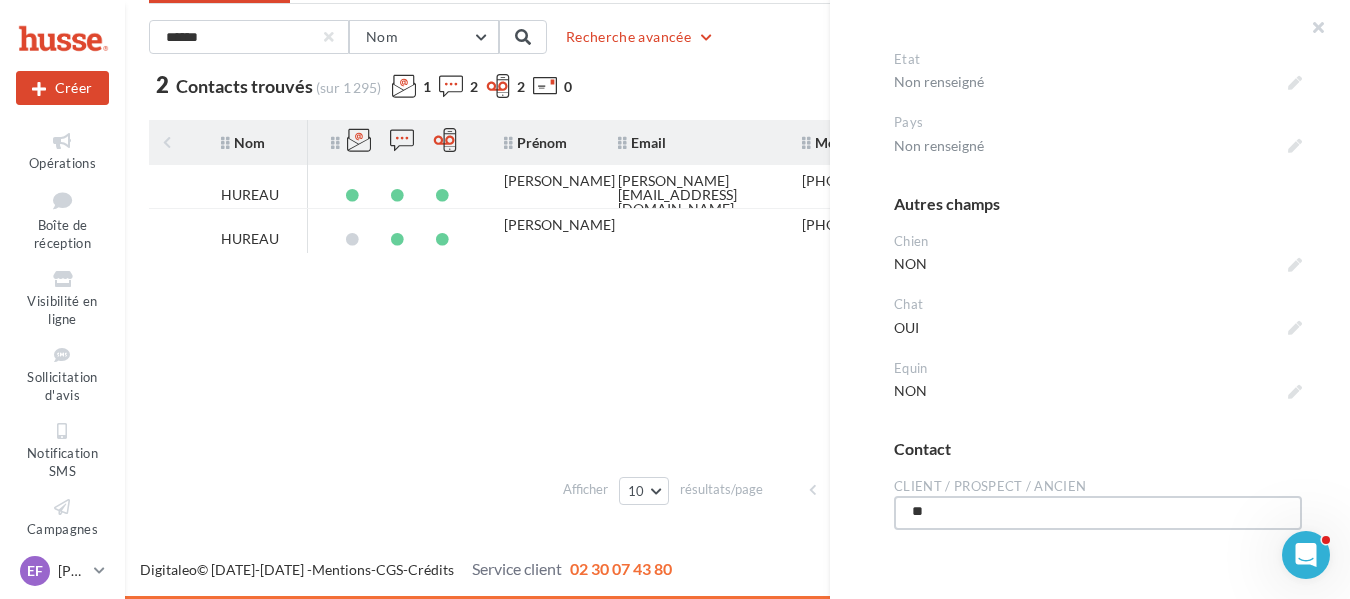 type on "***" 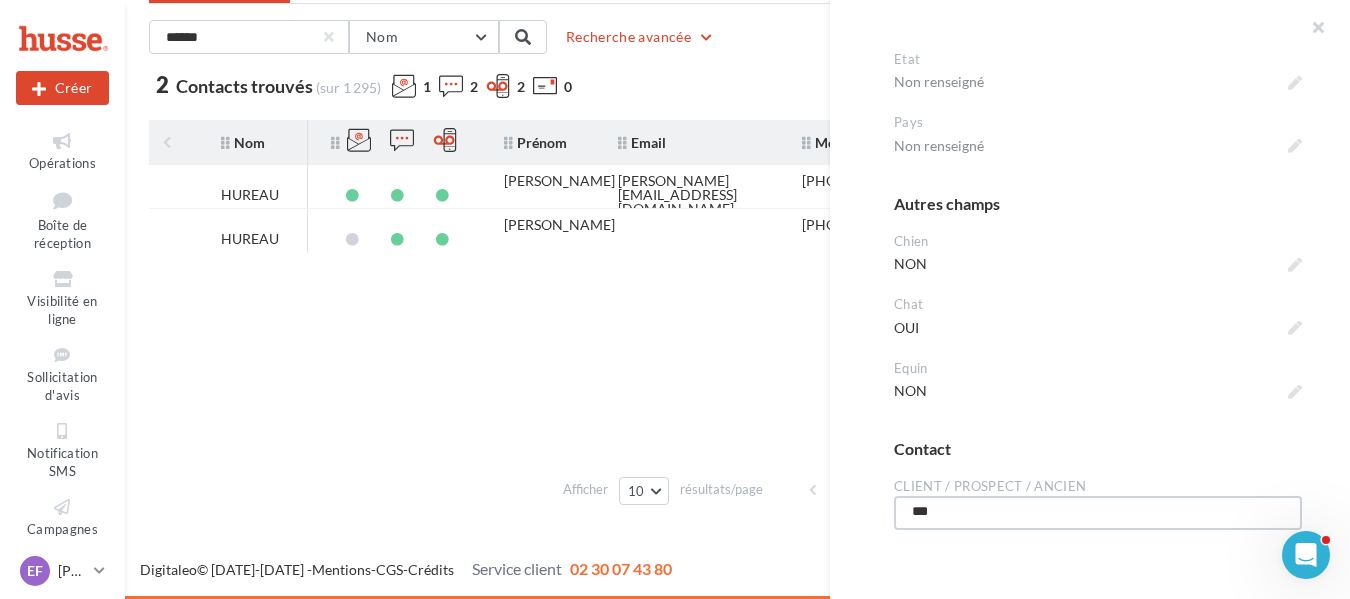 type on "****" 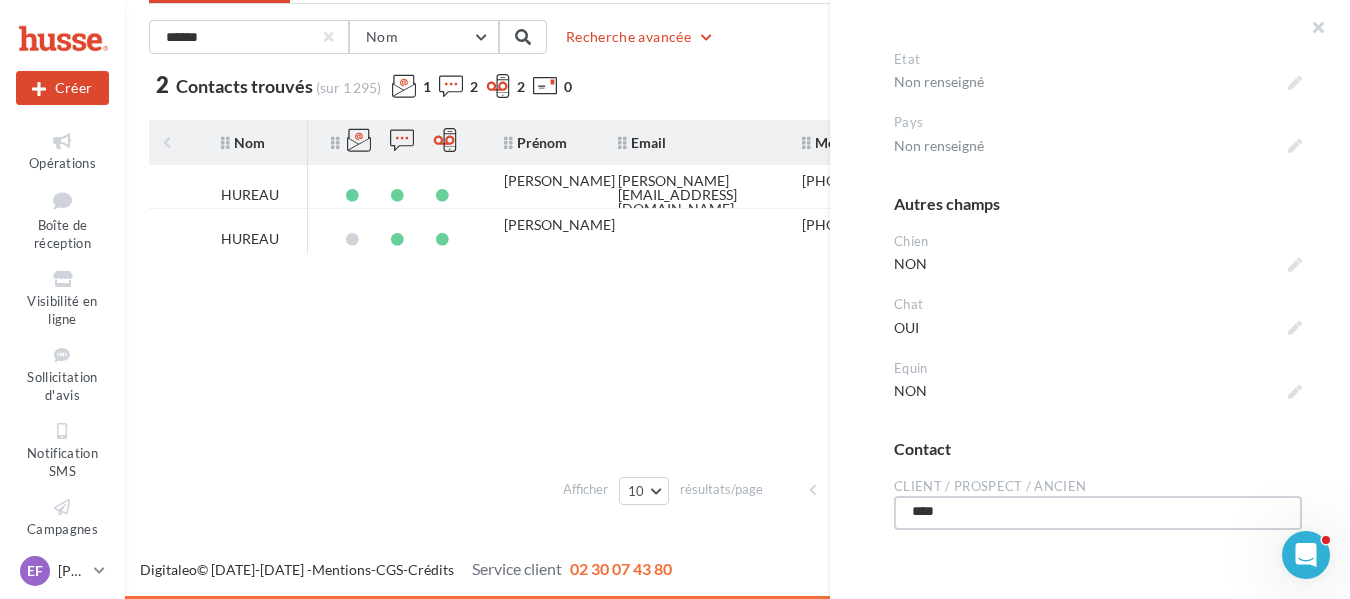 type on "*****" 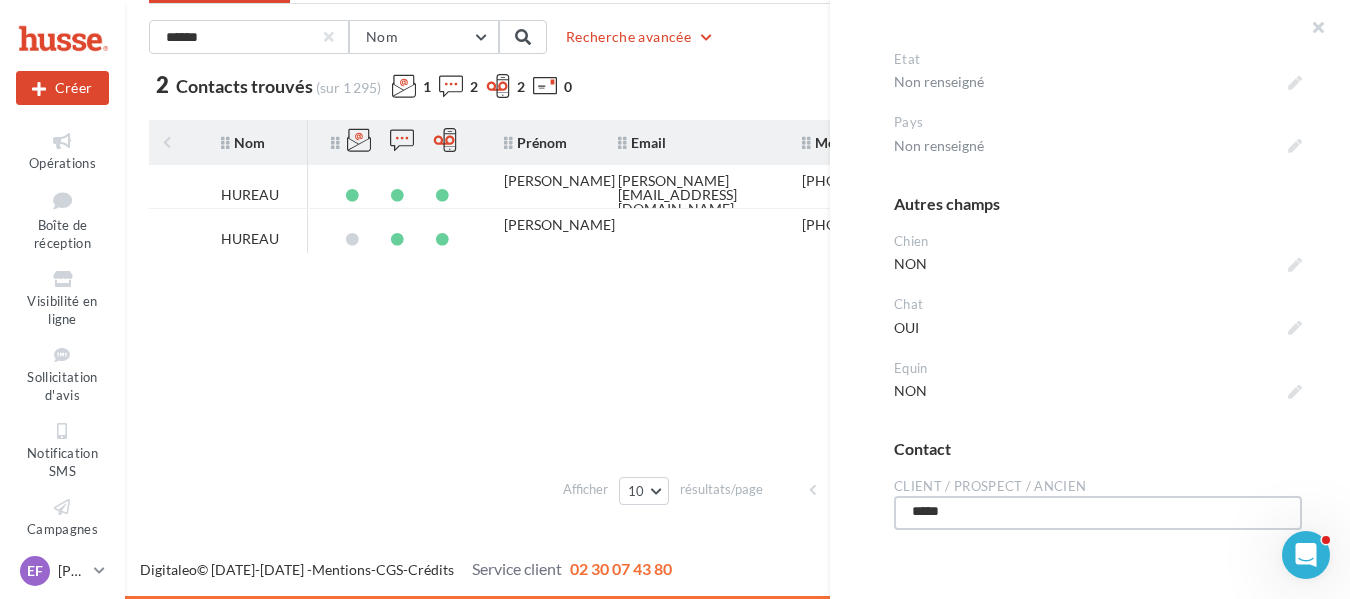 type on "******" 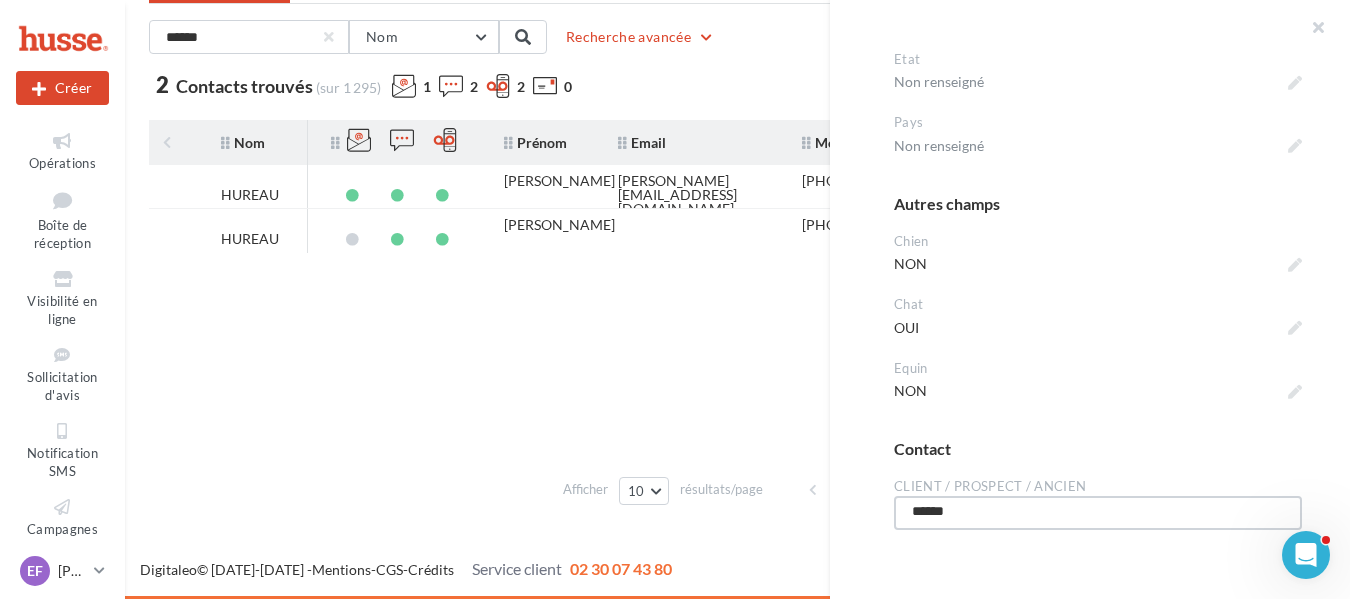 type on "******" 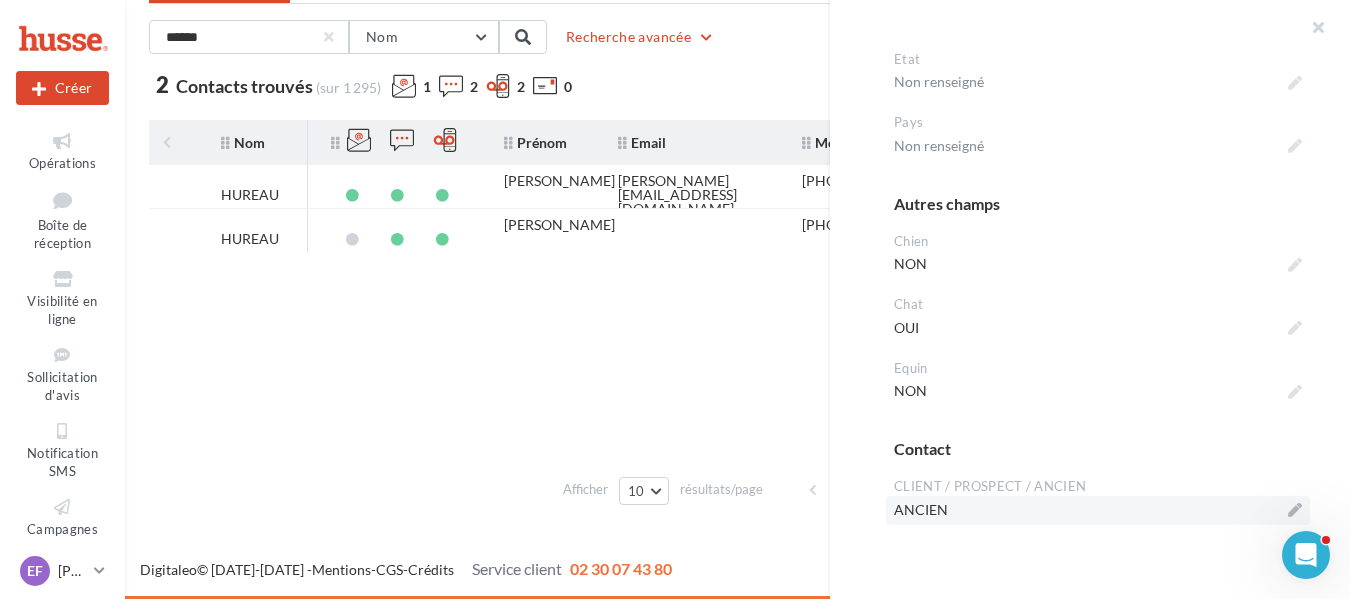 click on "HUREAU
SYLVIA
sylviahureau@gmail.com
+33627382557
CL02063
CLIENT
HUREAU
BERNARD
+33623794568
CL00391
ANCIEN" at bounding box center (737, 315) 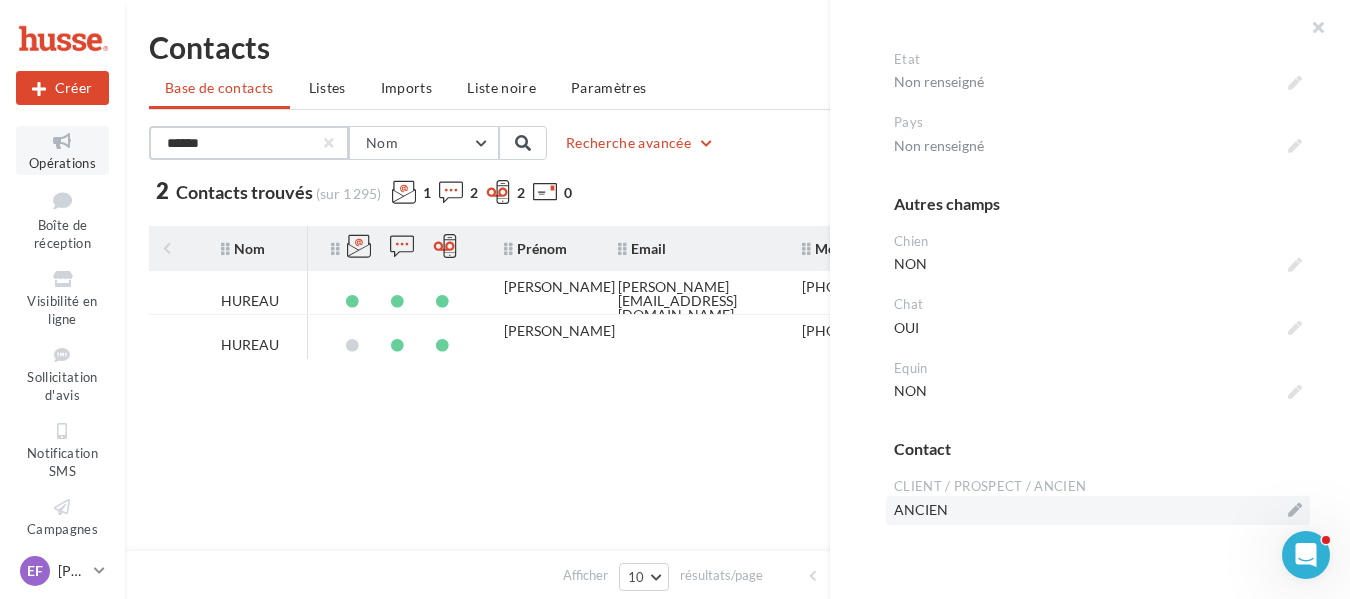 drag, startPoint x: 248, startPoint y: 148, endPoint x: 90, endPoint y: 148, distance: 158 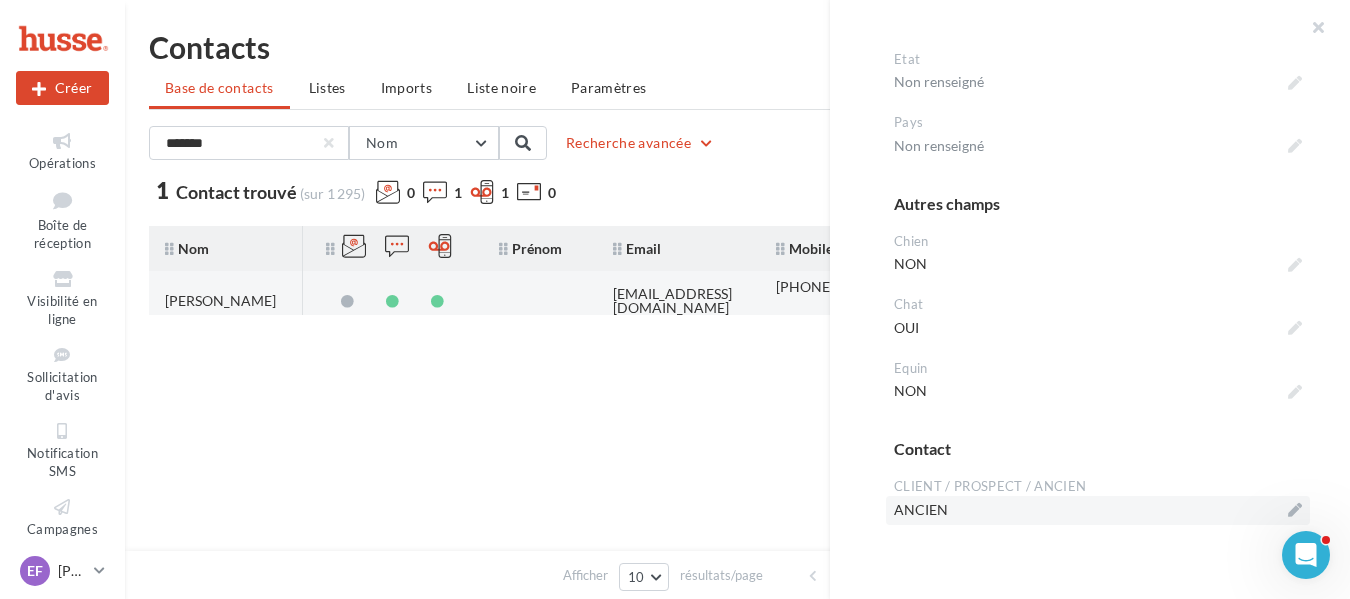 click on "CHARLES JORDAN" at bounding box center [220, 301] 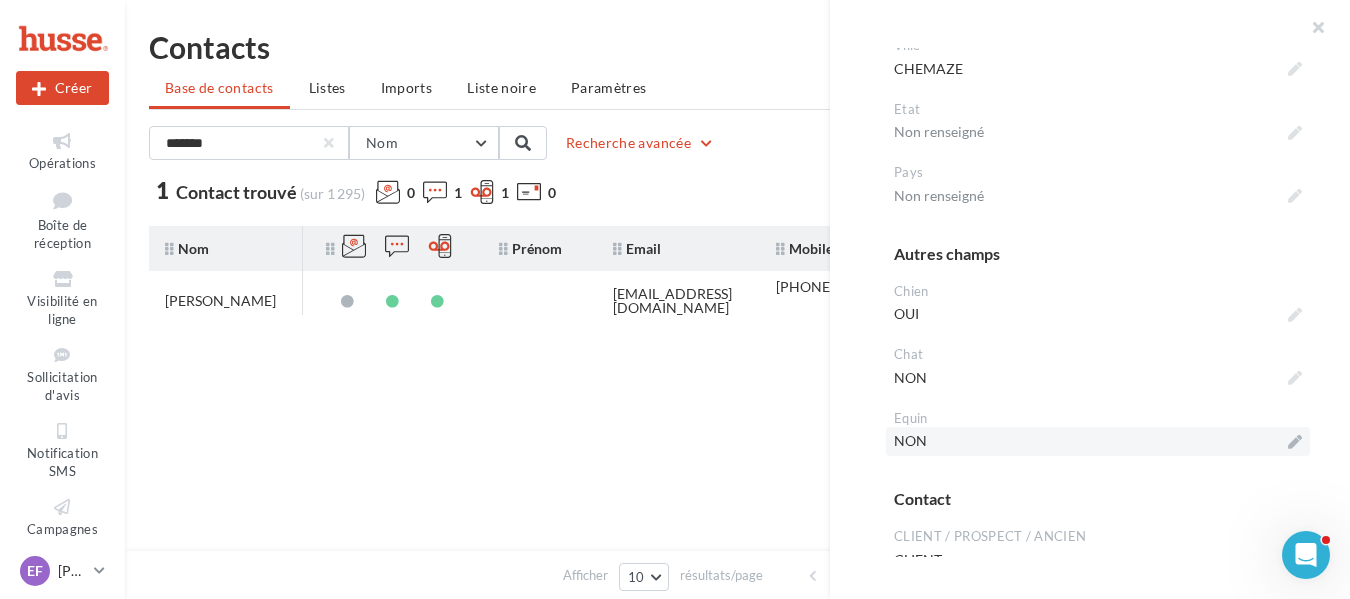 scroll, scrollTop: 1056, scrollLeft: 0, axis: vertical 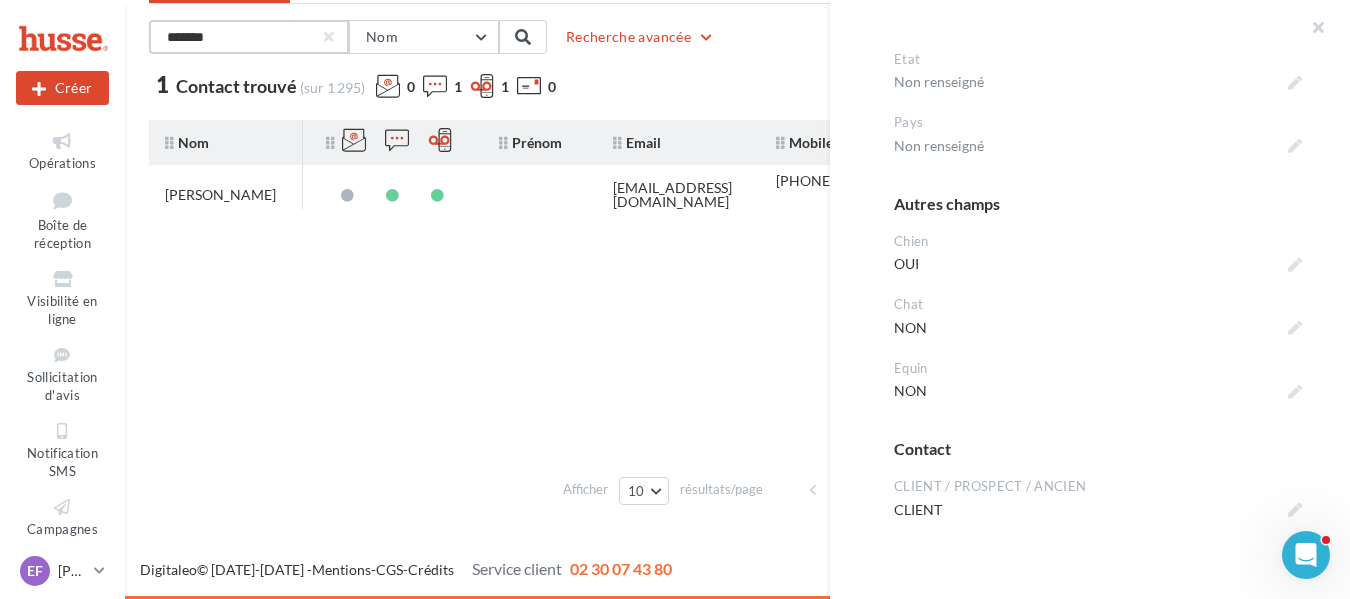 drag, startPoint x: 247, startPoint y: 40, endPoint x: 121, endPoint y: 42, distance: 126.01587 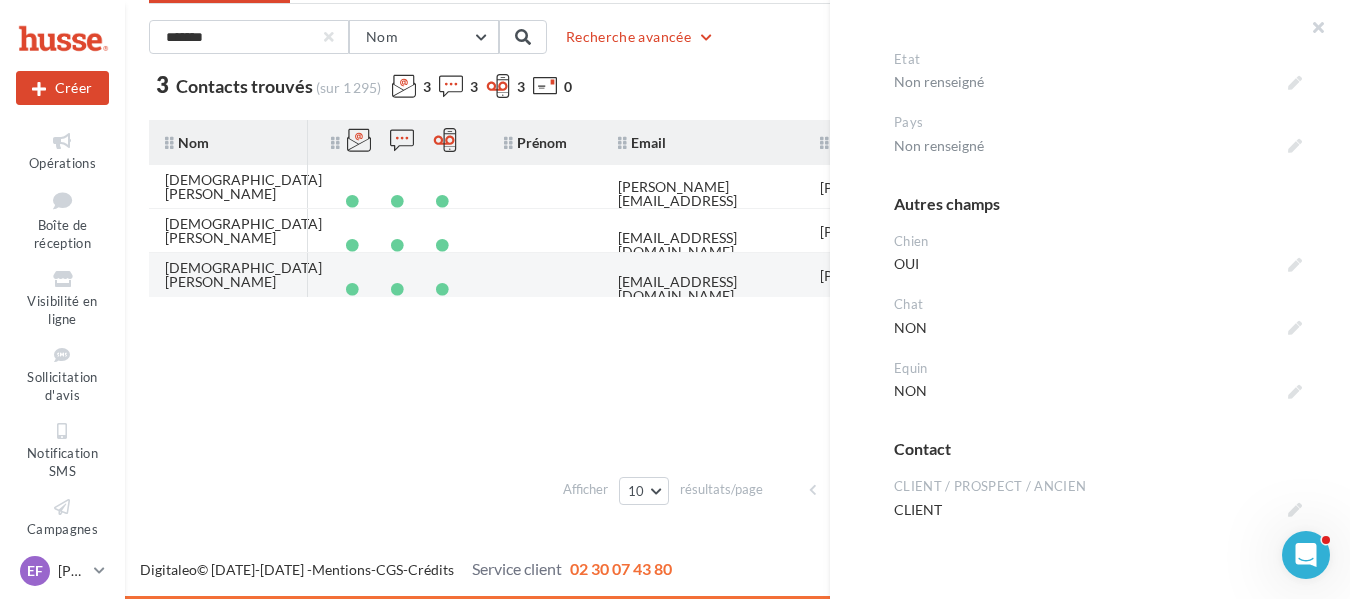 click on "BEDOUET GERARD" at bounding box center [243, 275] 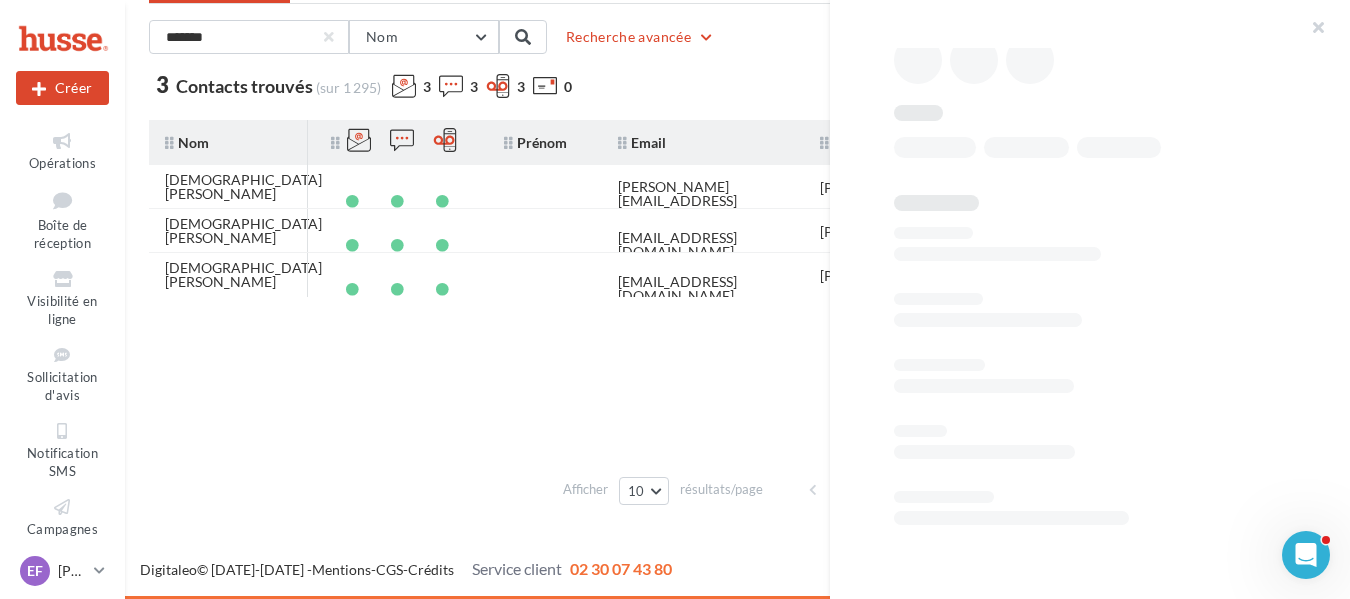 scroll, scrollTop: 0, scrollLeft: 0, axis: both 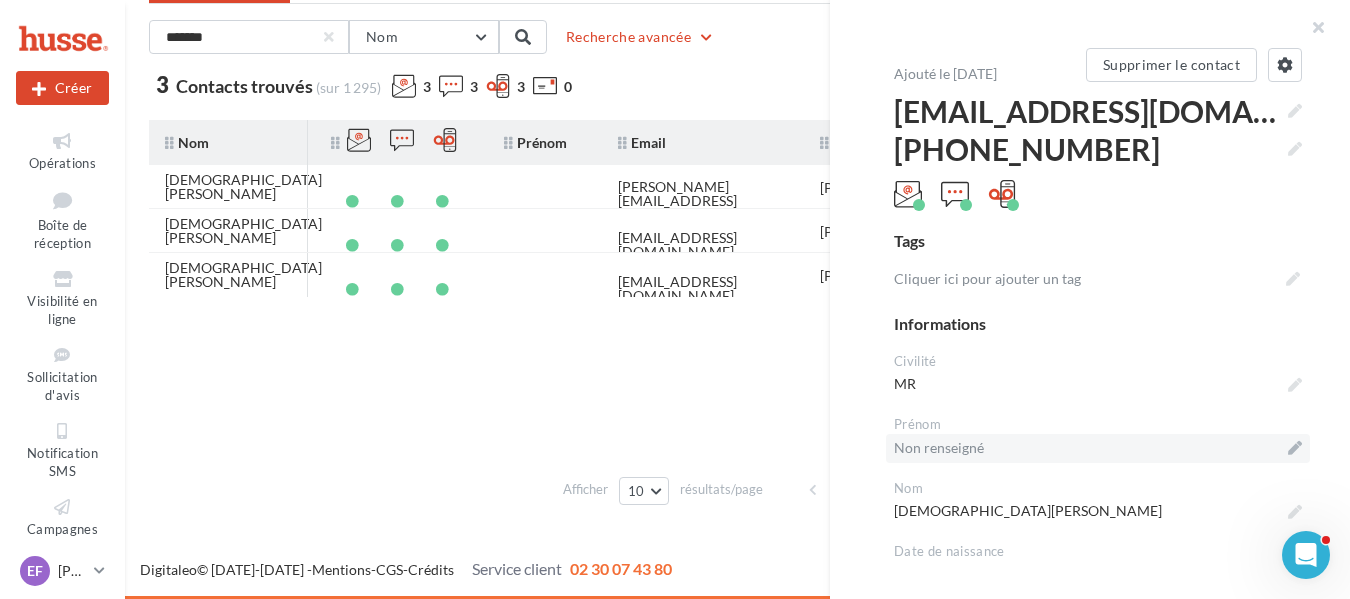 click on "Non renseigné" at bounding box center (1098, 448) 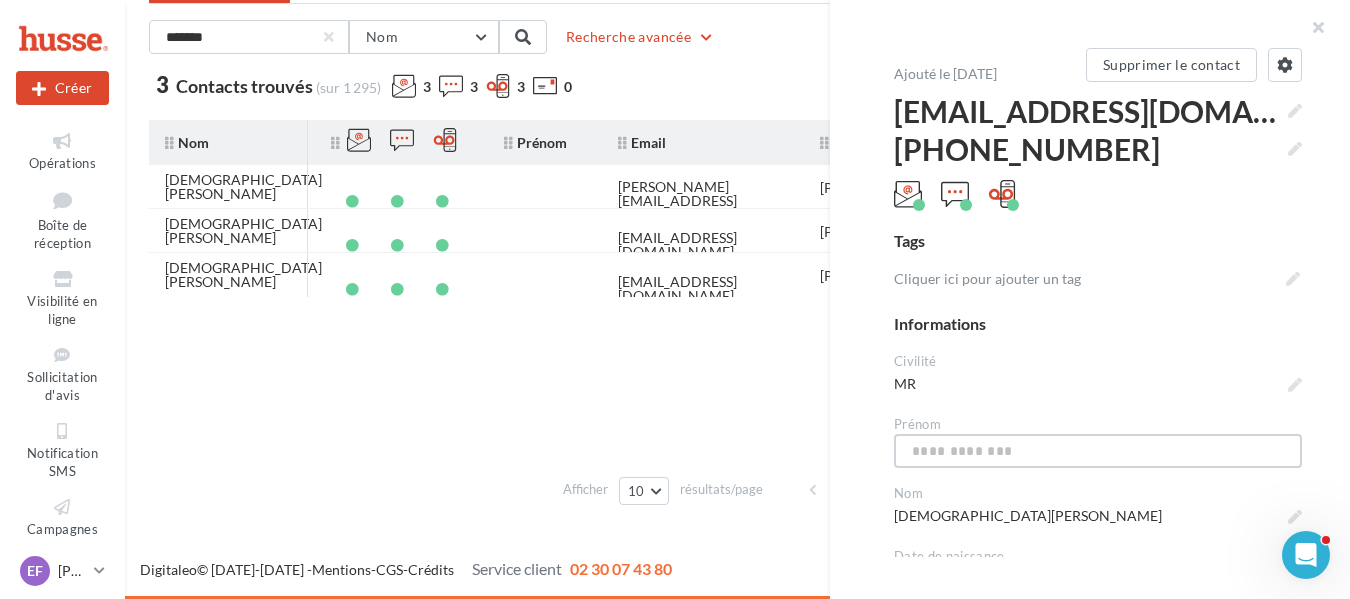 type on "*" 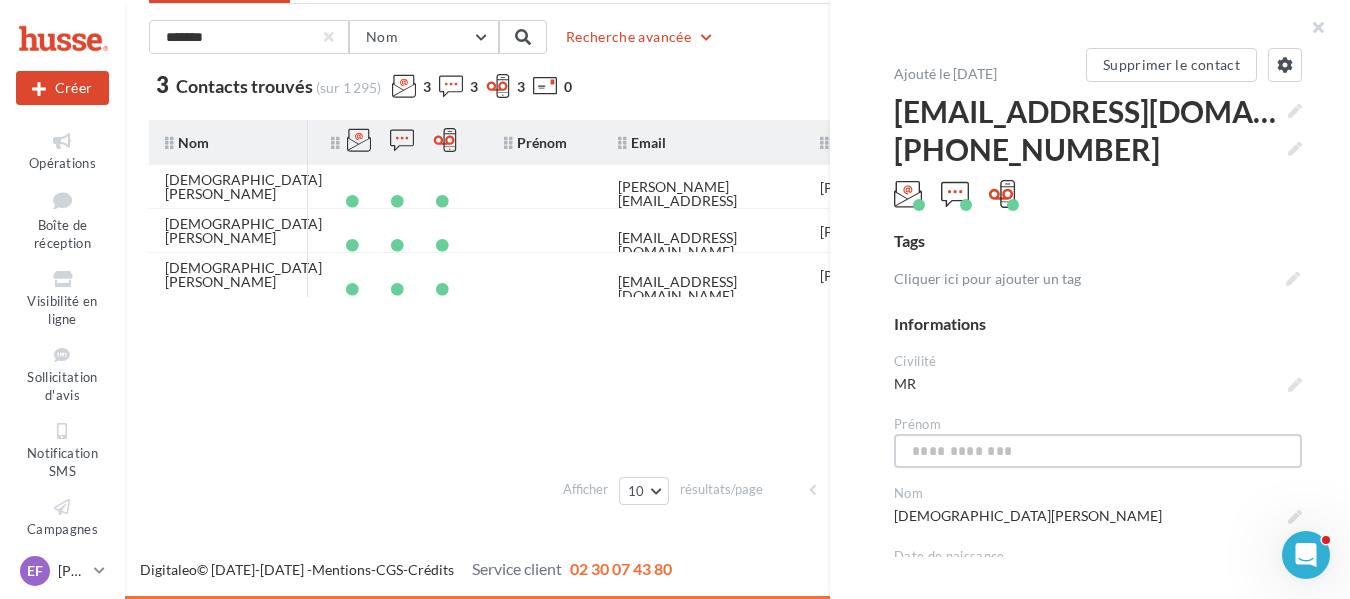 type on "*" 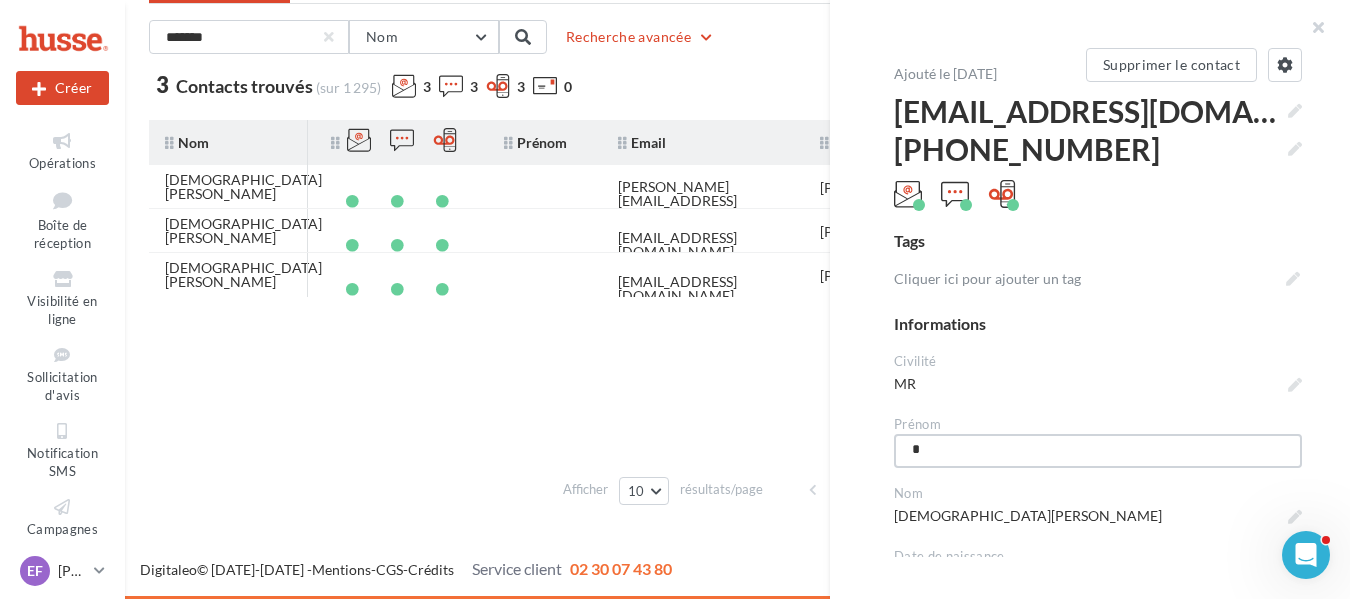 type on "**" 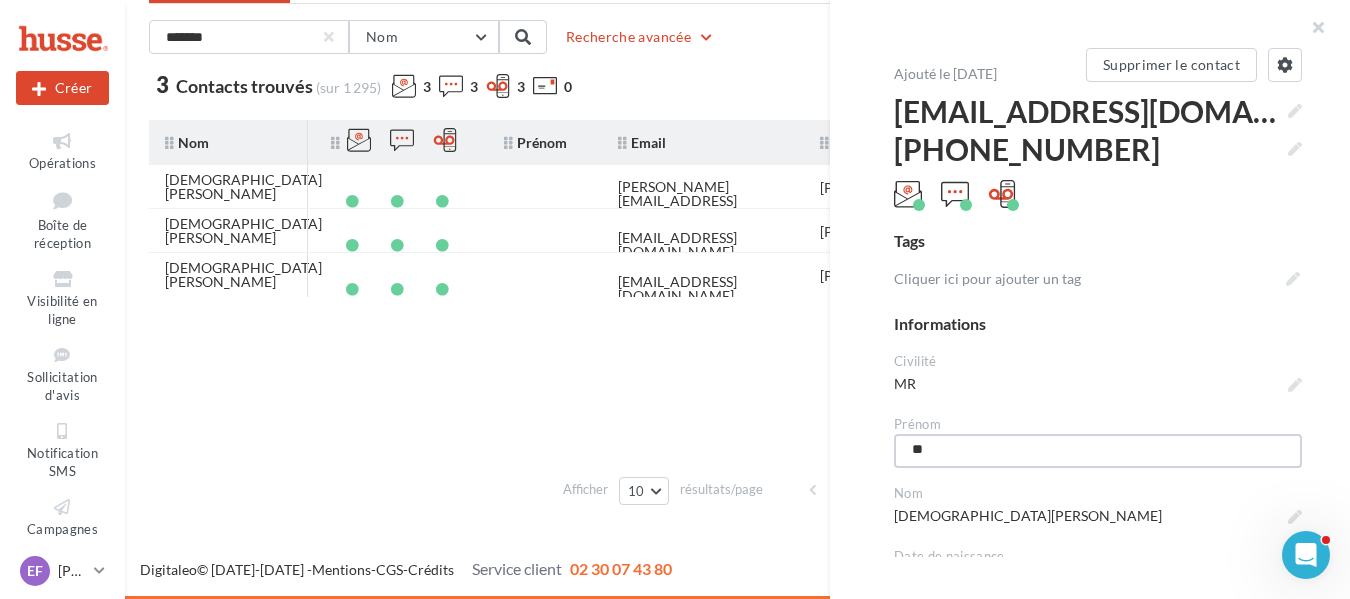 type on "***" 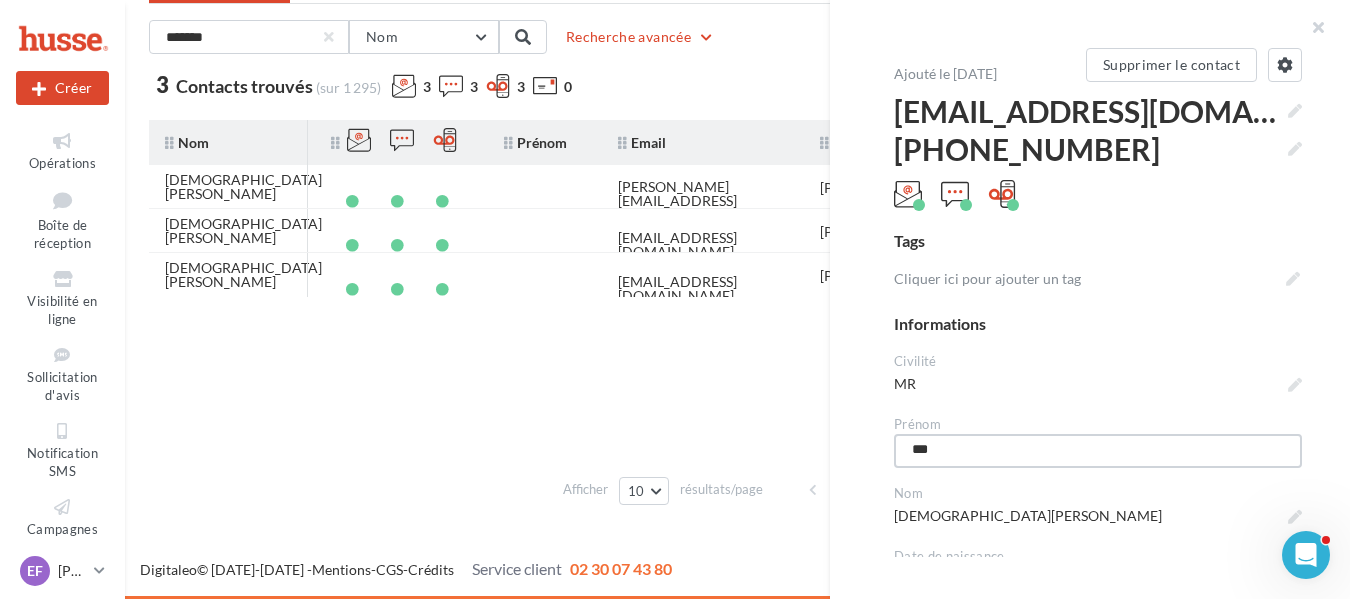 type on "****" 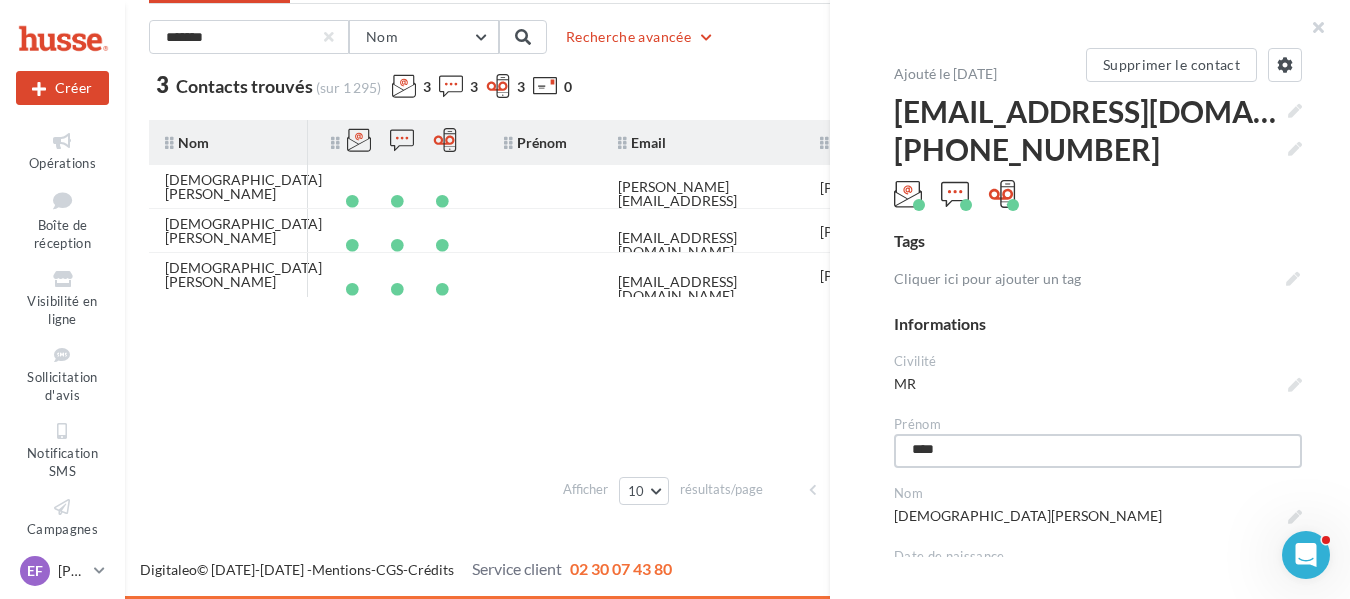 type on "*****" 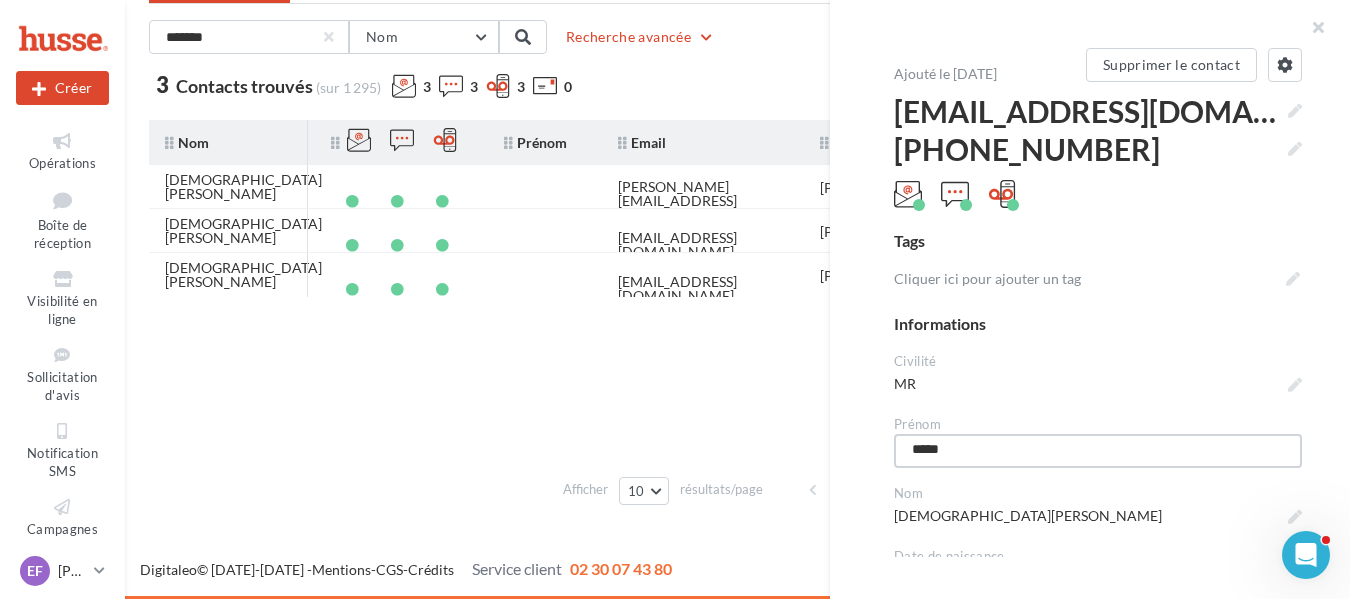 type on "******" 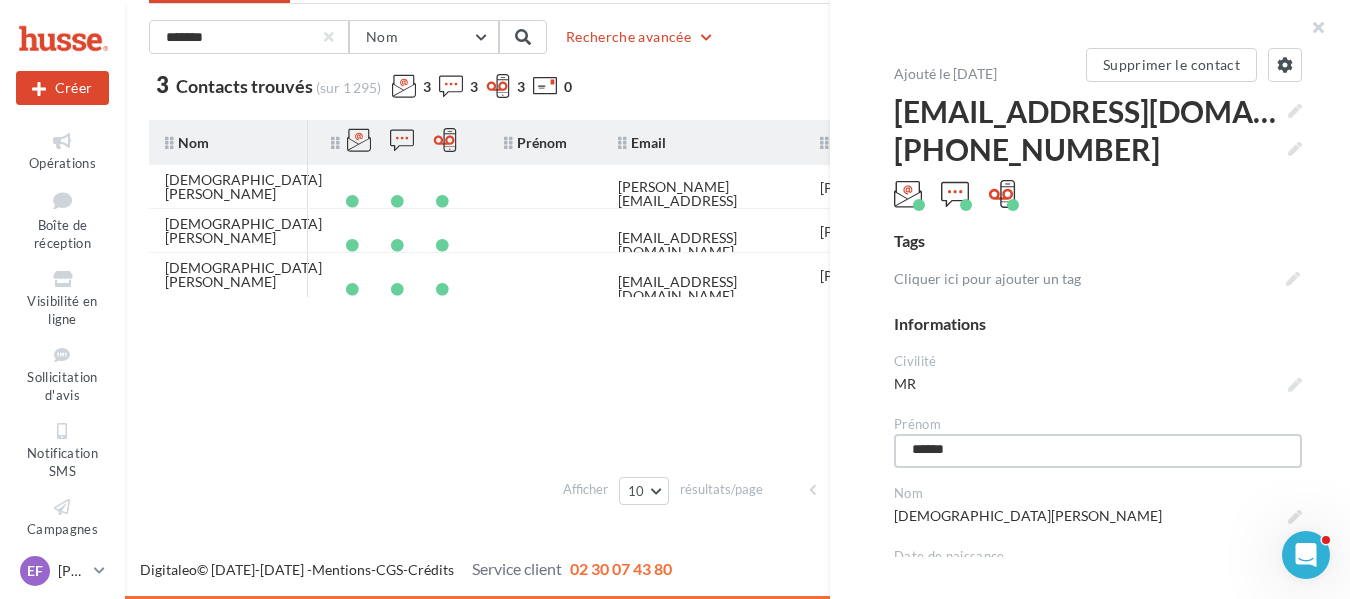type on "******" 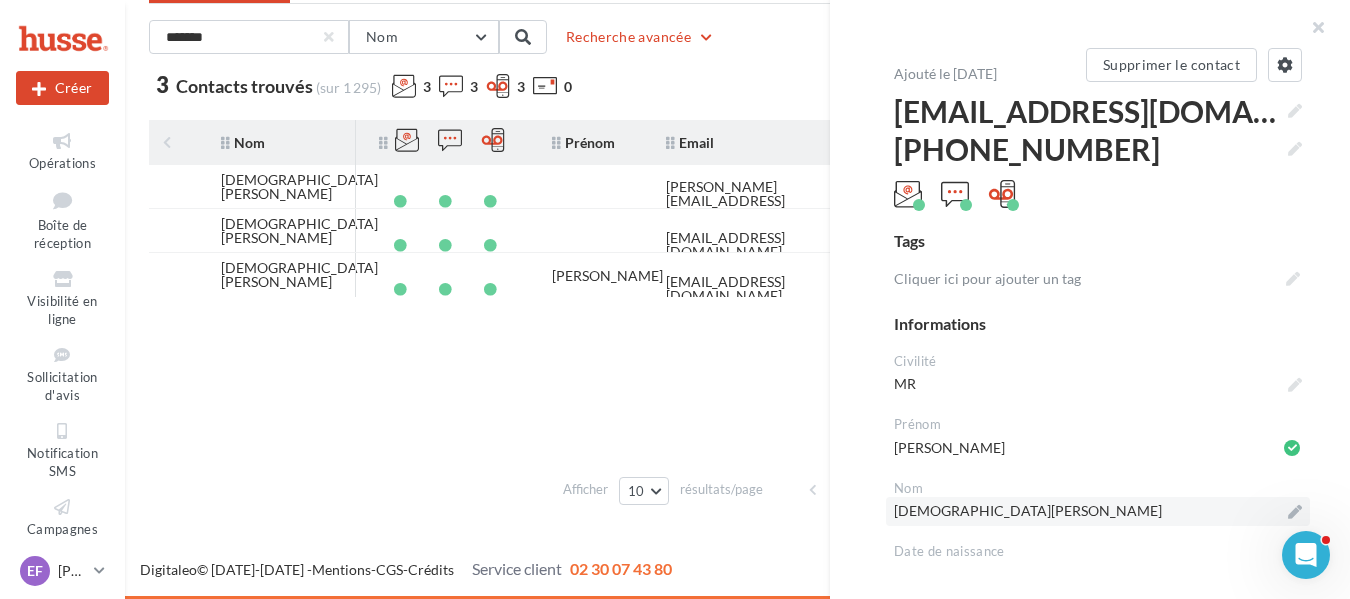 click on "BEDOUET GERARD" at bounding box center [1098, 511] 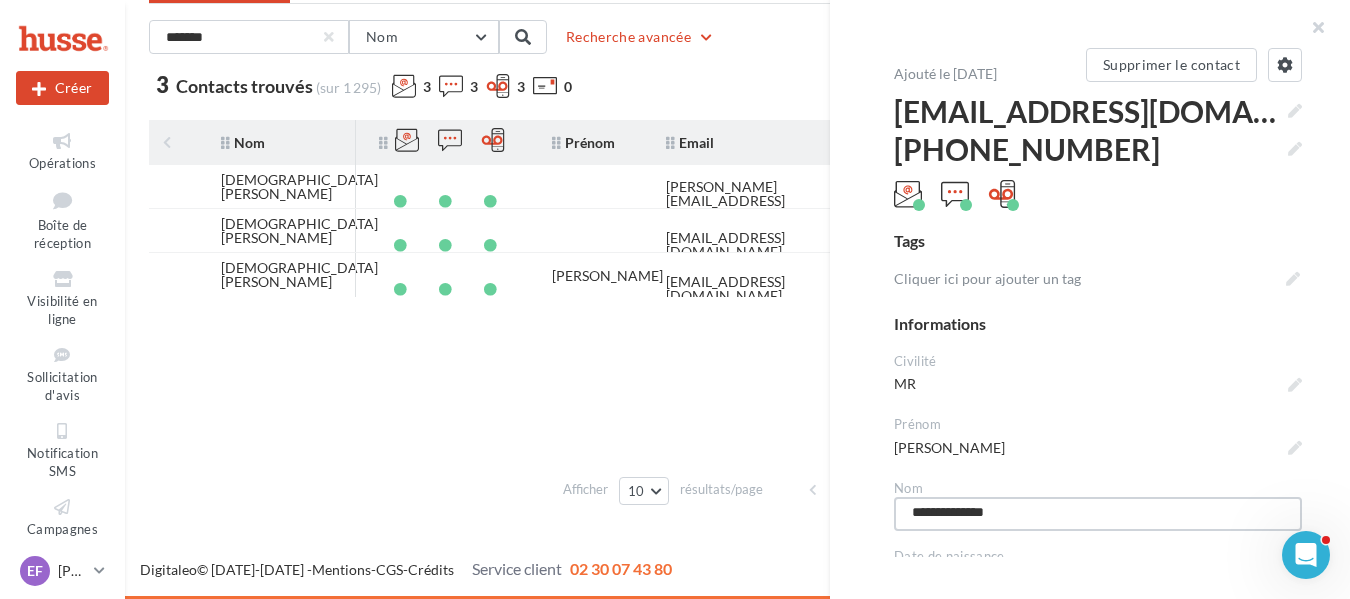 drag, startPoint x: 1066, startPoint y: 514, endPoint x: 985, endPoint y: 531, distance: 82.764725 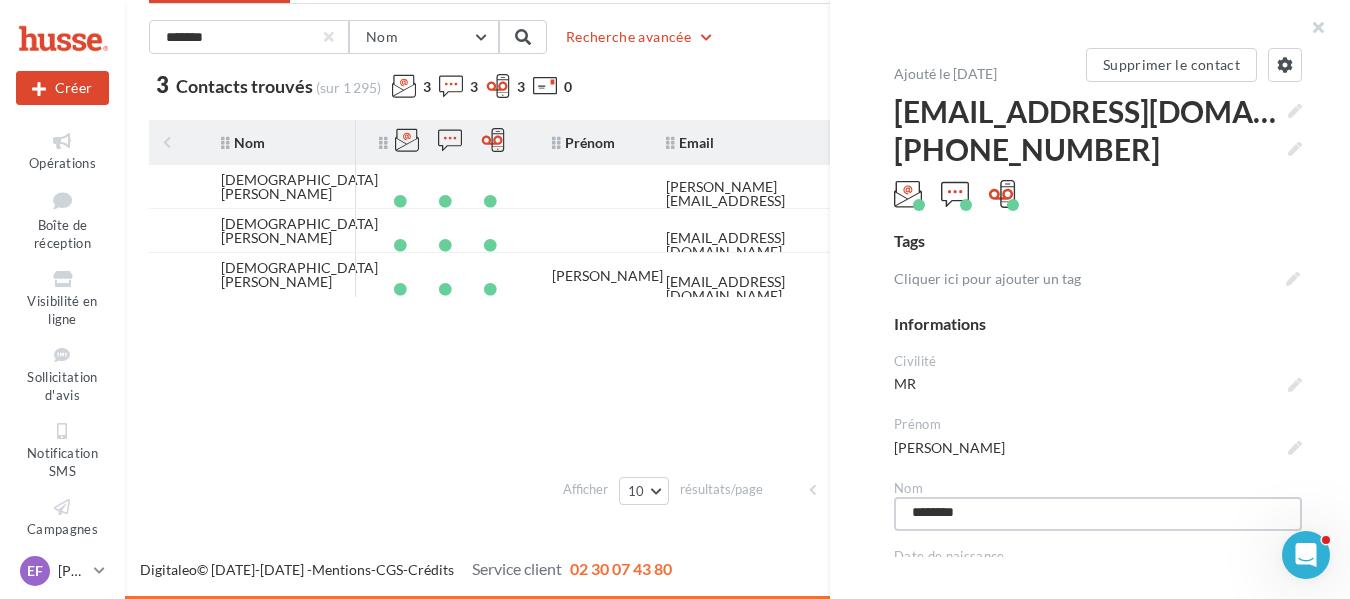 type on "*******" 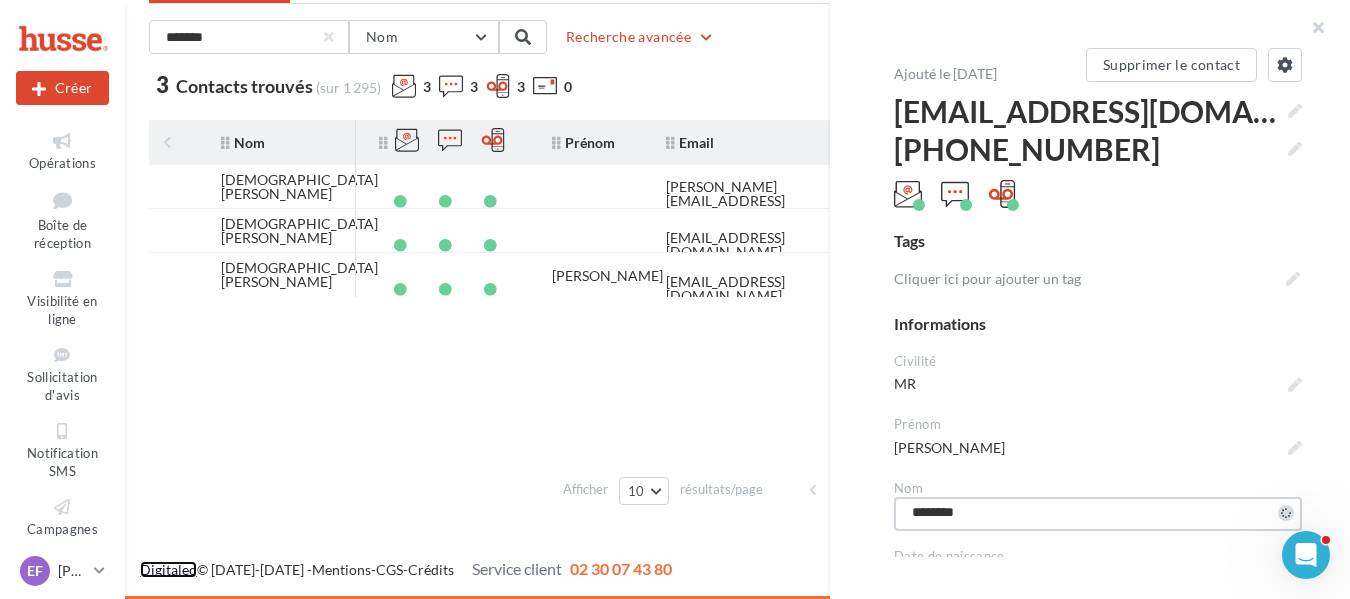 type on "*******" 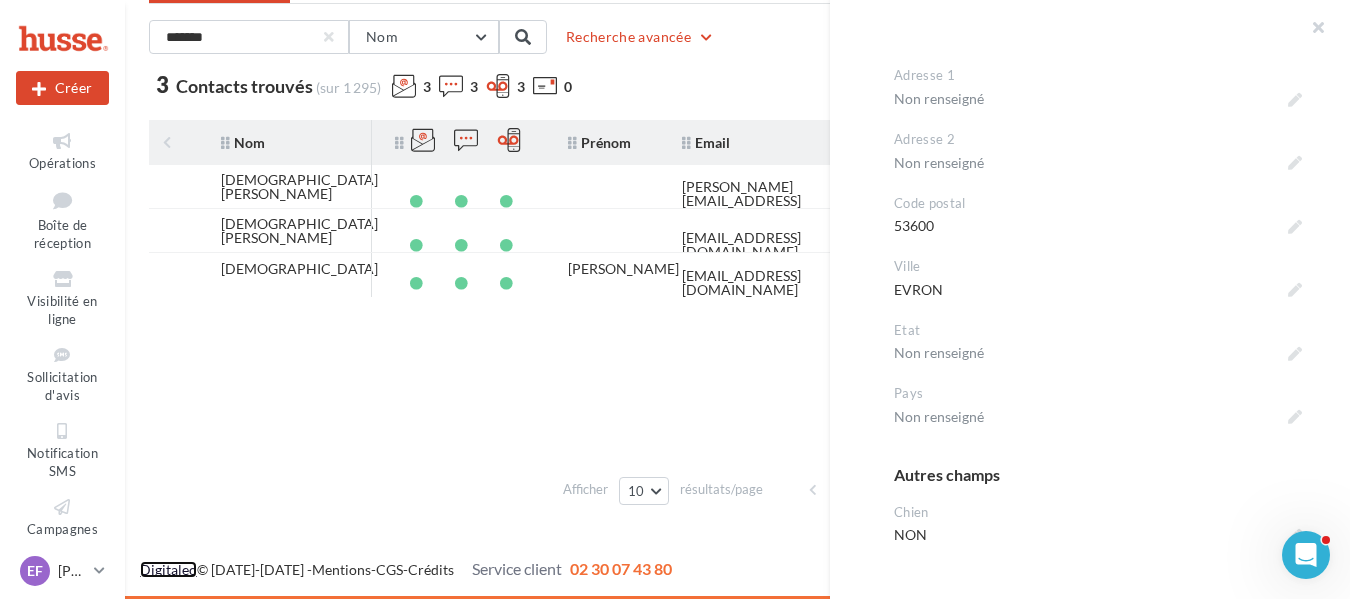 scroll, scrollTop: 1056, scrollLeft: 0, axis: vertical 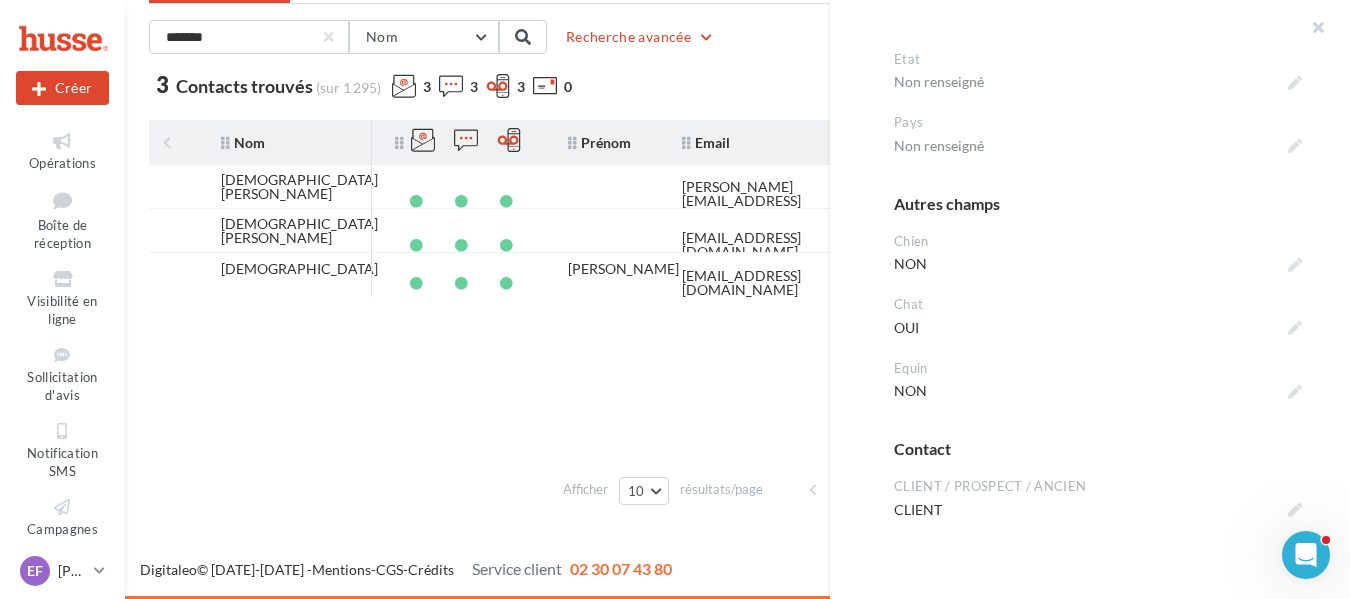 click on "BEDOUET LINDSAY
lindsay.bedouet@gmail.com
+33606852187
CL01985
CLIENT
BEDOUET SANDRA
sandrapeeters@orange.fr
+33671916052
CL01744
CLIENT
BEDOUET
GERARD
gerardbedouet@orange.fr
+33633834216
CL00198" at bounding box center [737, 315] 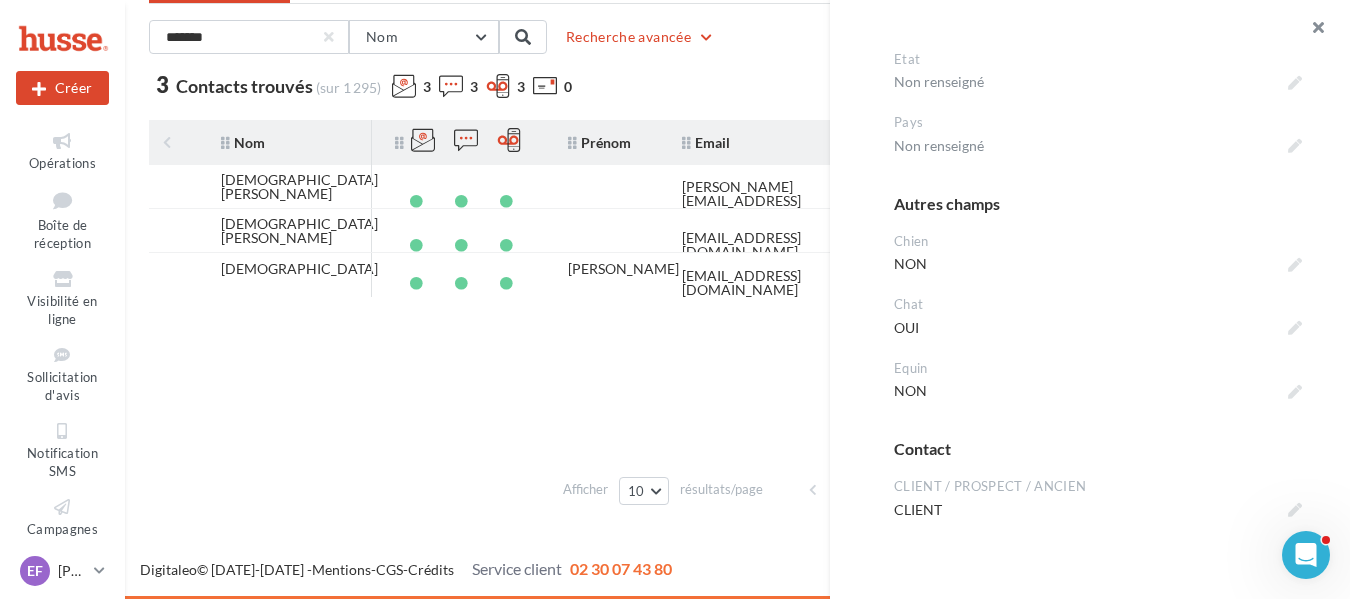 click at bounding box center [1310, 30] 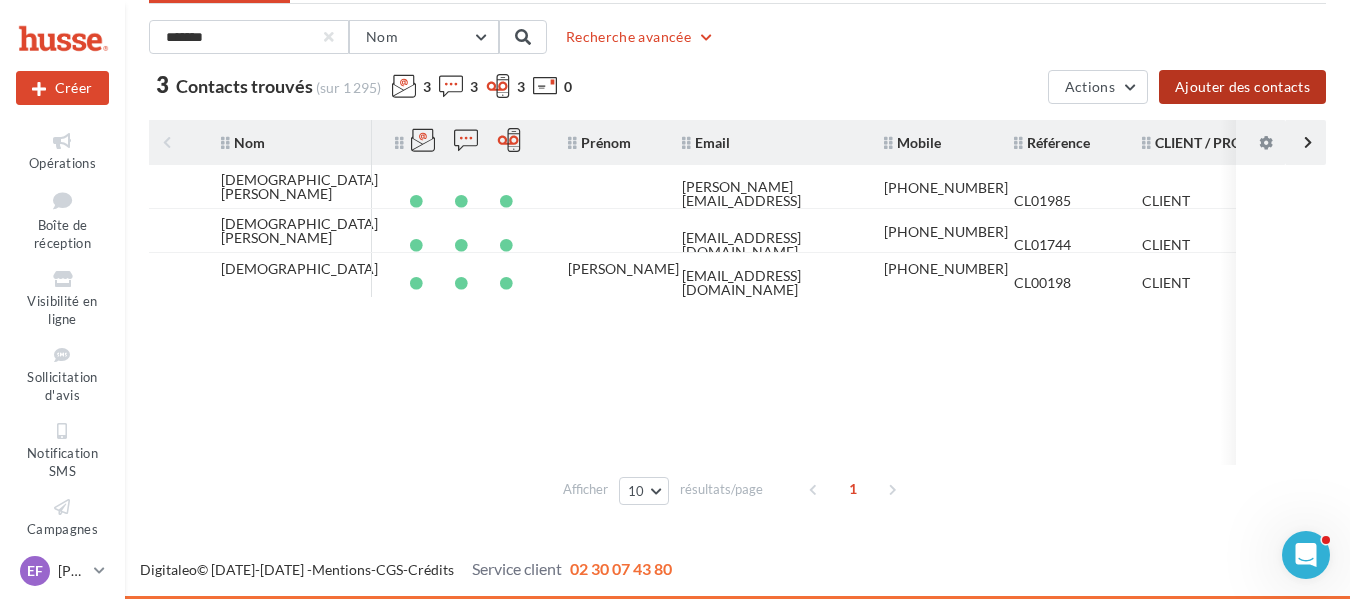 click on "Ajouter des contacts" at bounding box center (1242, 87) 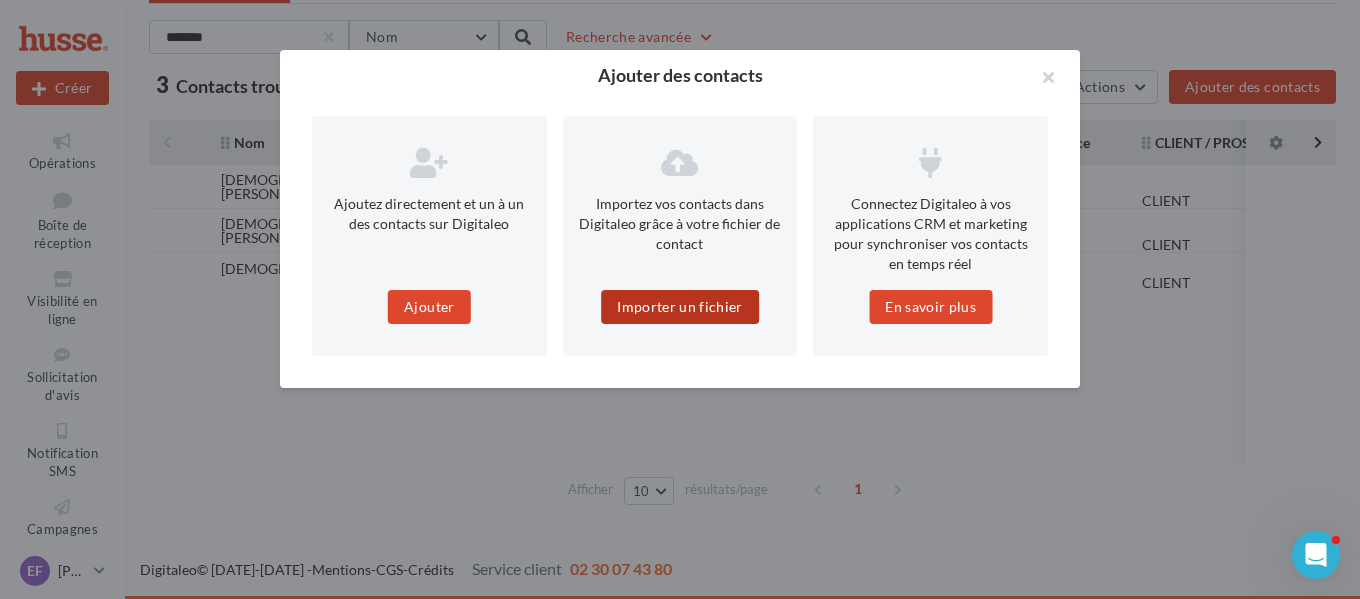 click on "Importer un fichier" at bounding box center (680, 307) 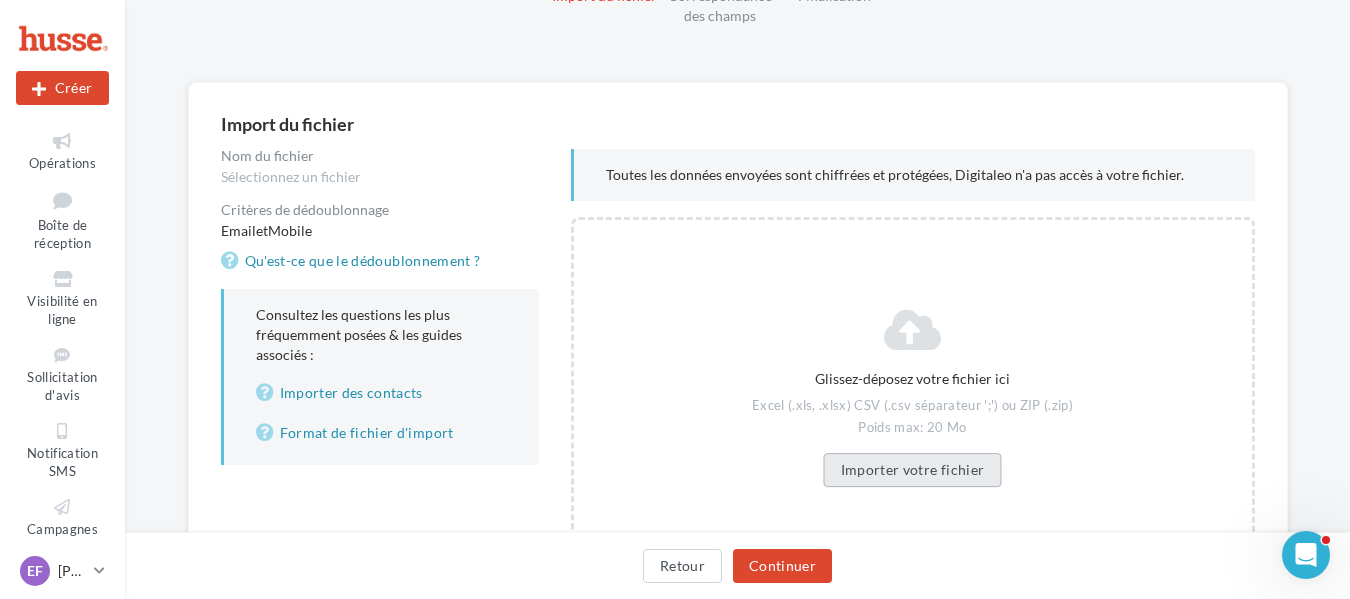 click on "Importer votre fichier" at bounding box center [913, 470] 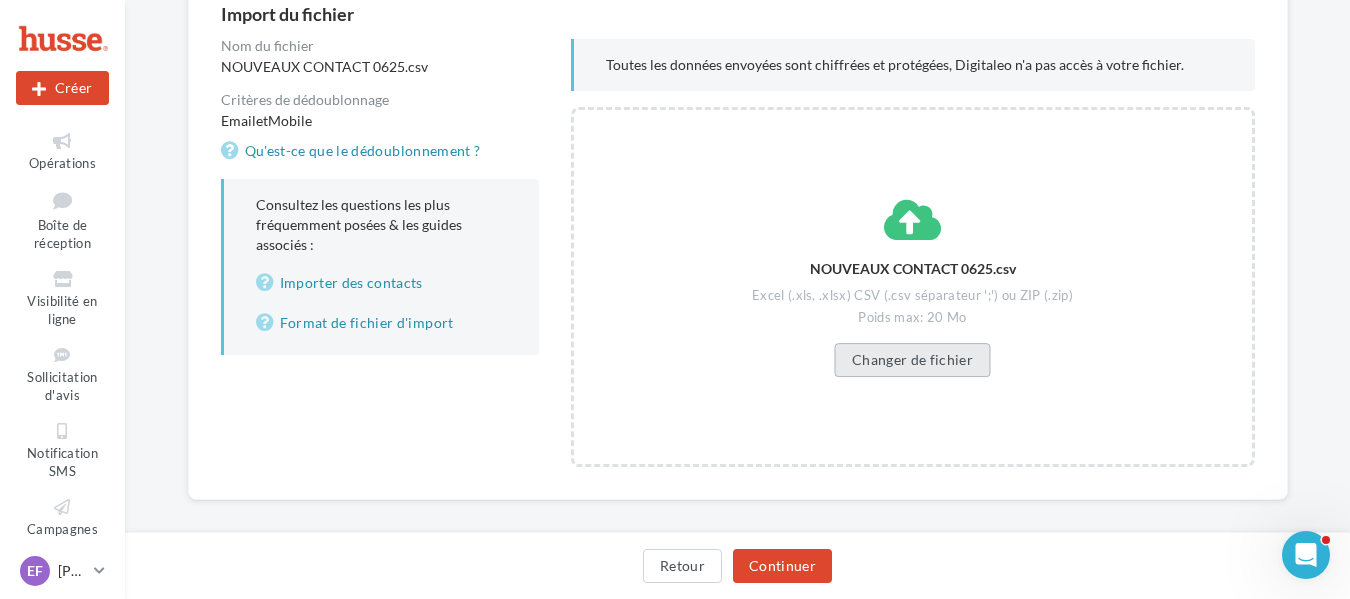 scroll, scrollTop: 235, scrollLeft: 0, axis: vertical 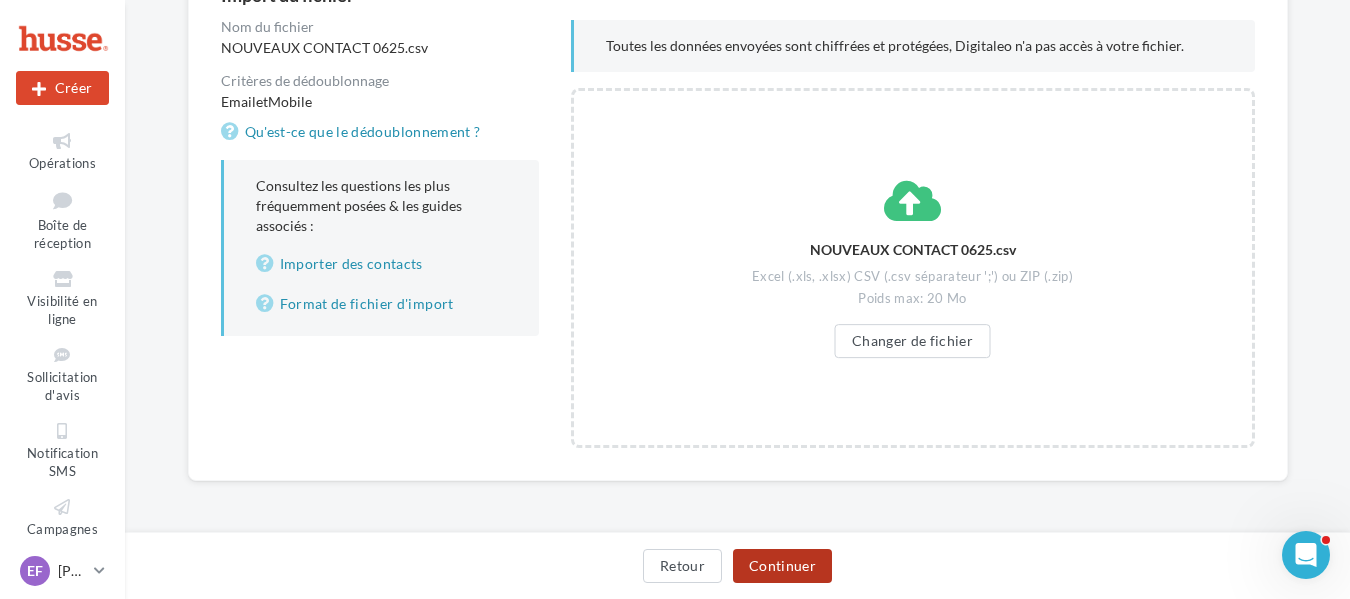 click on "Continuer" at bounding box center [782, 566] 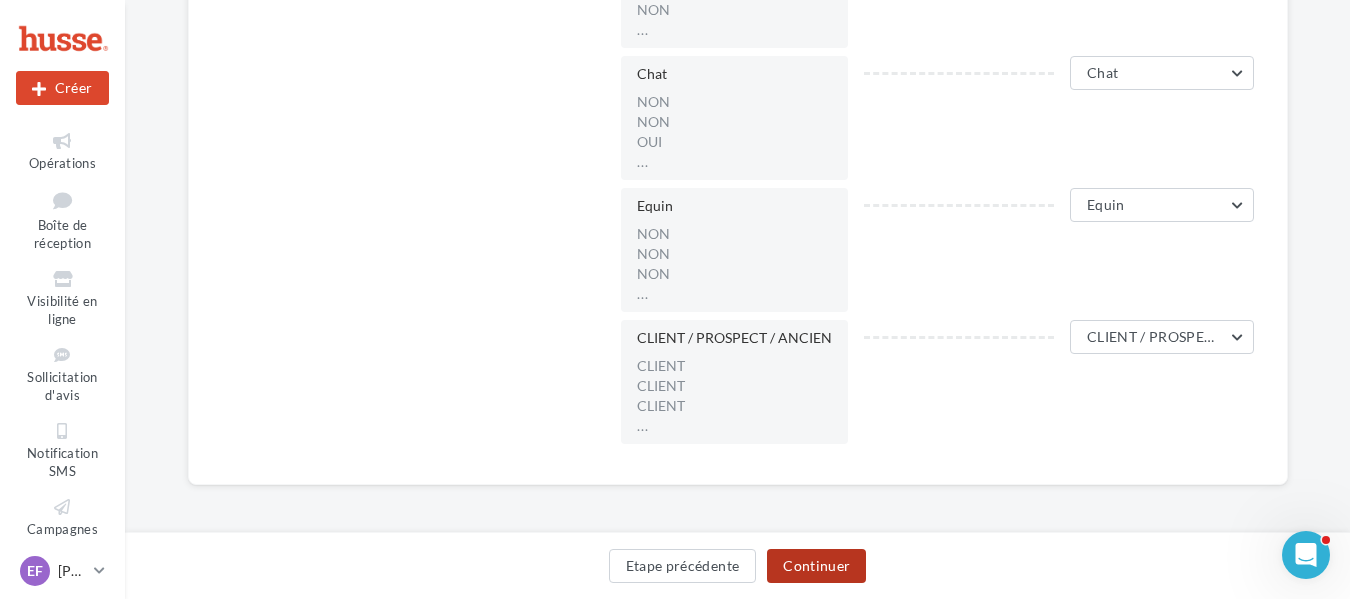scroll, scrollTop: 1644, scrollLeft: 0, axis: vertical 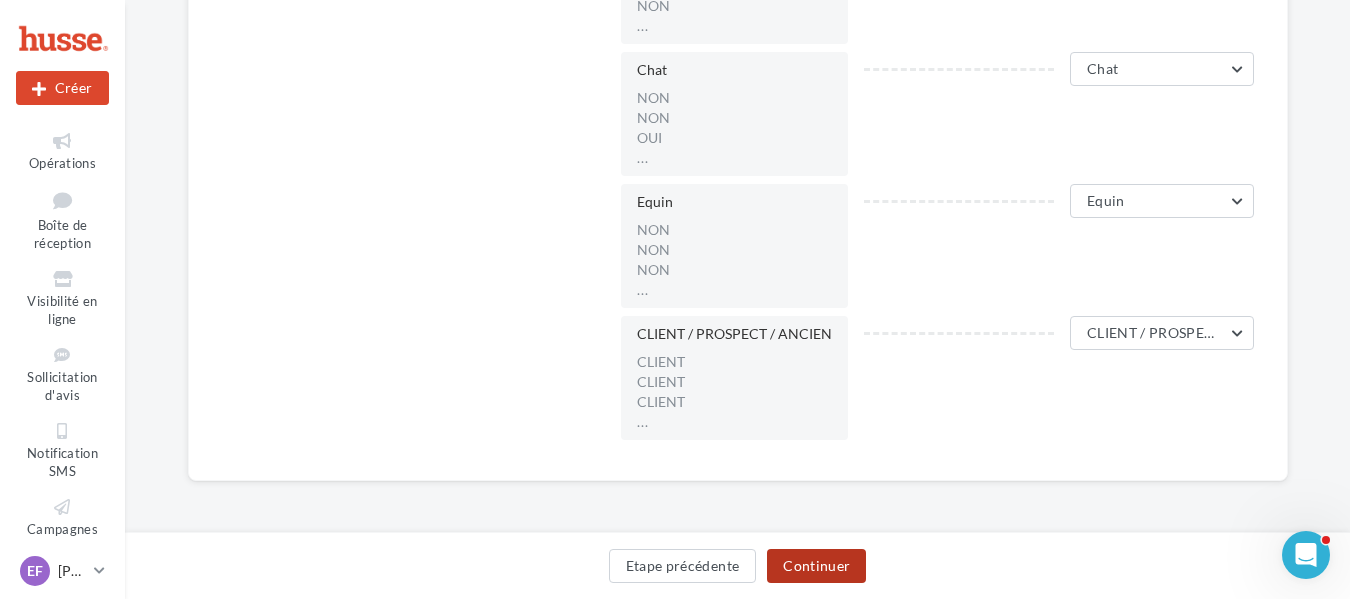 click on "Continuer" at bounding box center (816, 566) 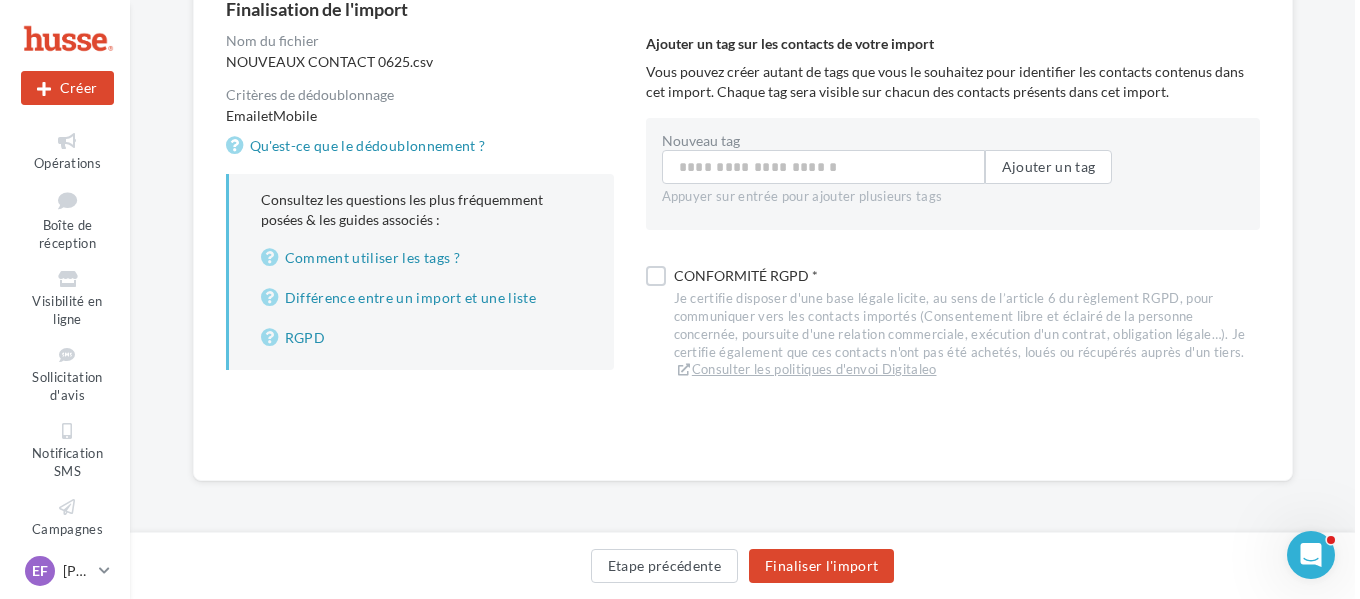 scroll, scrollTop: 221, scrollLeft: 0, axis: vertical 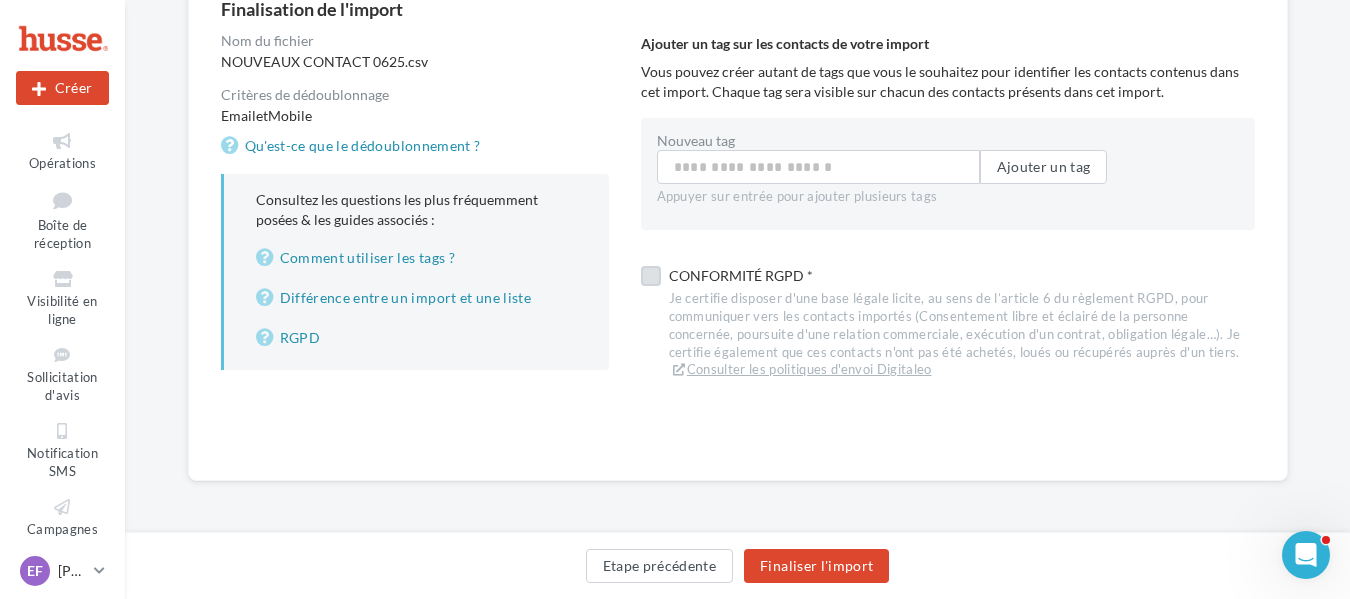 click at bounding box center (651, 276) 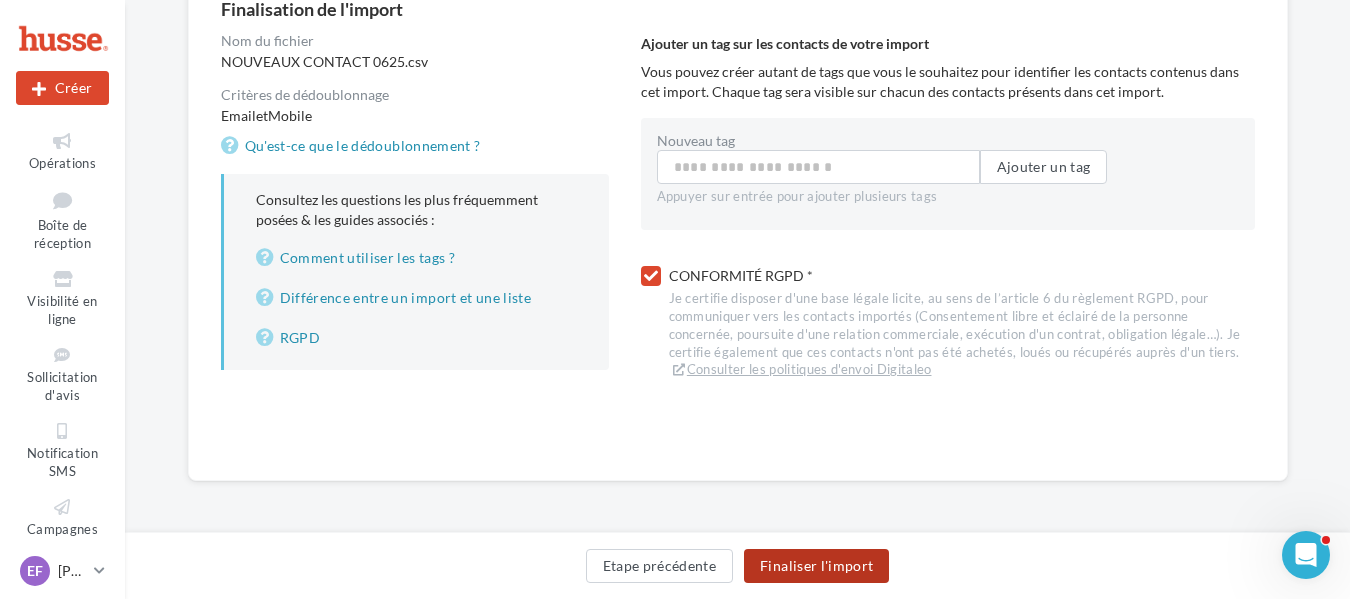 click on "Finaliser l'import" at bounding box center (816, 566) 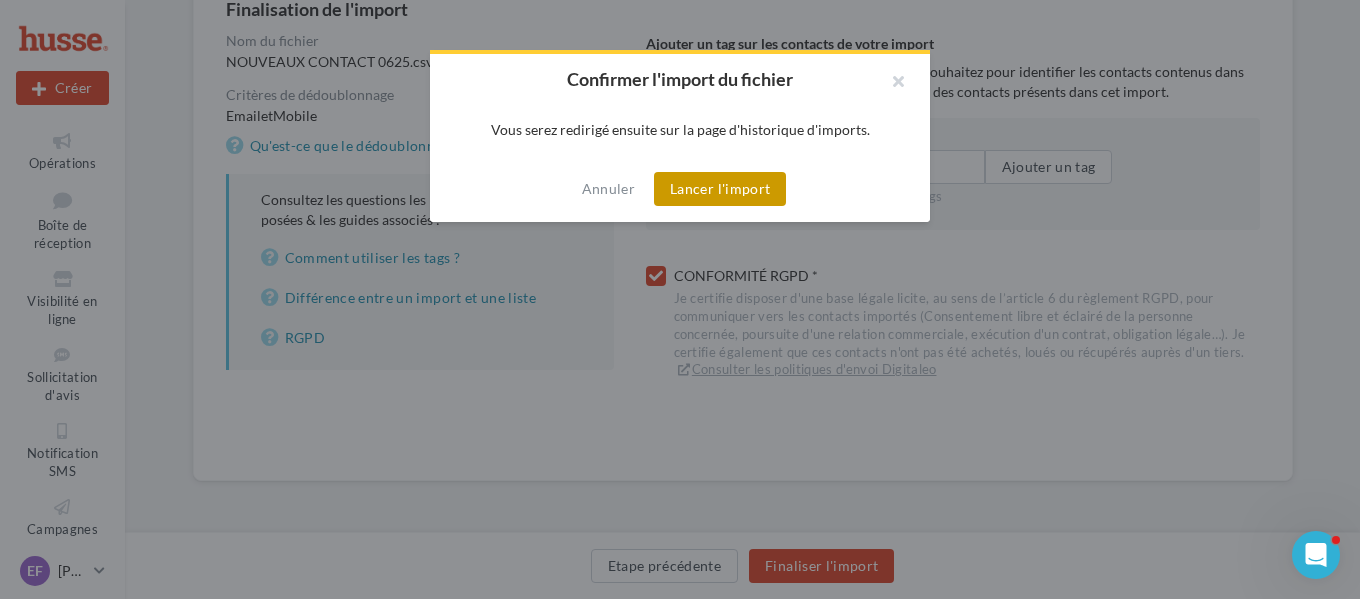click on "Lancer l'import" at bounding box center [720, 189] 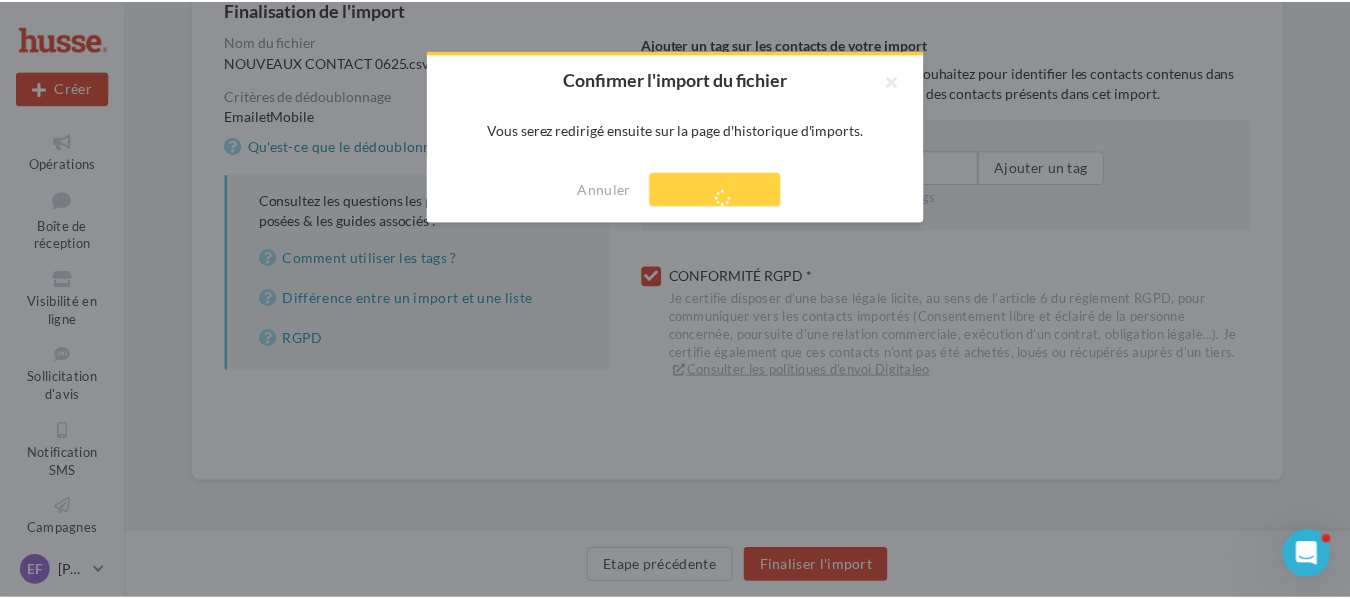scroll, scrollTop: 0, scrollLeft: 0, axis: both 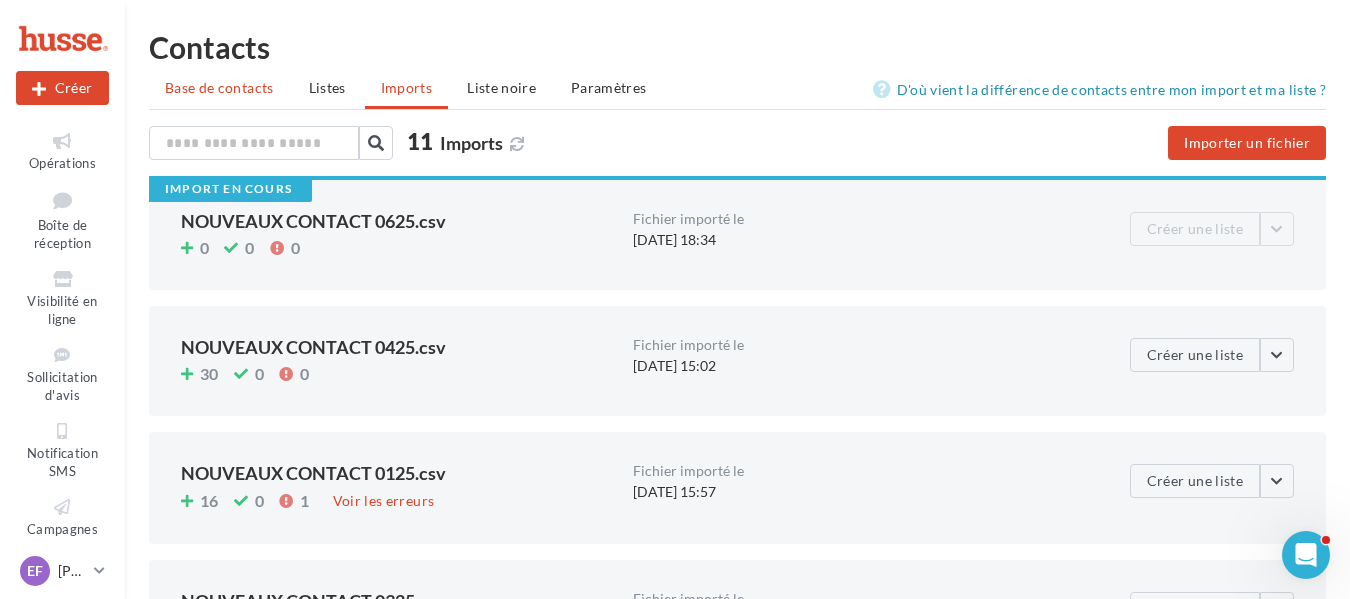 click on "Base de contacts" at bounding box center [219, 87] 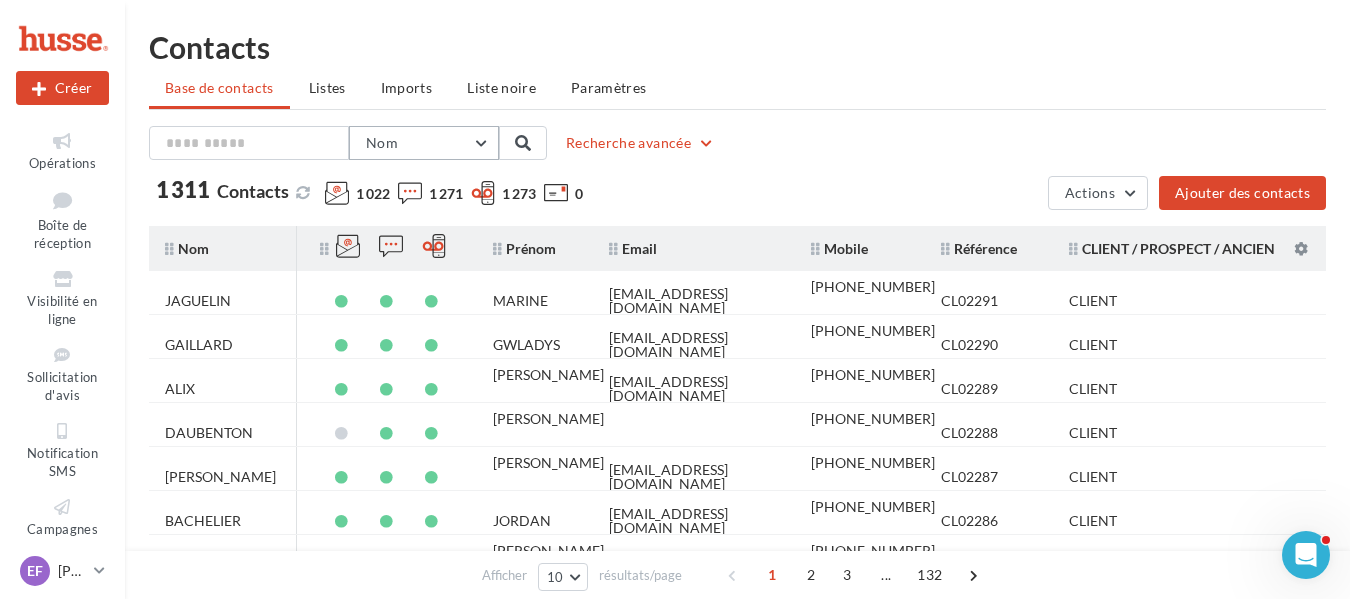click on "Nom" at bounding box center [424, 143] 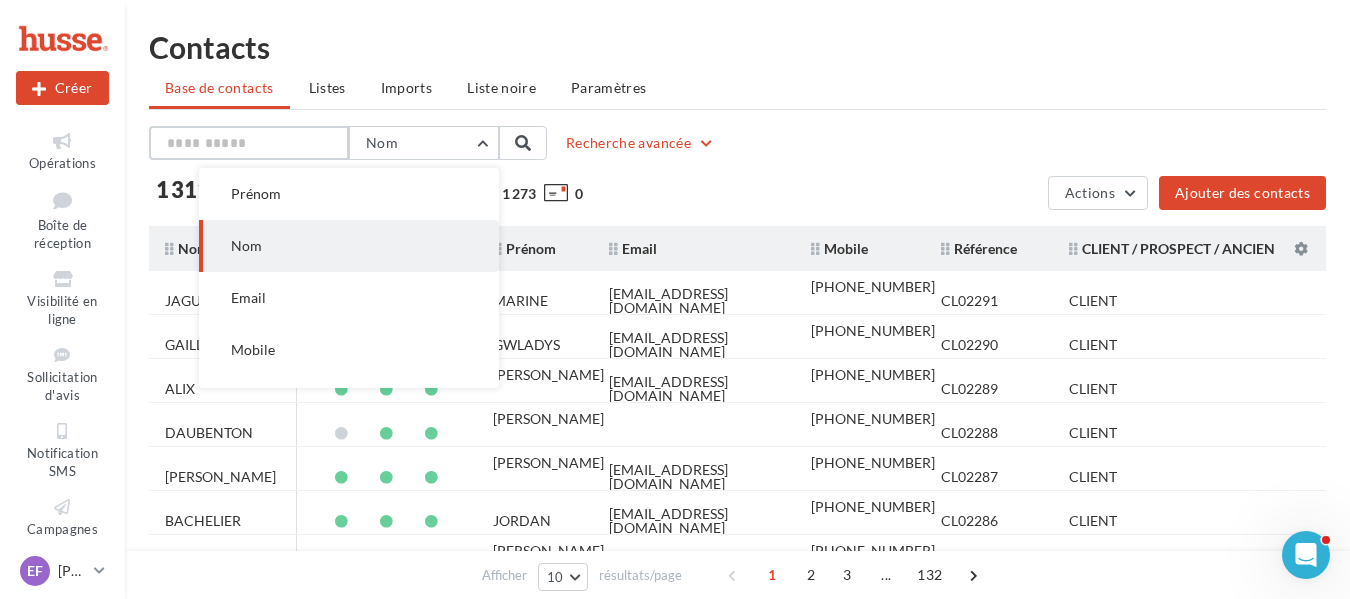 click at bounding box center [249, 143] 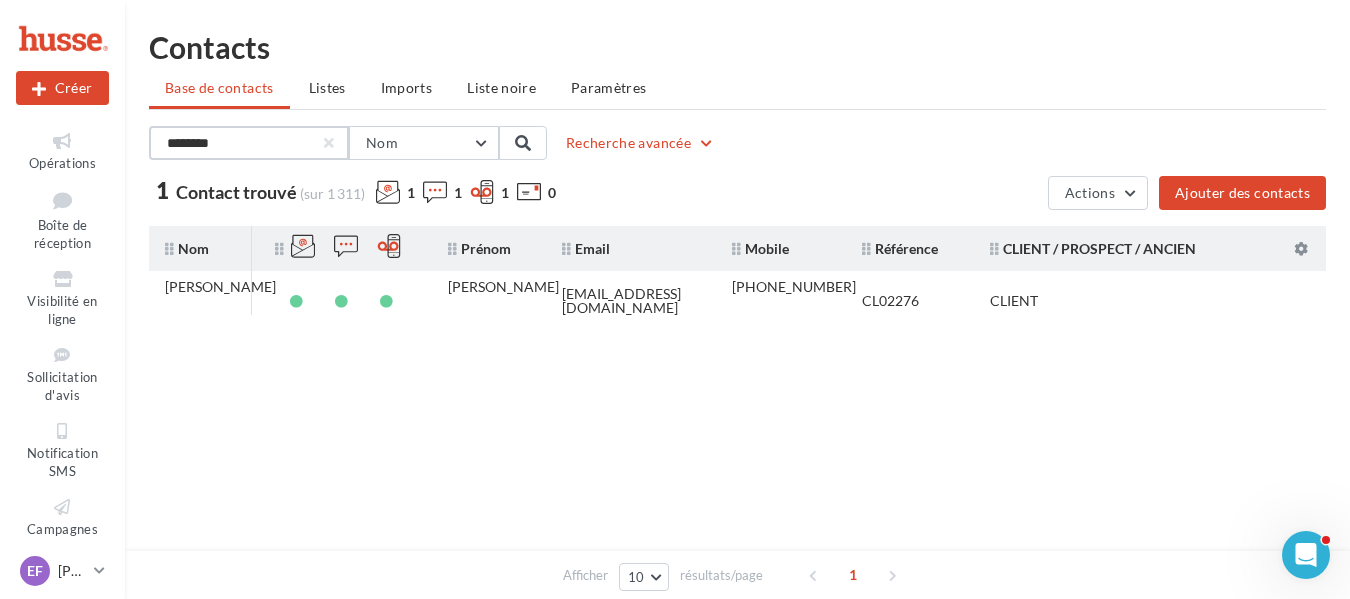 drag, startPoint x: 251, startPoint y: 150, endPoint x: 110, endPoint y: 160, distance: 141.35417 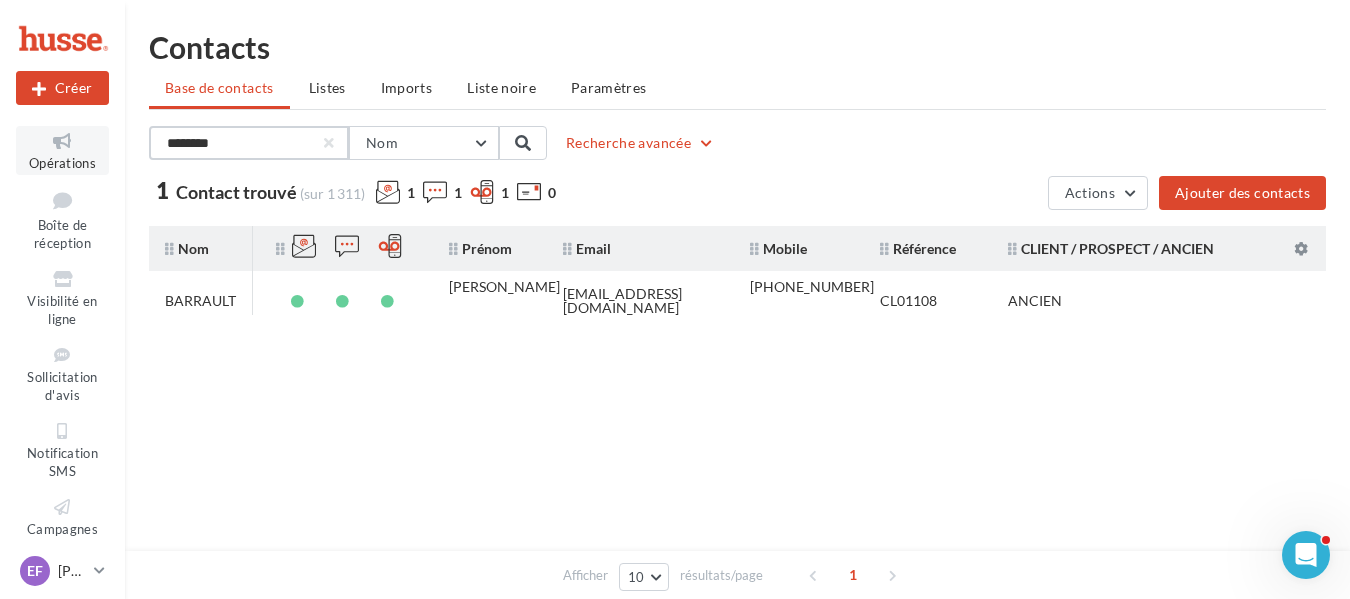 drag, startPoint x: 241, startPoint y: 150, endPoint x: 91, endPoint y: 149, distance: 150.00333 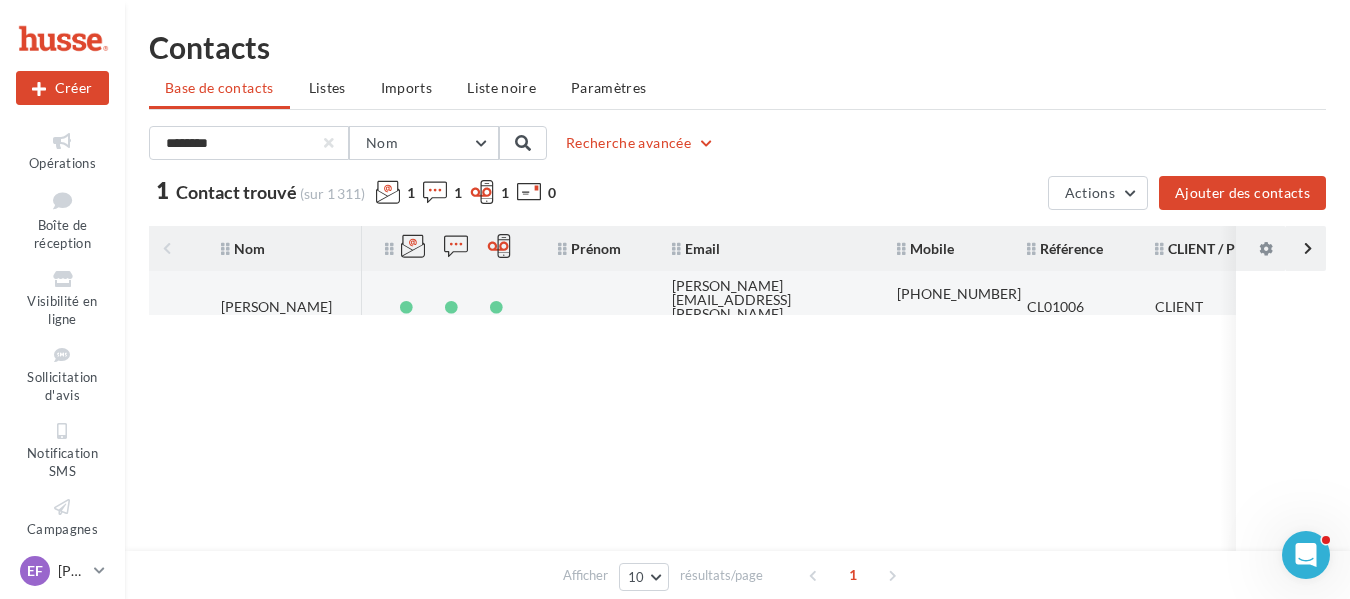 click on "BERTRAND VALERIE" at bounding box center [276, 307] 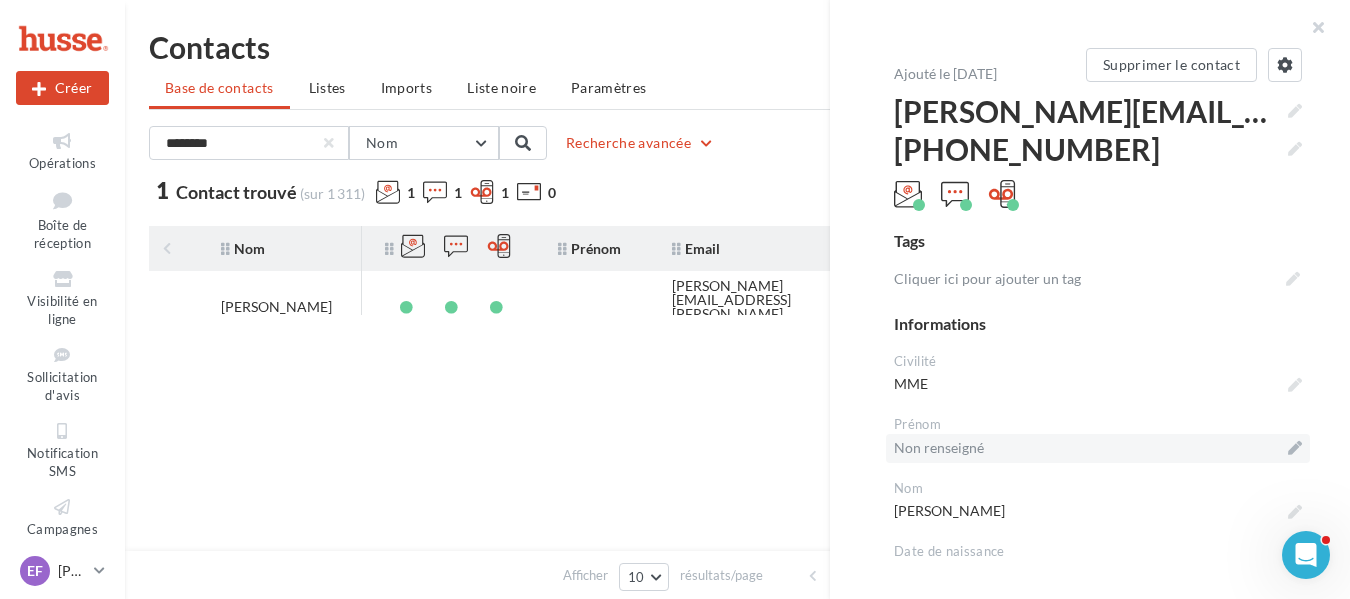 click on "Non renseigné" at bounding box center (1098, 448) 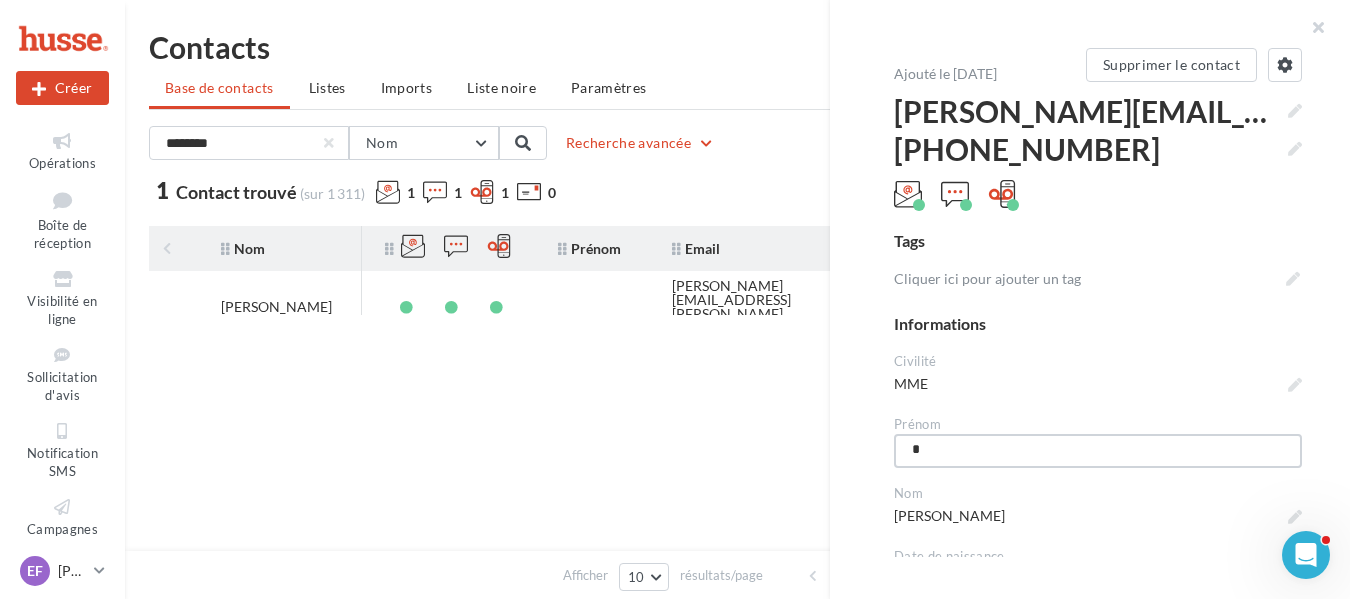 type on "**" 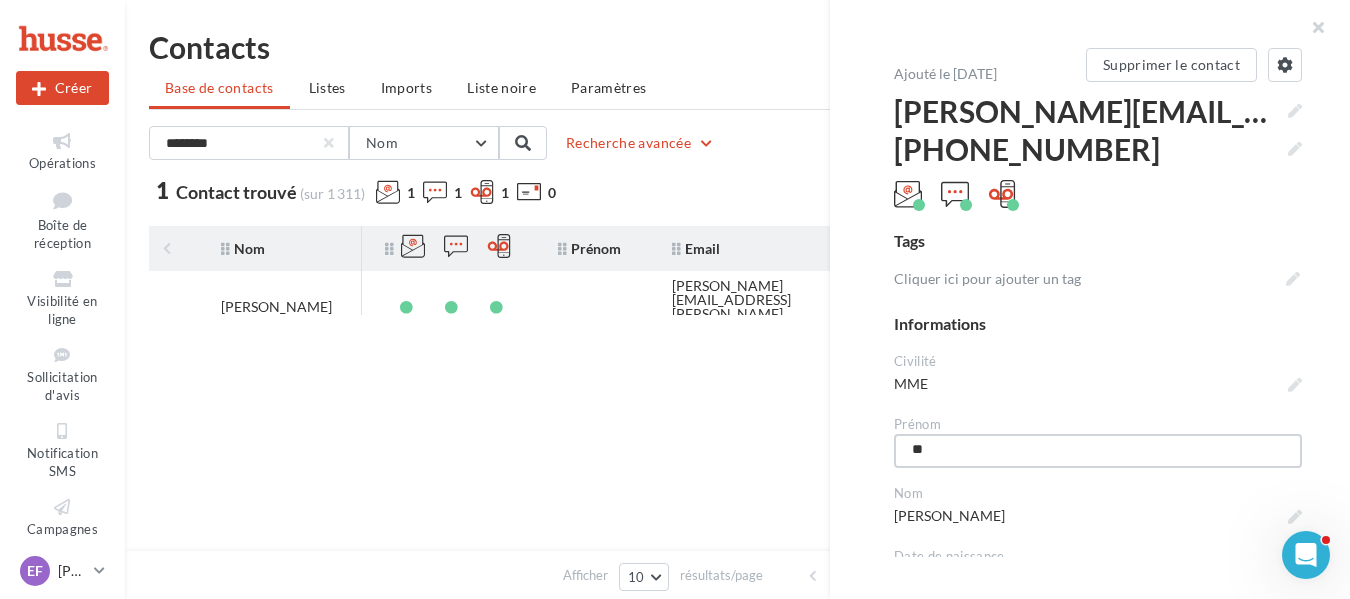 type on "***" 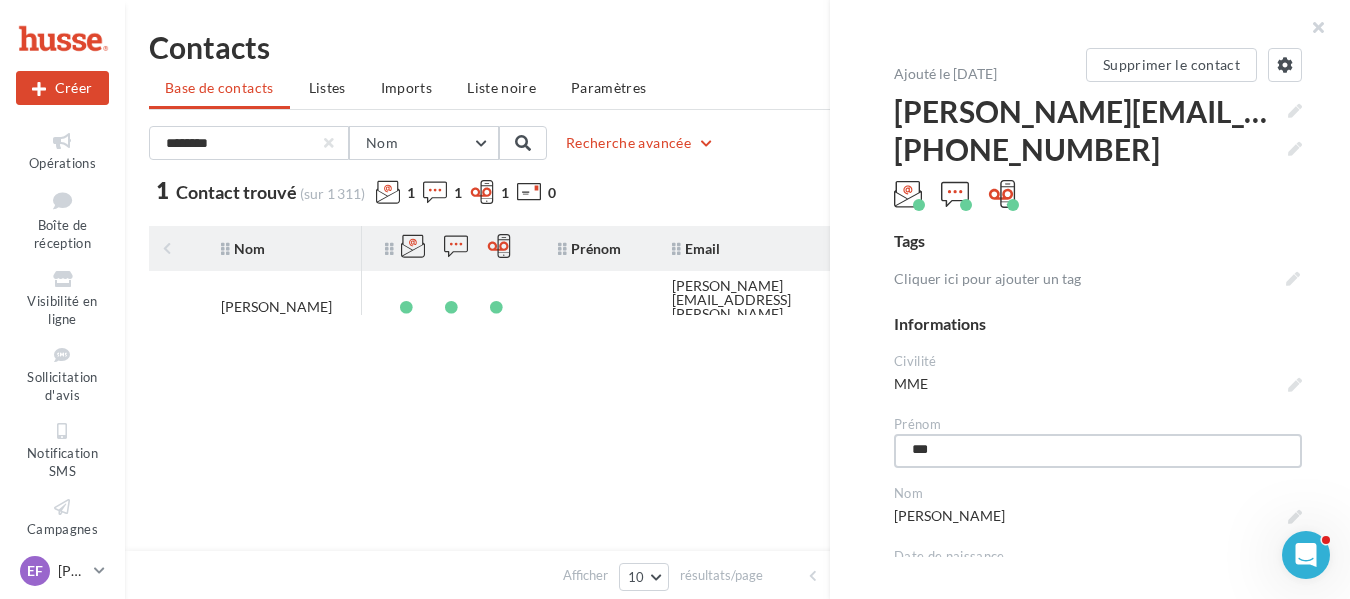 type on "****" 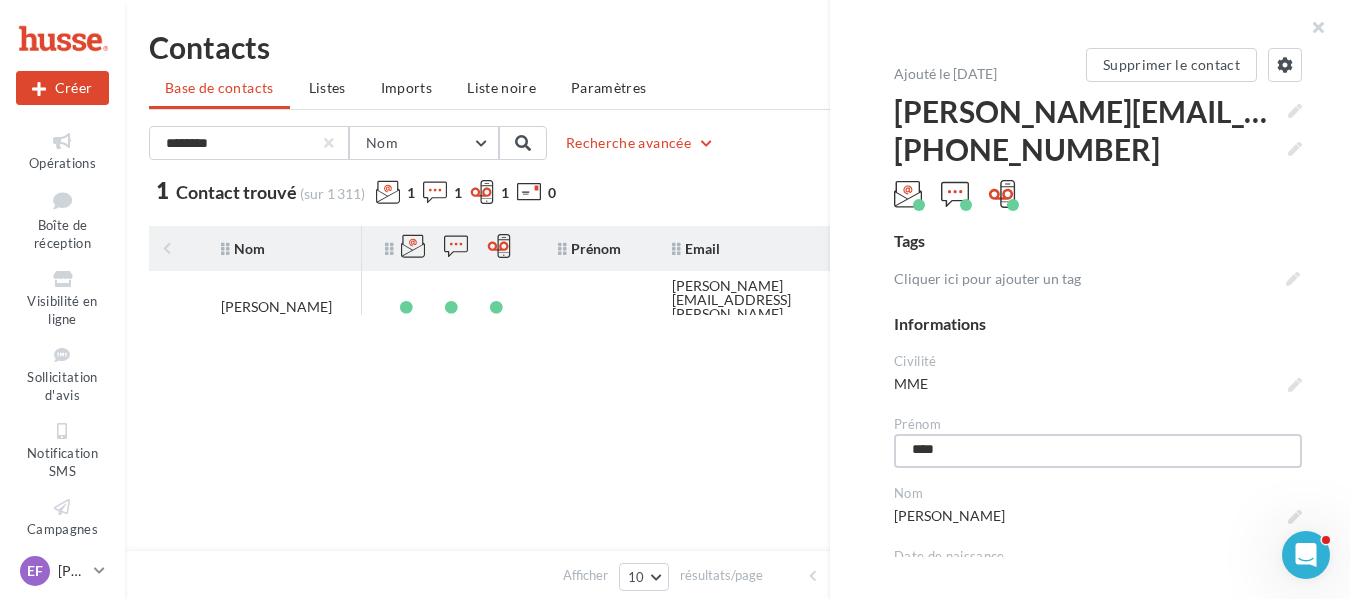 type on "****" 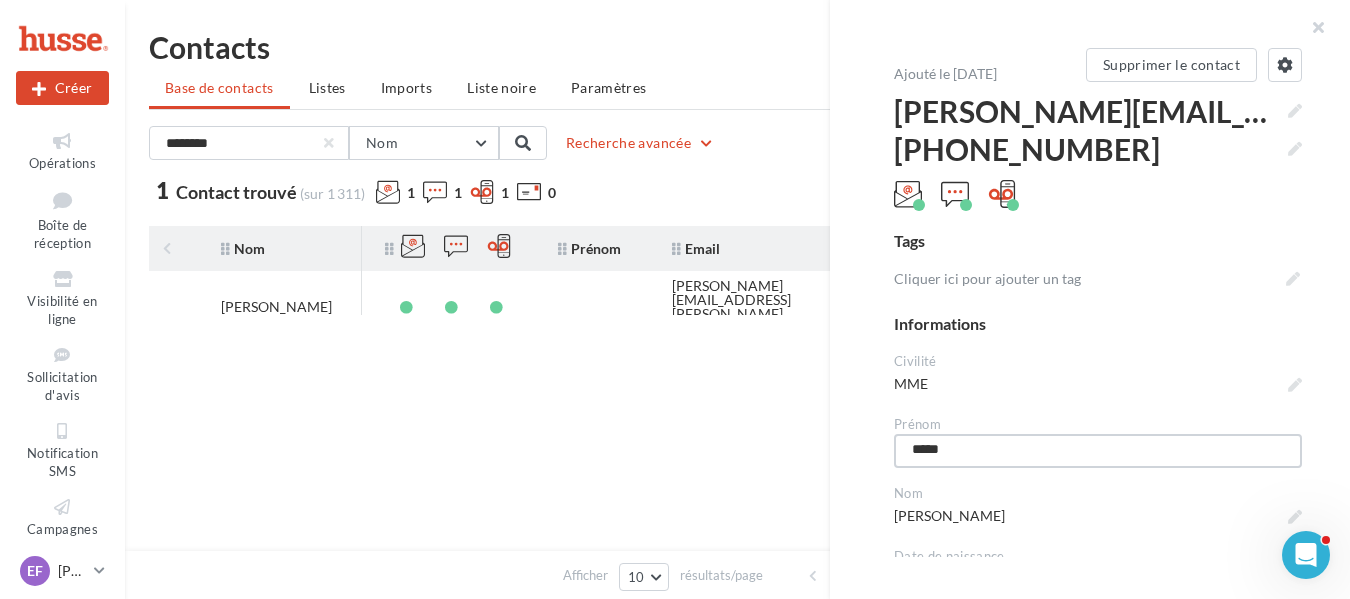type on "******" 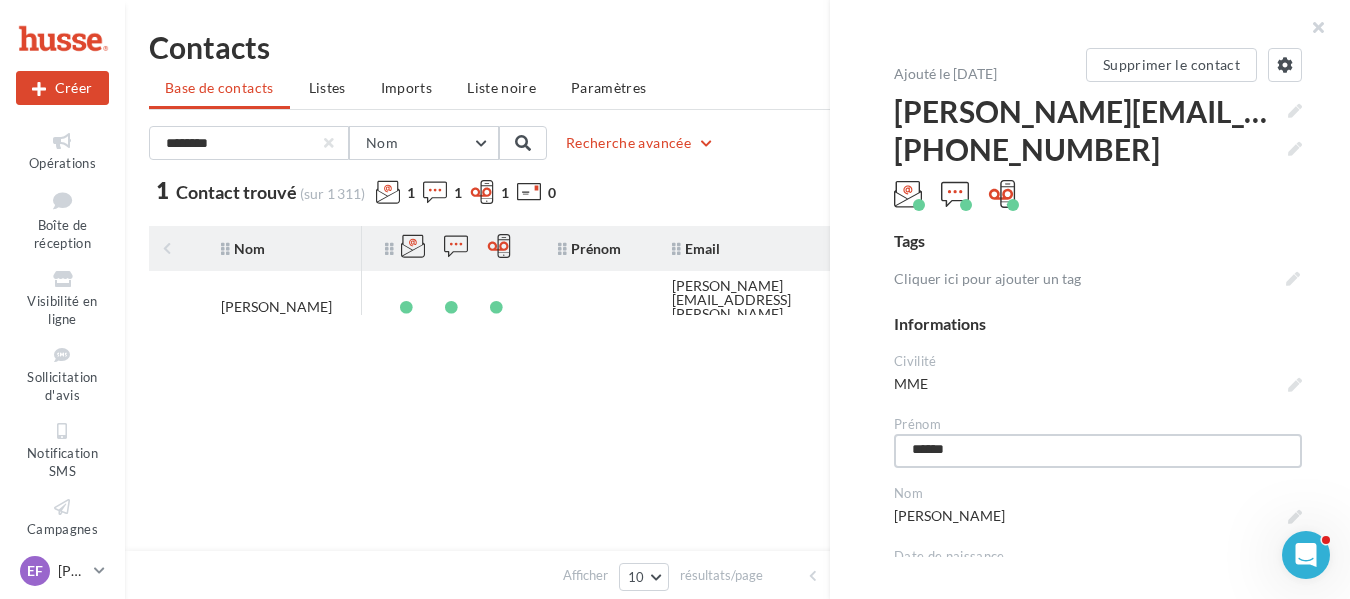 type on "*******" 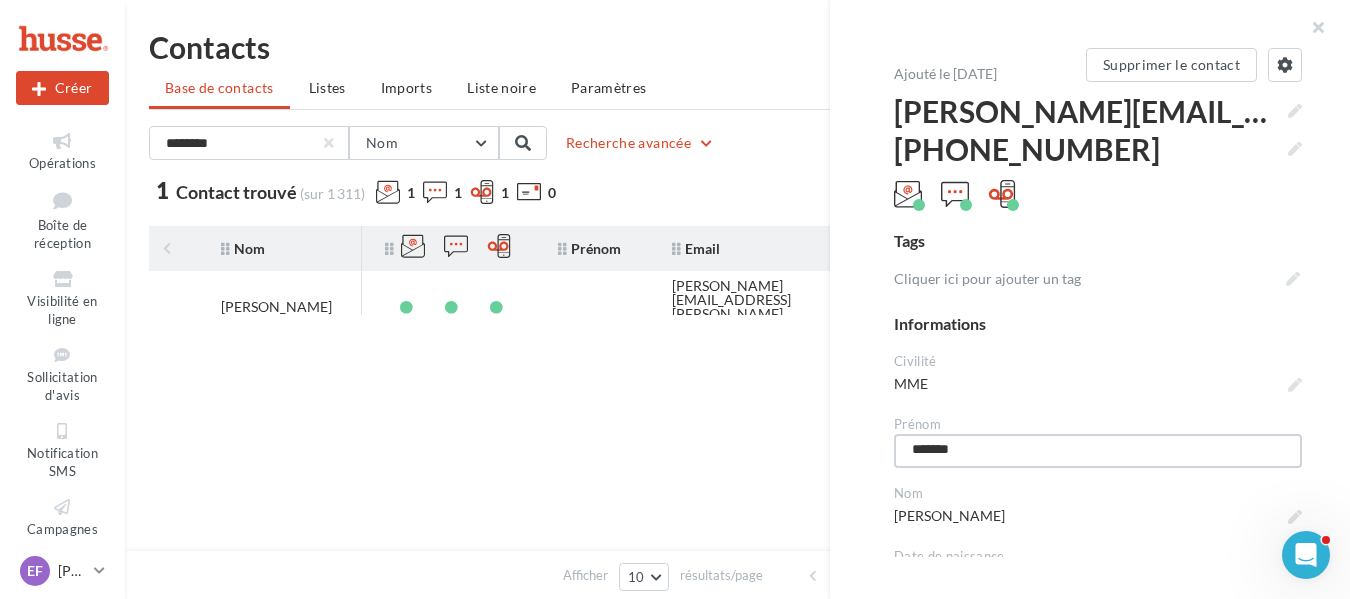 type on "*******" 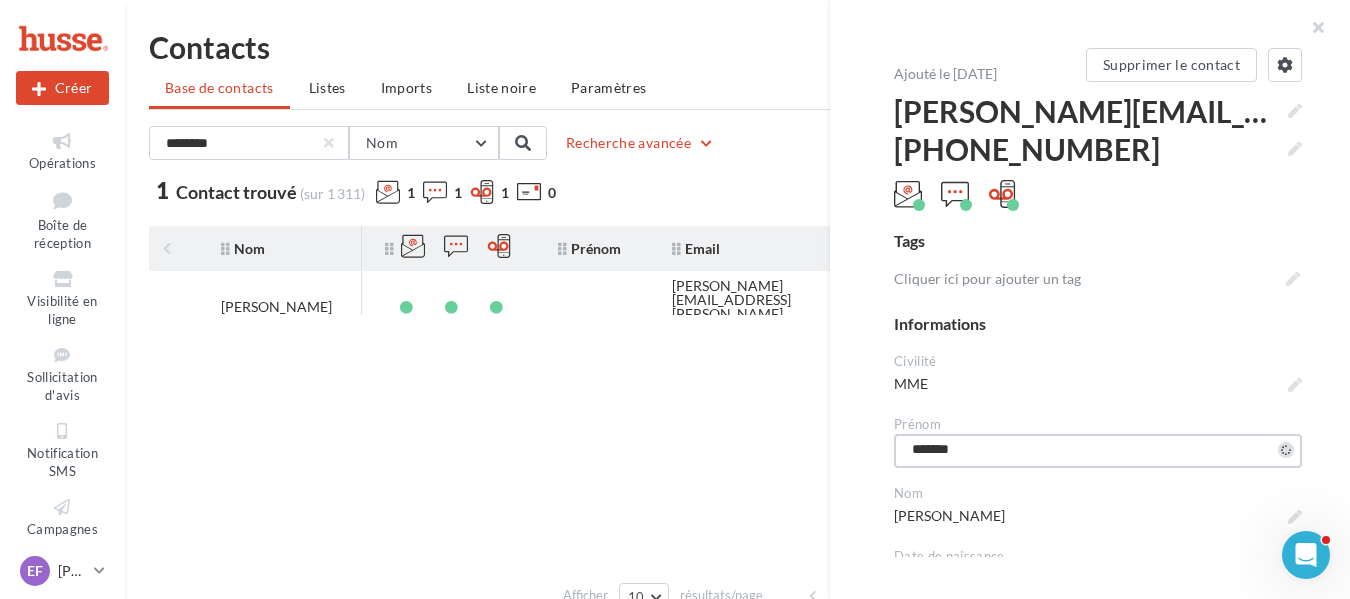 scroll, scrollTop: 106, scrollLeft: 0, axis: vertical 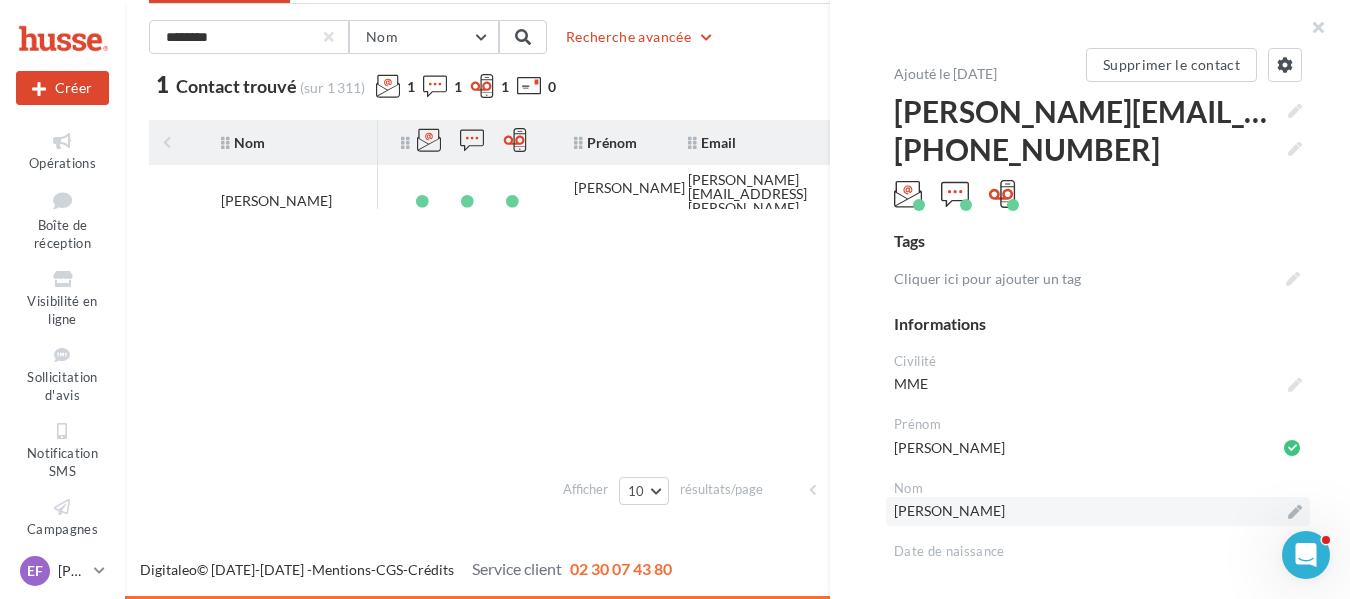 click on "BERTRAND VALERIE" at bounding box center [1098, 511] 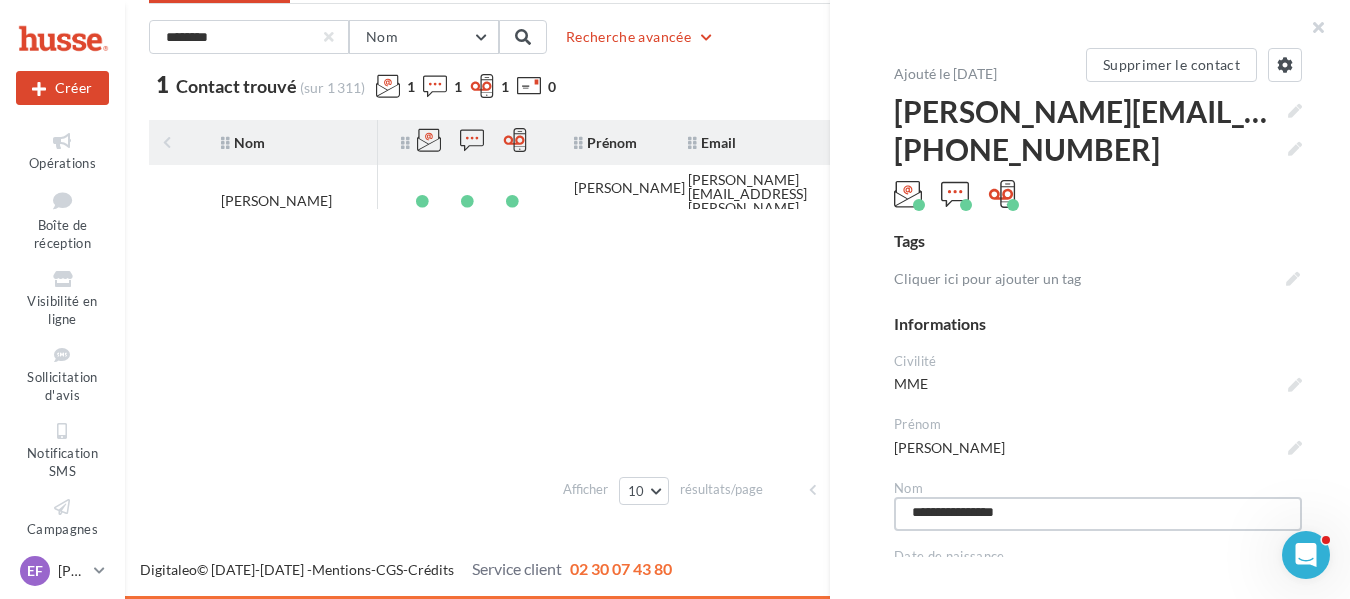 click on "**********" at bounding box center (1098, 514) 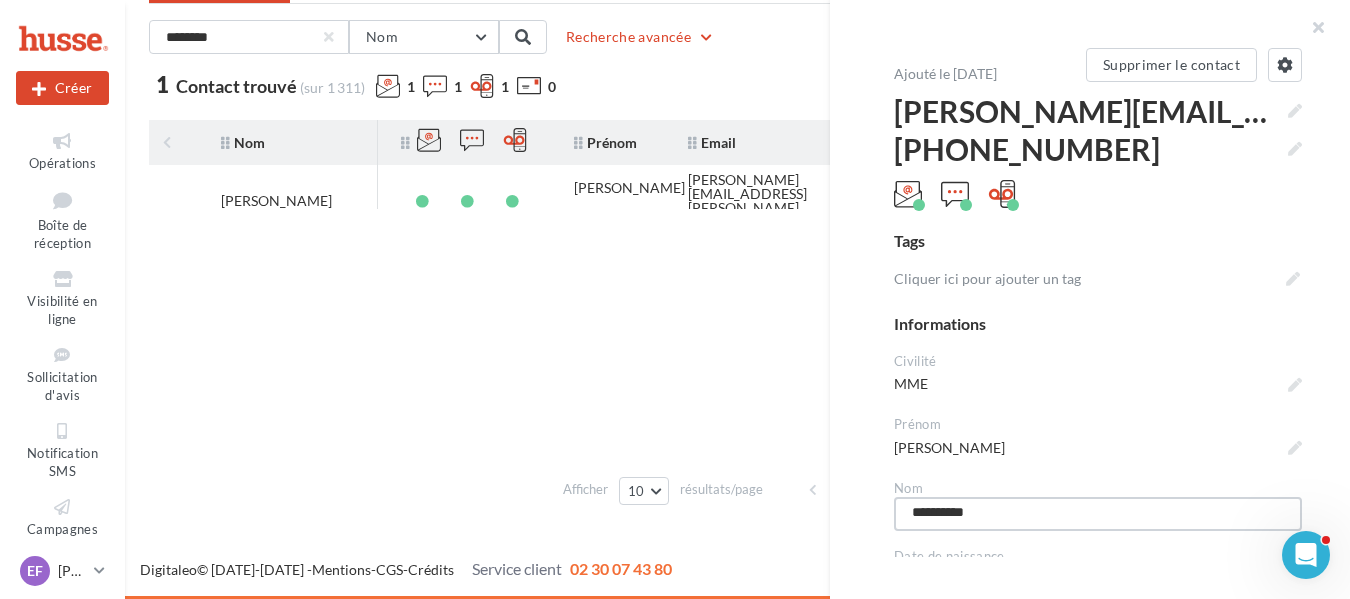 type on "********" 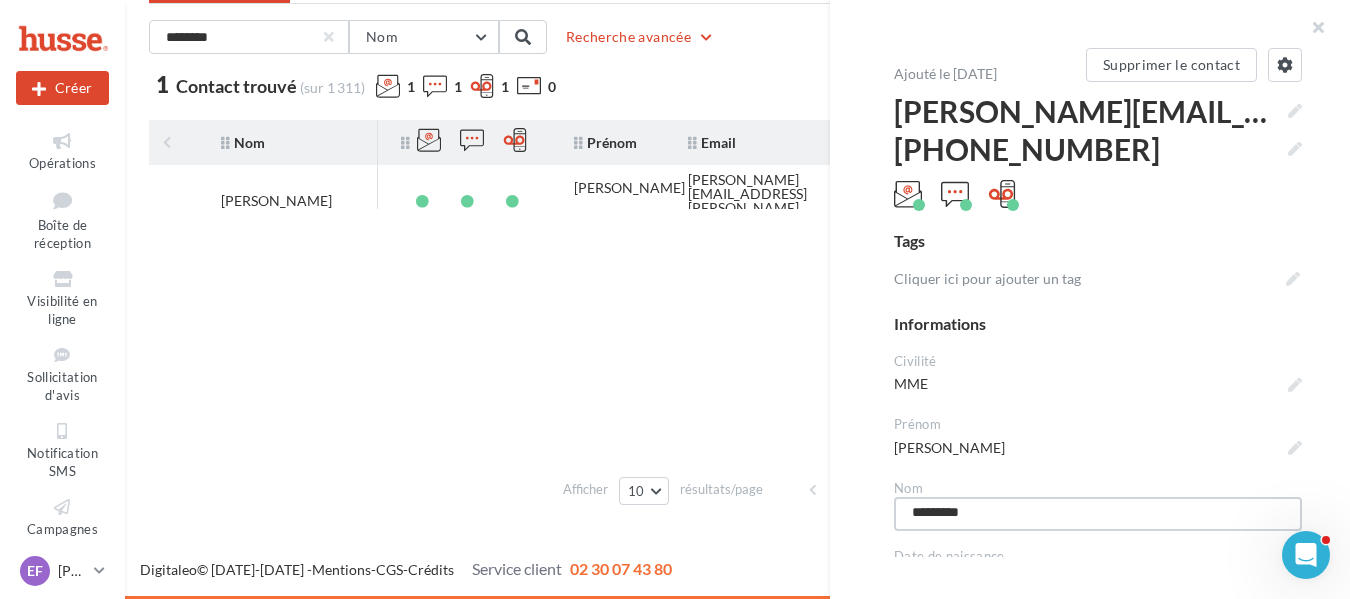 type on "********" 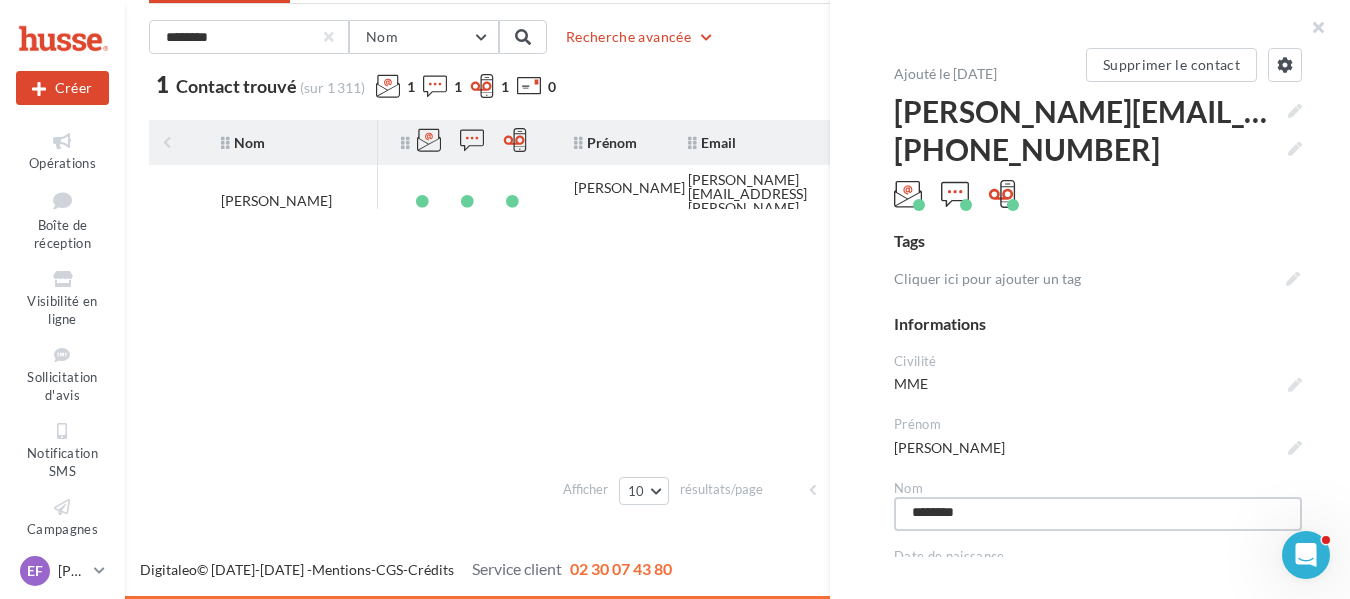 type on "********" 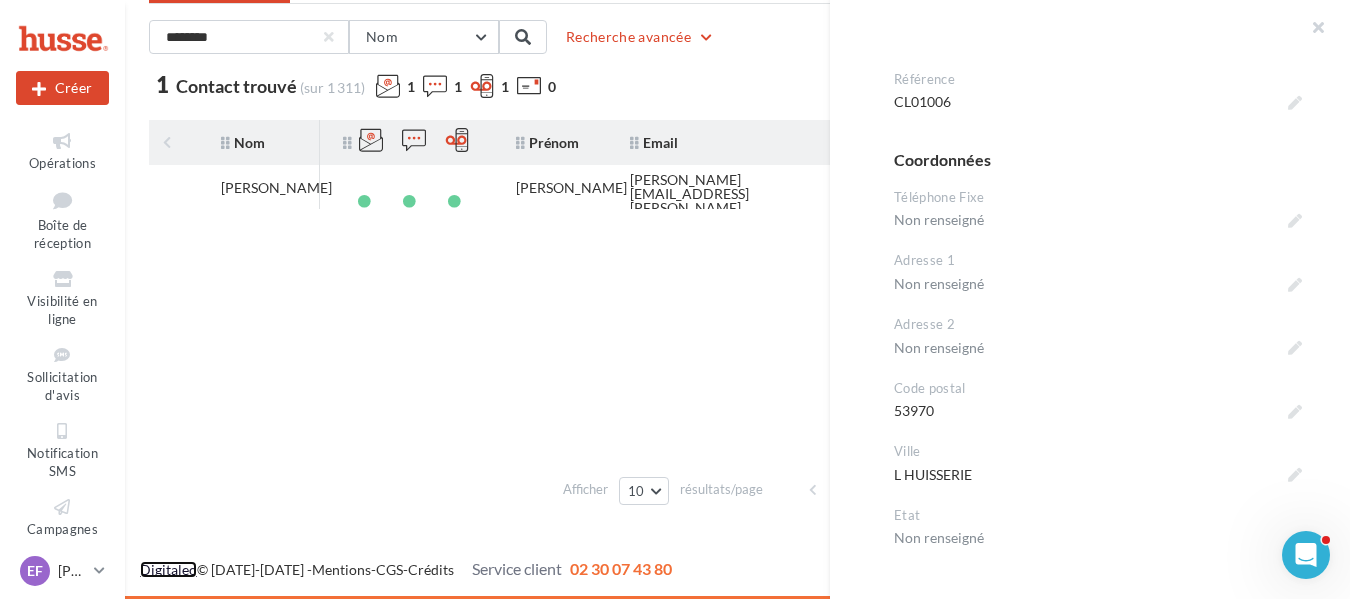 scroll, scrollTop: 1056, scrollLeft: 0, axis: vertical 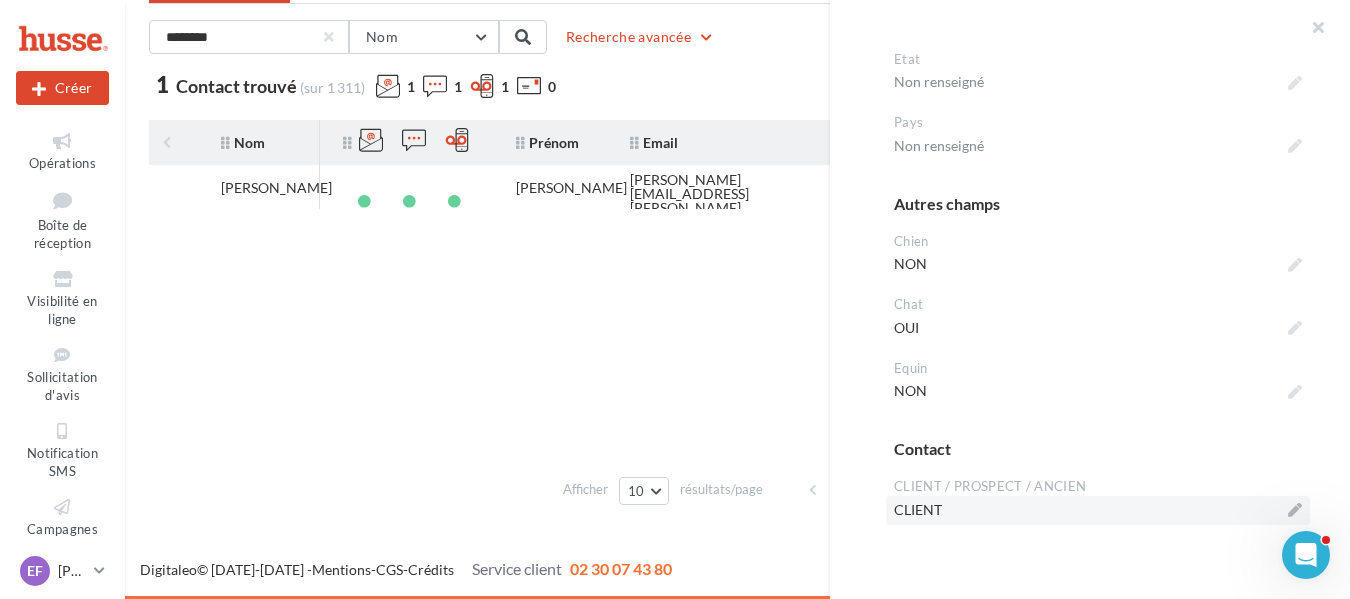 click on "CLIENT" at bounding box center [1098, 510] 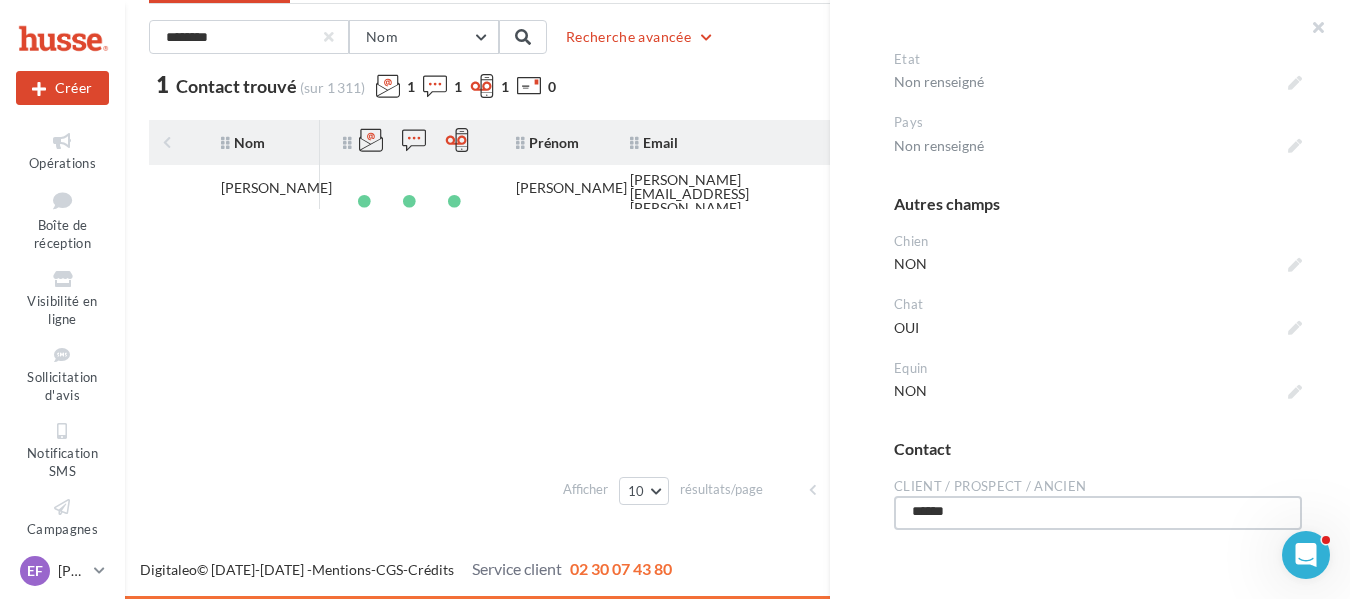 drag, startPoint x: 975, startPoint y: 519, endPoint x: 821, endPoint y: 519, distance: 154 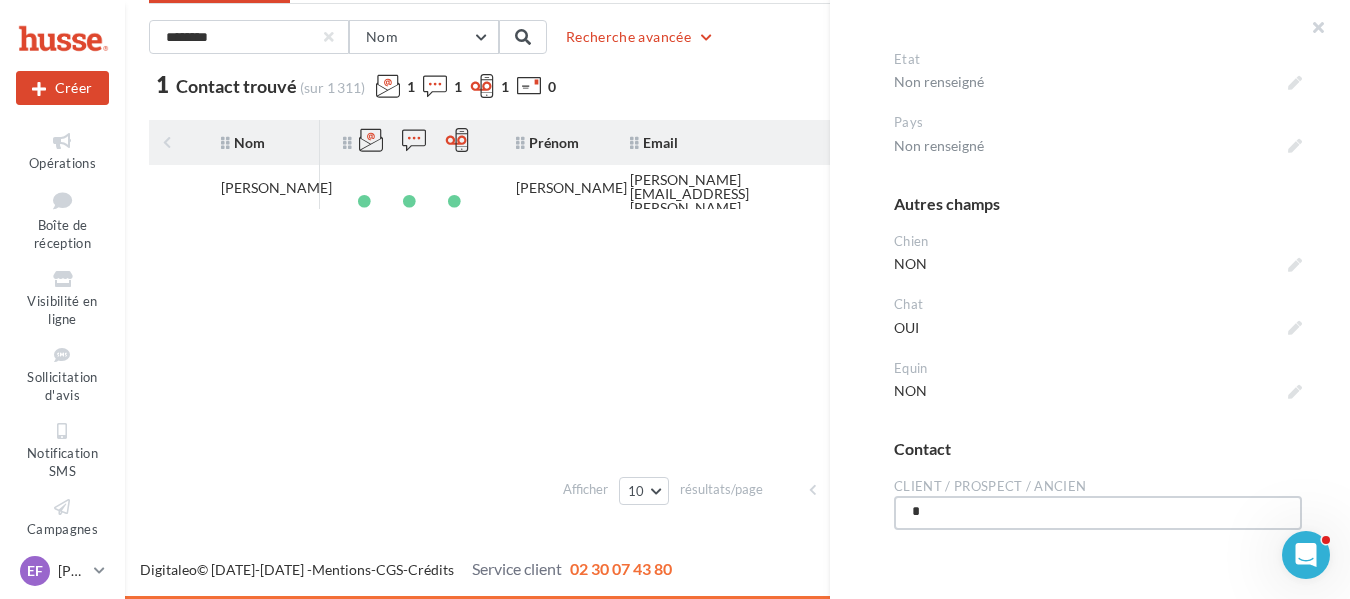 type on "**" 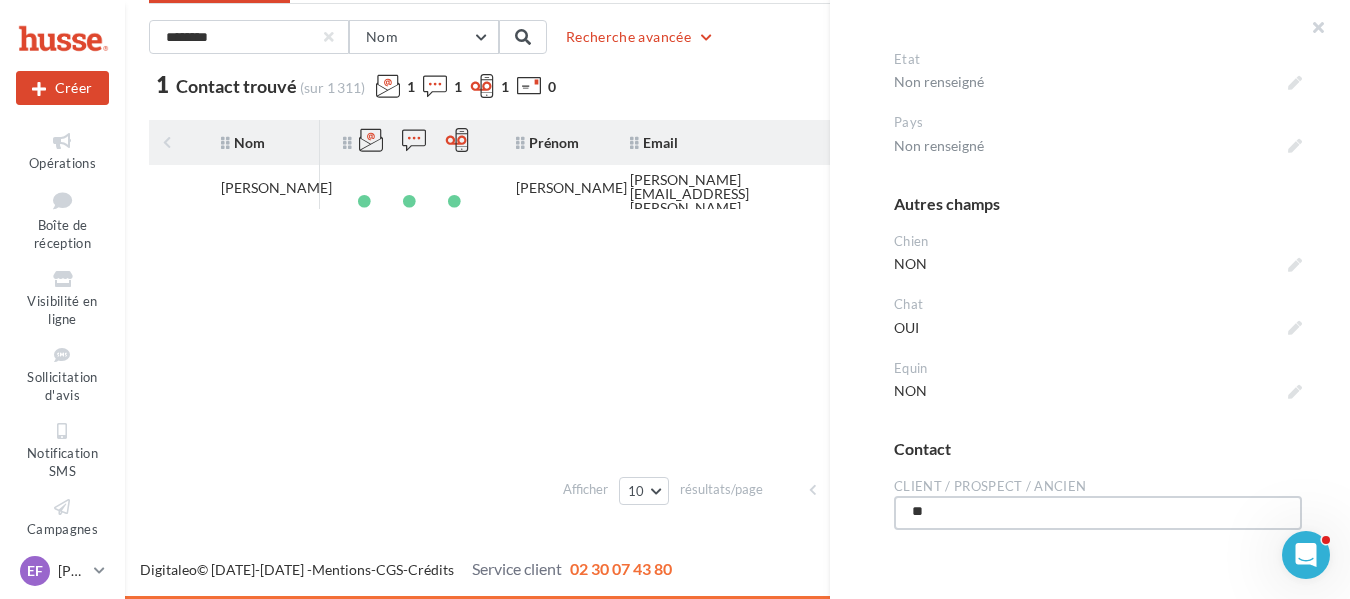 type on "***" 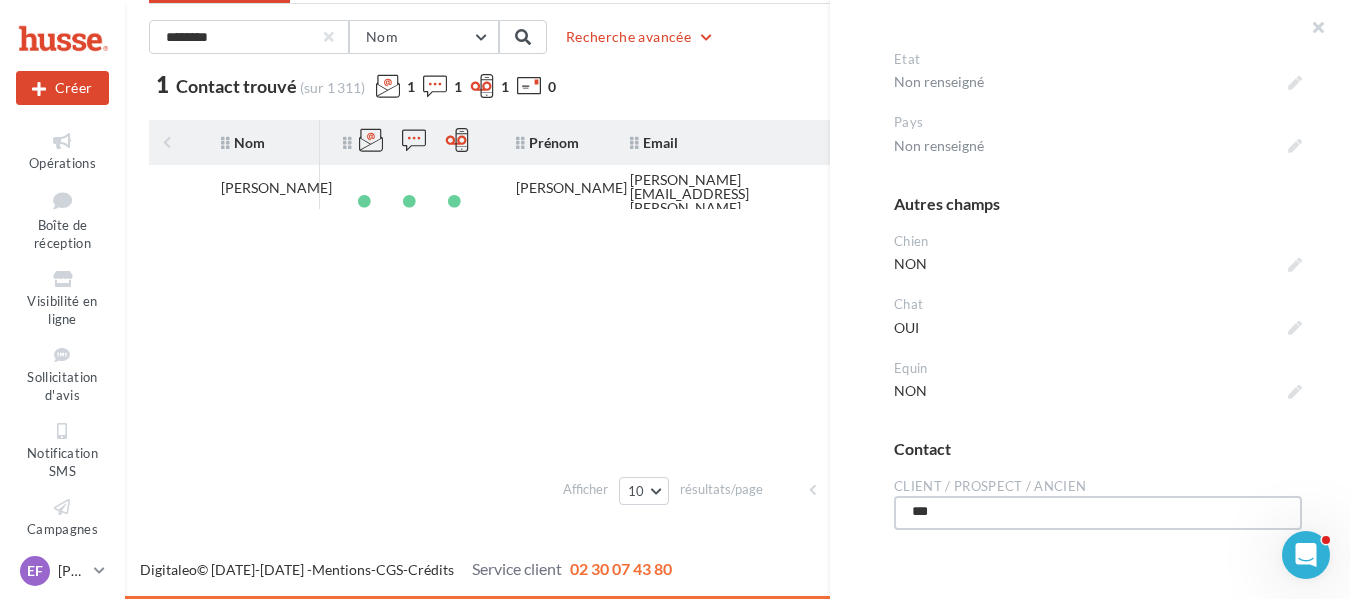 type on "****" 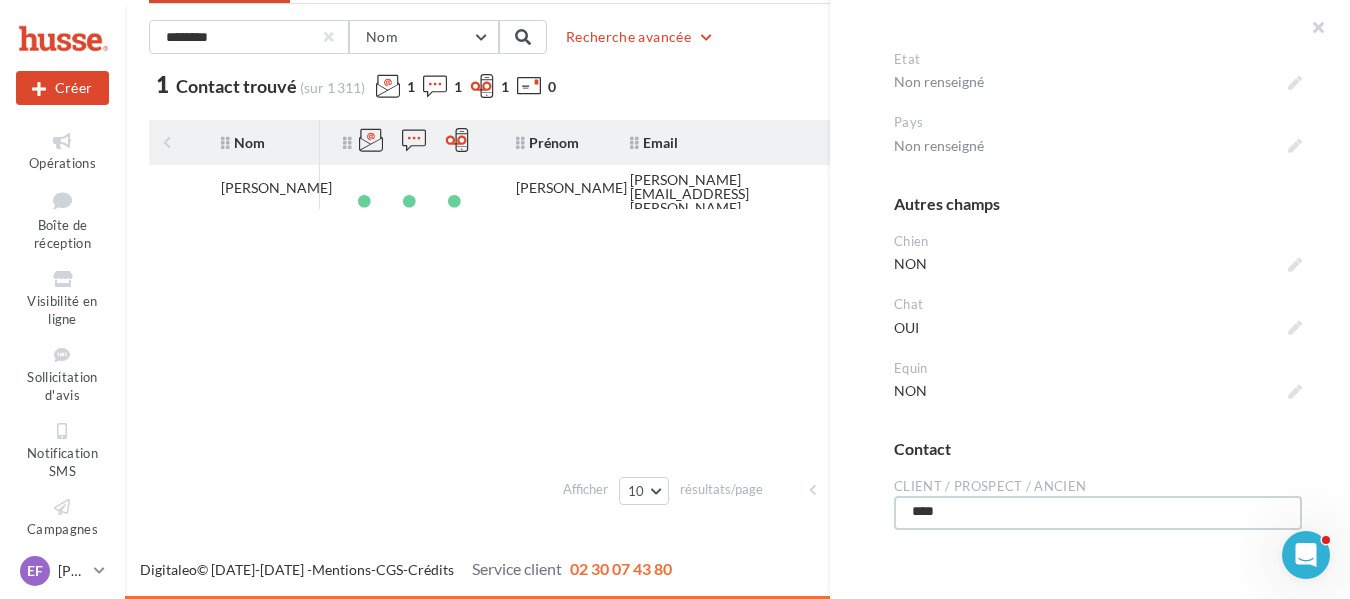 type on "*****" 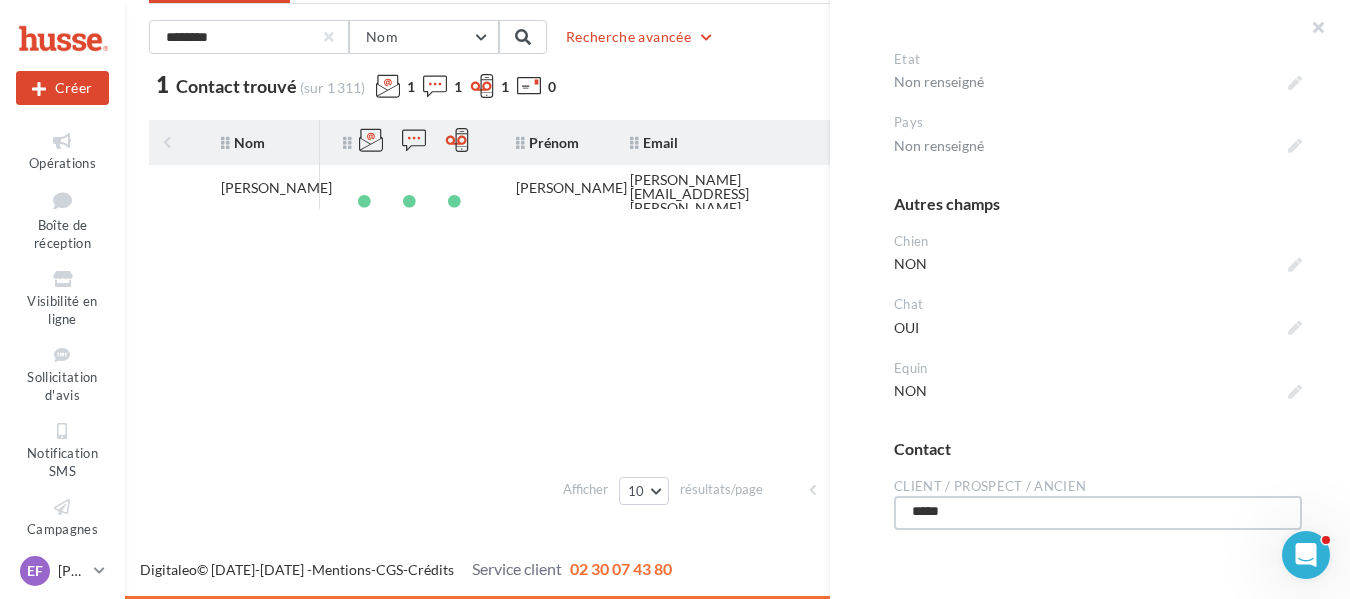 type on "******" 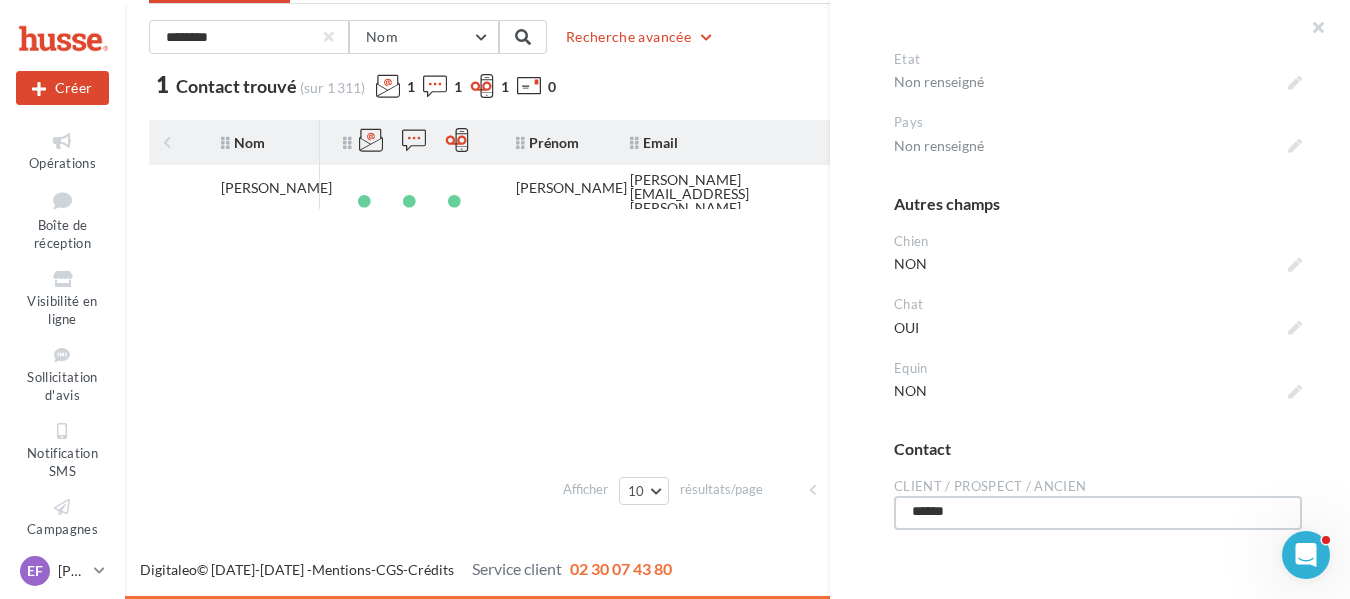 type on "******" 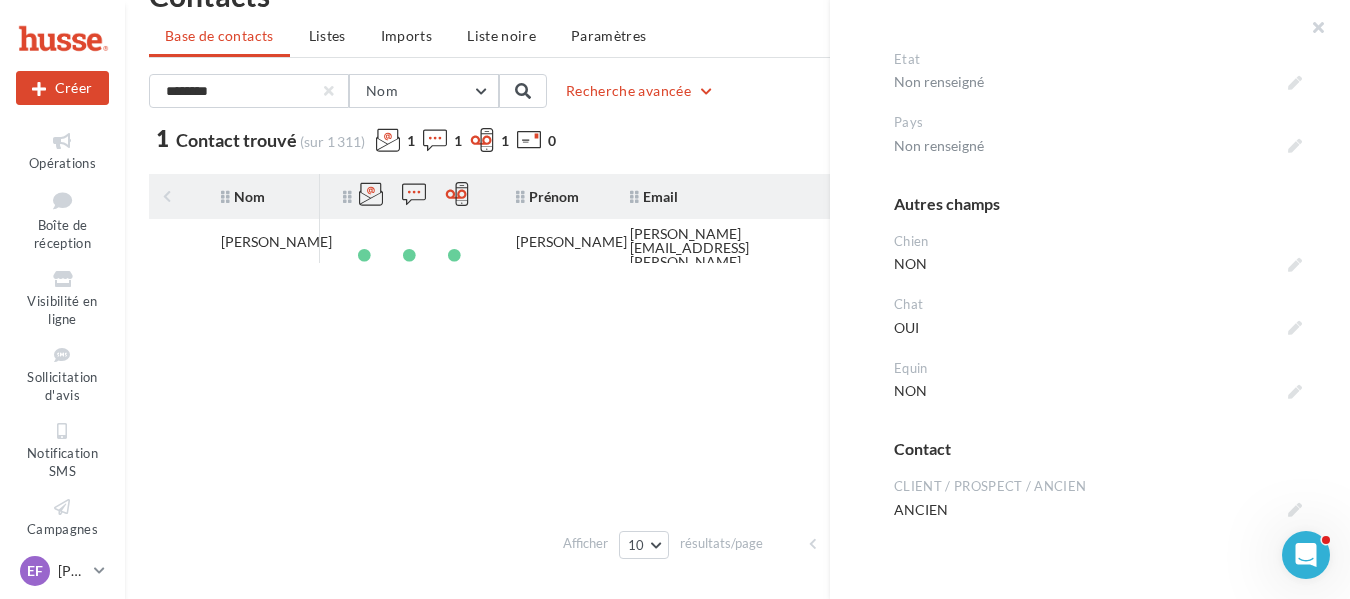 scroll, scrollTop: 0, scrollLeft: 0, axis: both 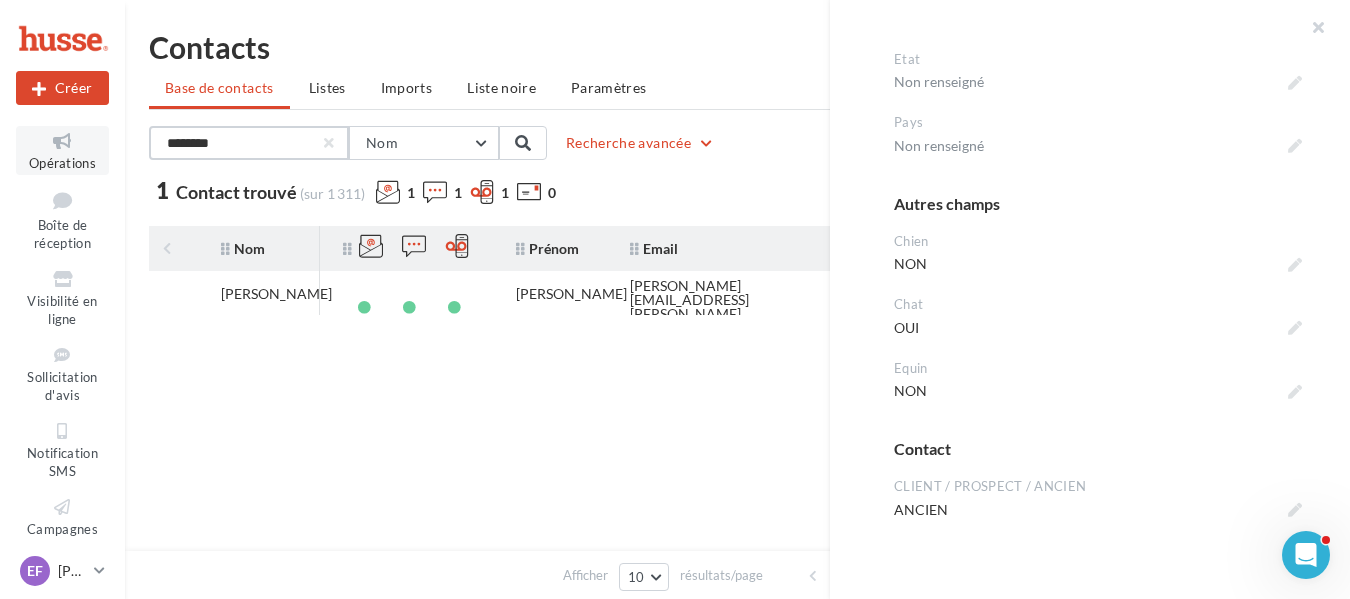 drag, startPoint x: 305, startPoint y: 144, endPoint x: 31, endPoint y: 145, distance: 274.00183 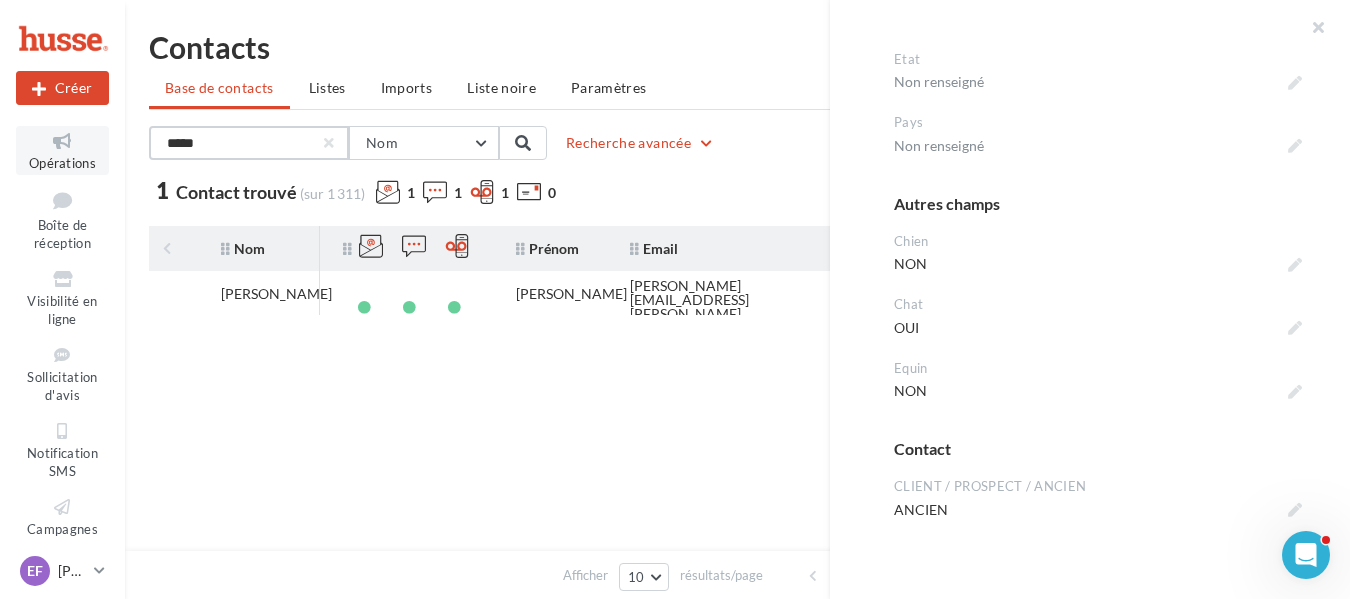 type on "*****" 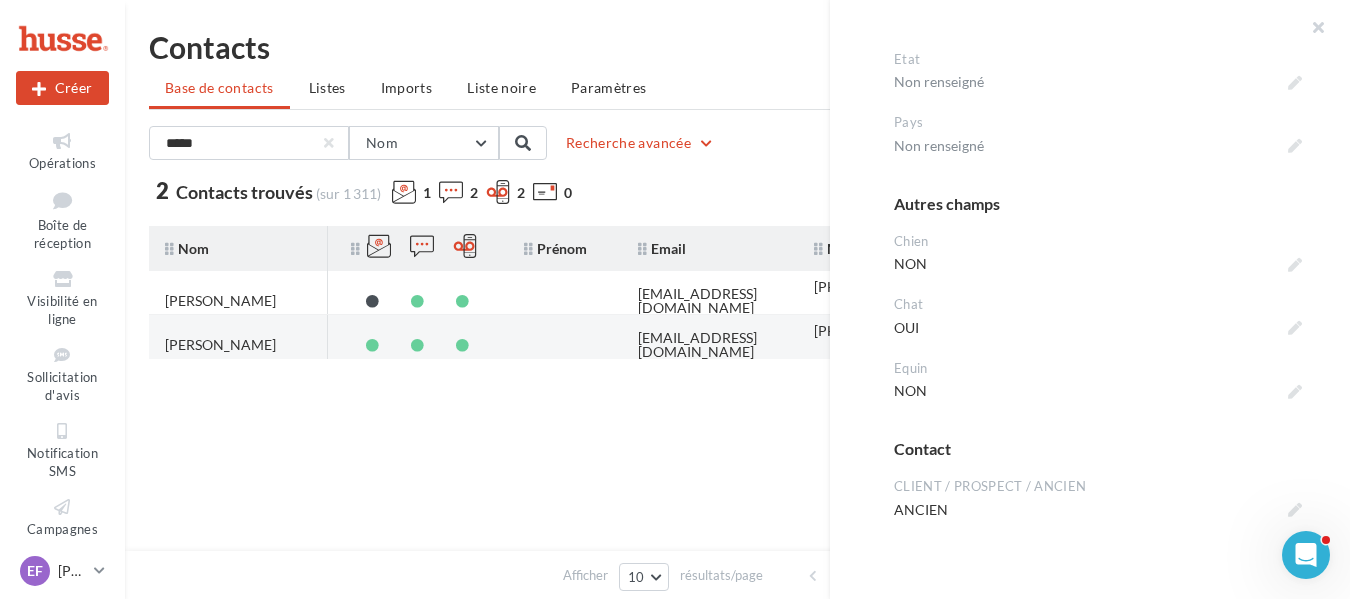click on "GODET MARIE-AGNES" at bounding box center [220, 345] 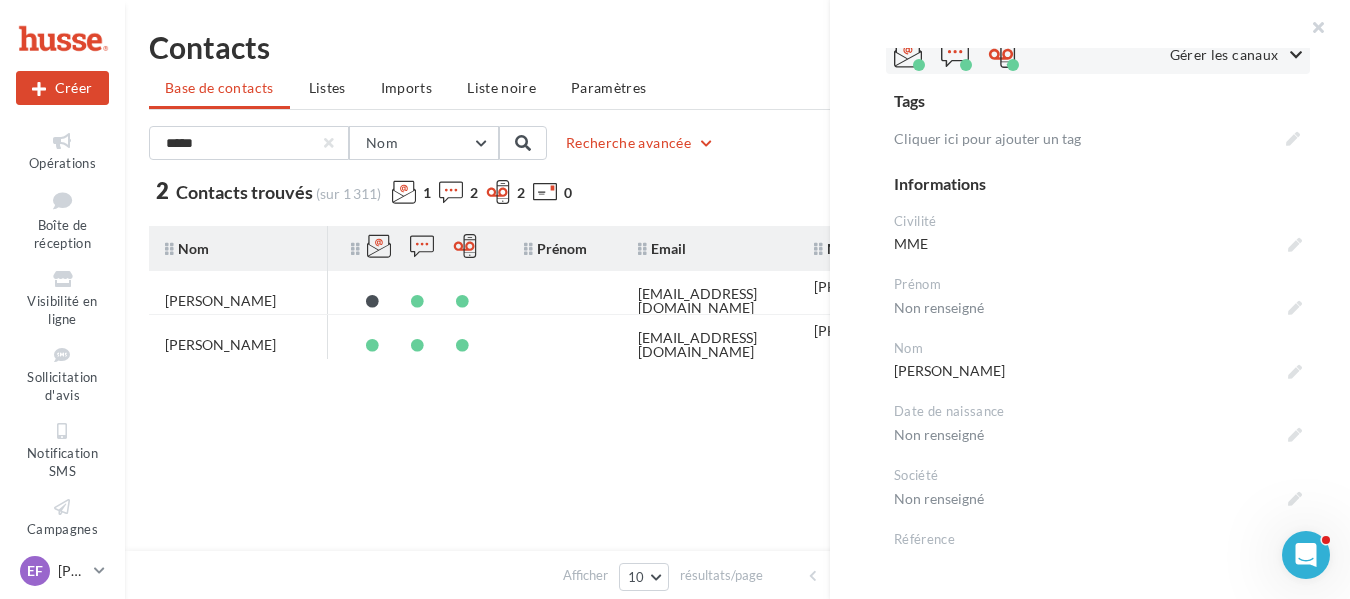 scroll, scrollTop: 0, scrollLeft: 0, axis: both 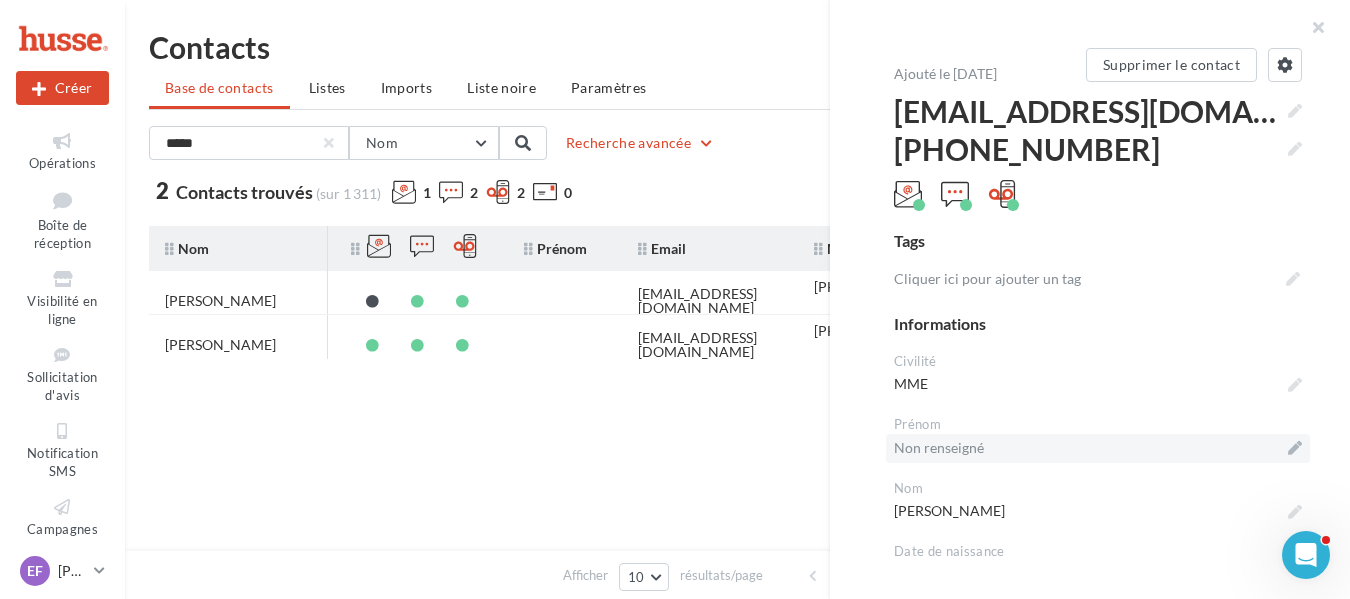 click on "Non renseigné" at bounding box center [1098, 448] 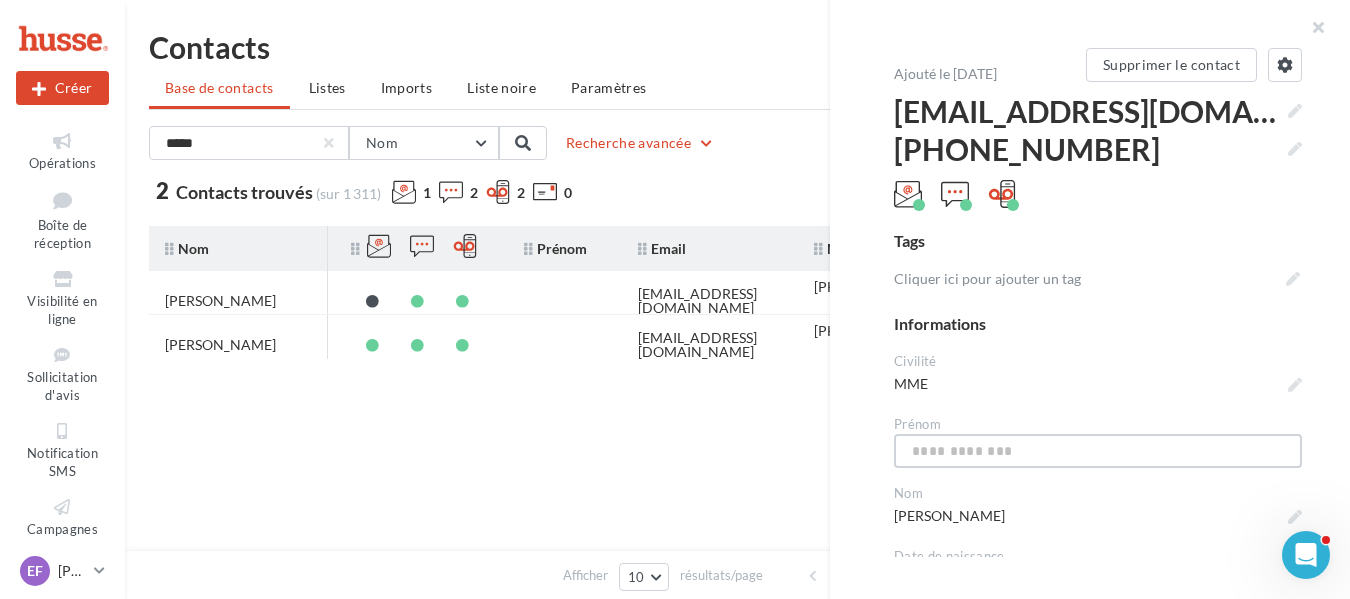 type on "*" 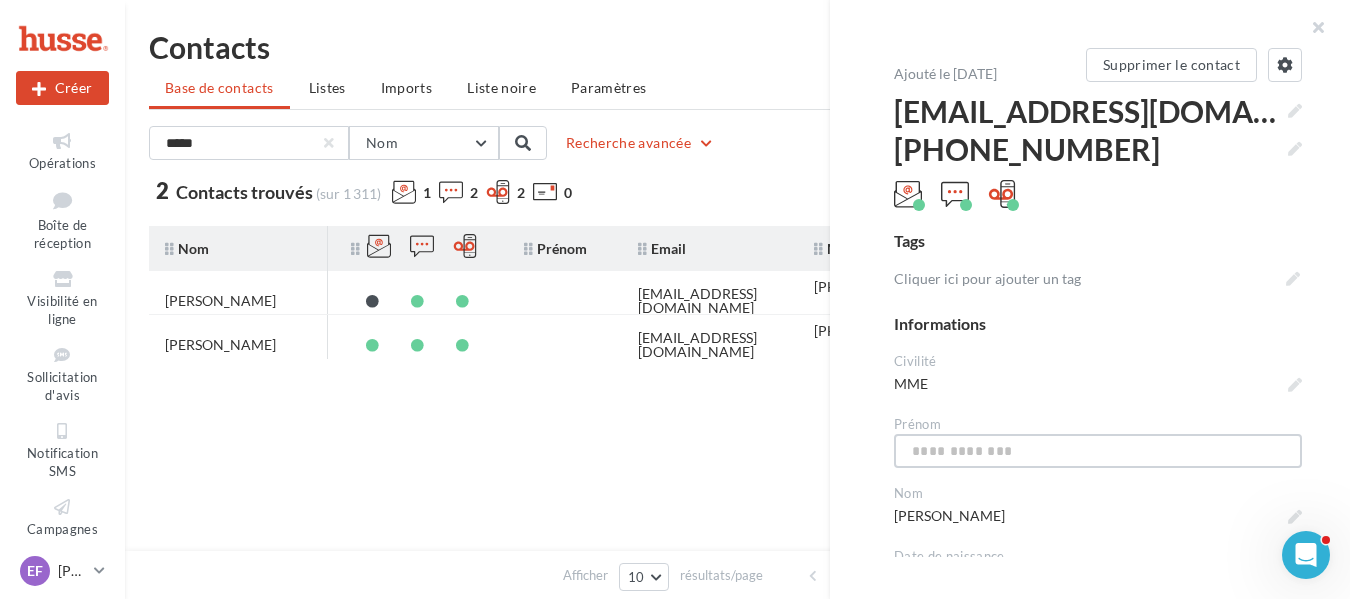 type on "*" 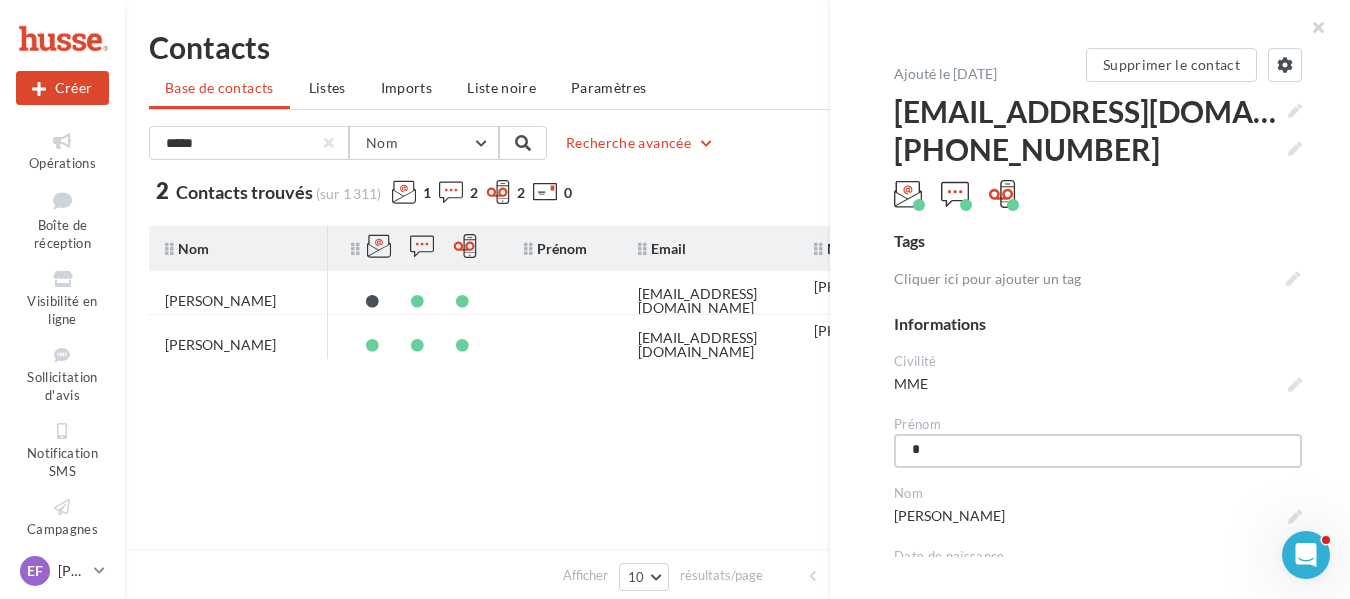 type on "**" 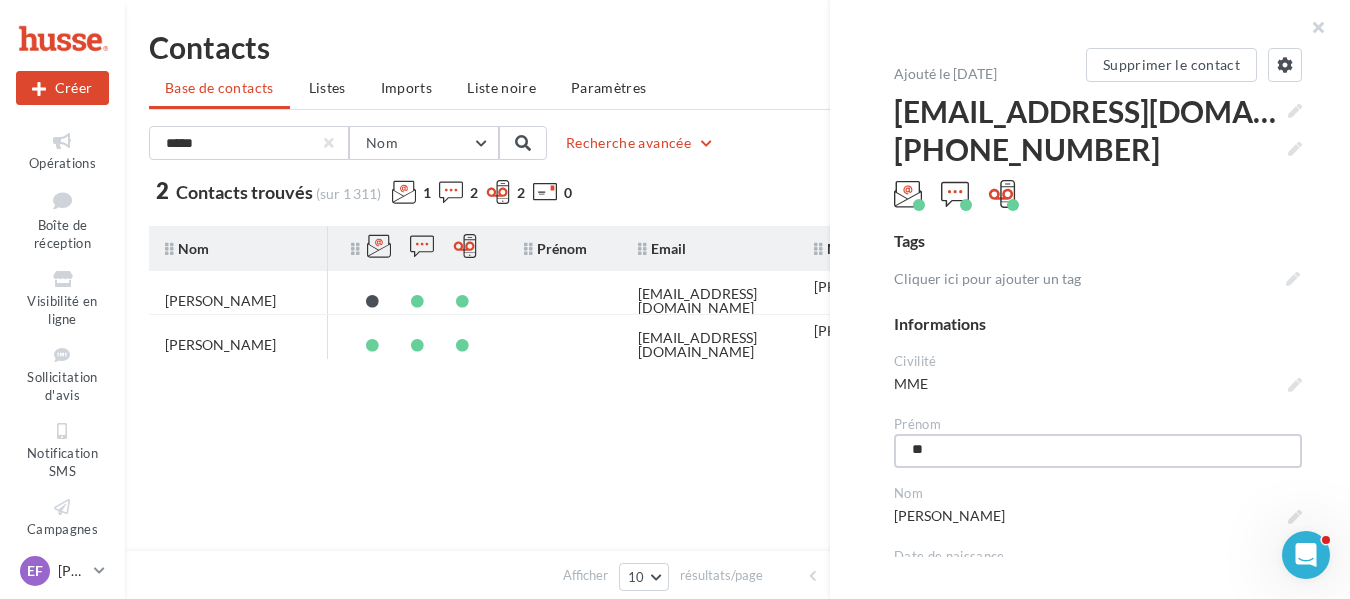 type on "***" 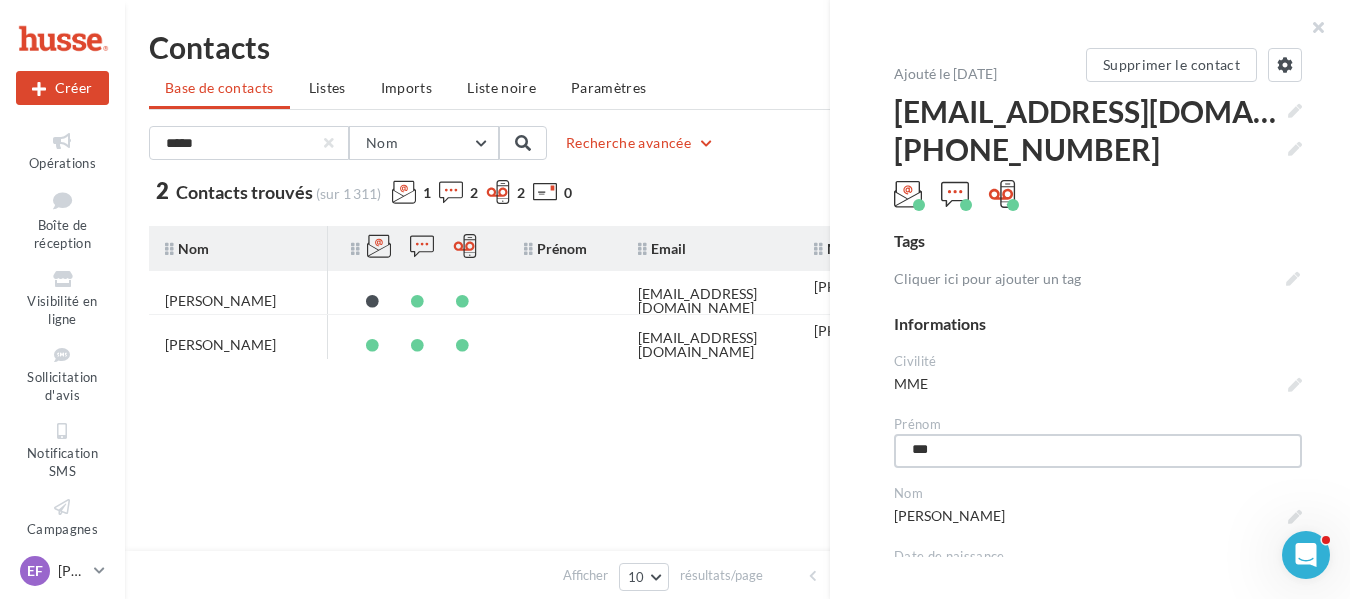 type on "****" 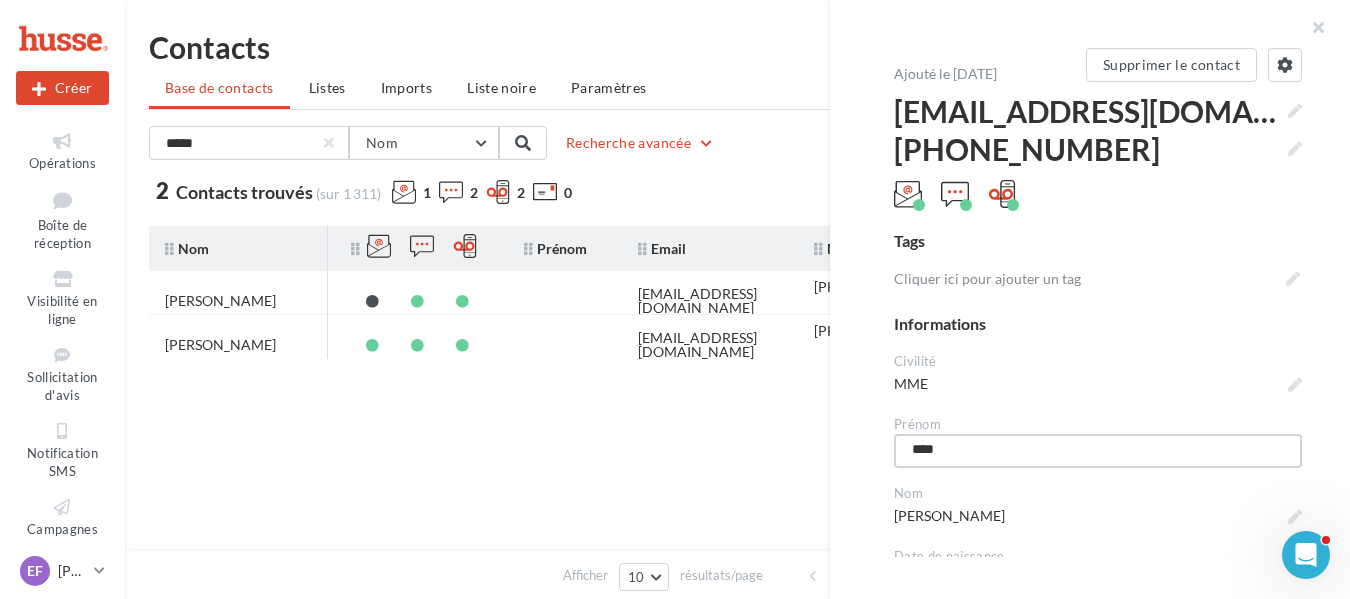 type on "*****" 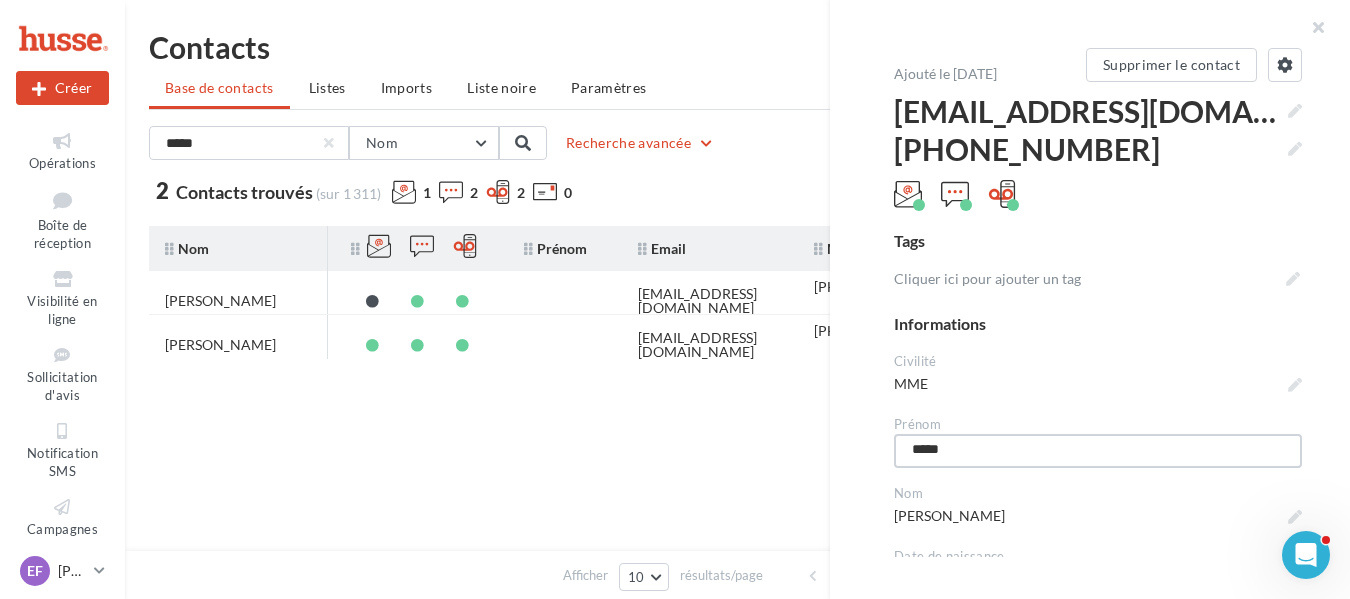 type on "******" 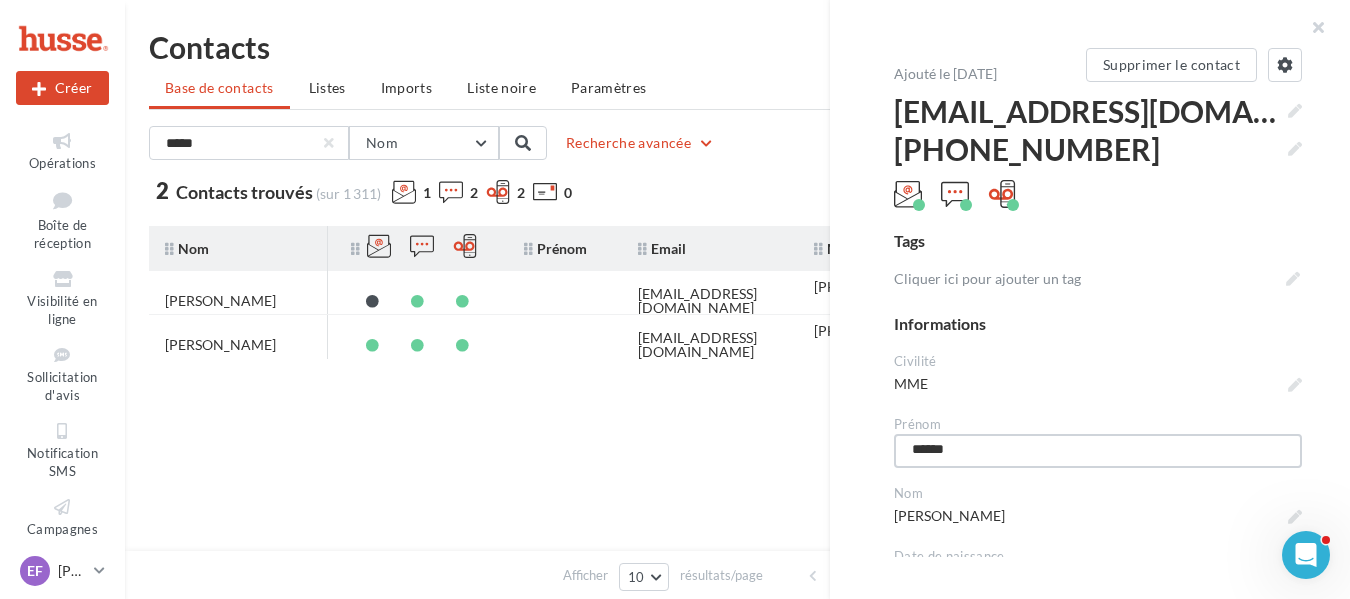 type on "*******" 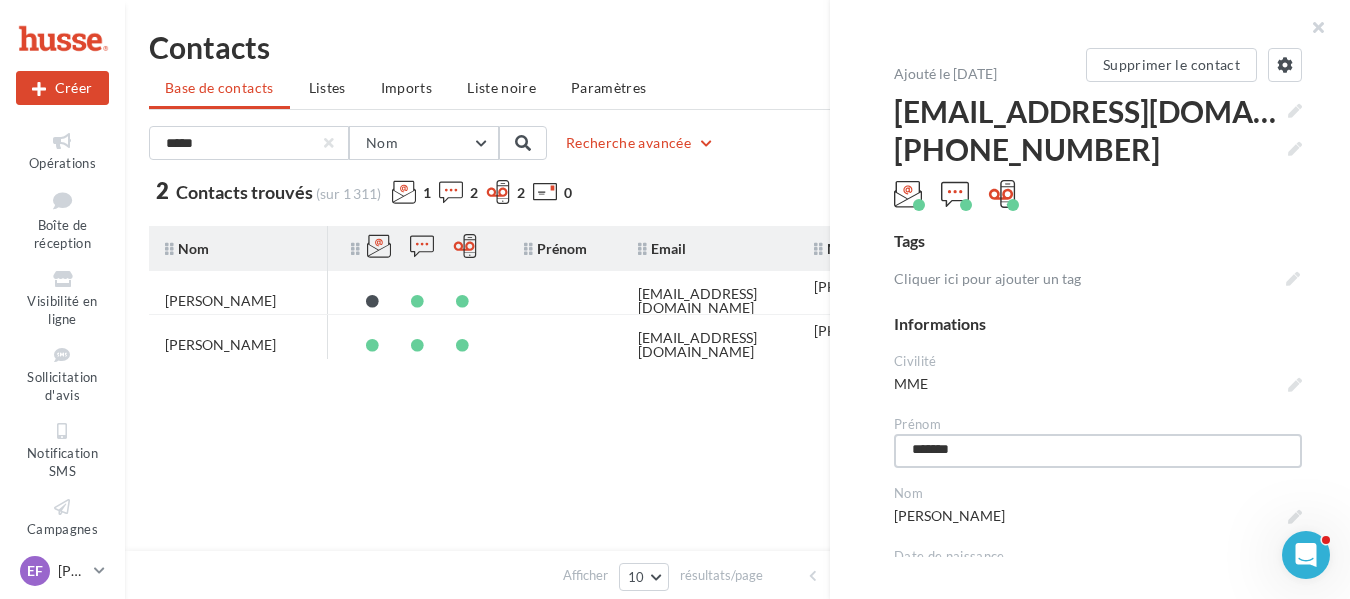 type on "********" 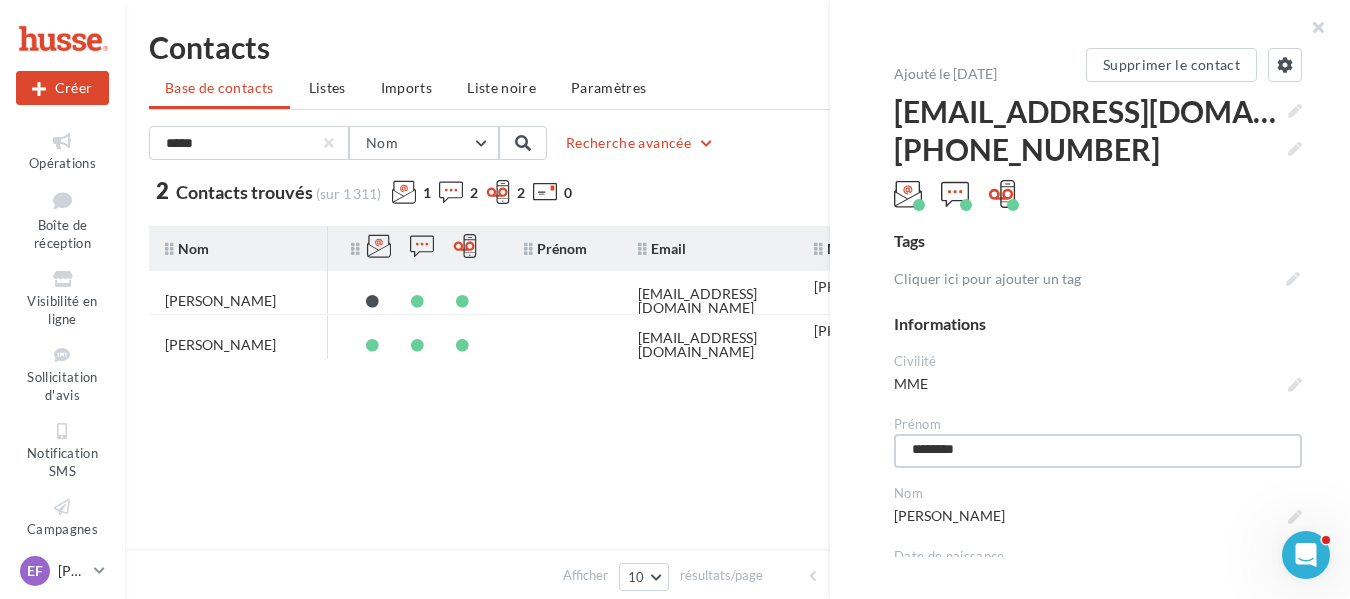 type on "*********" 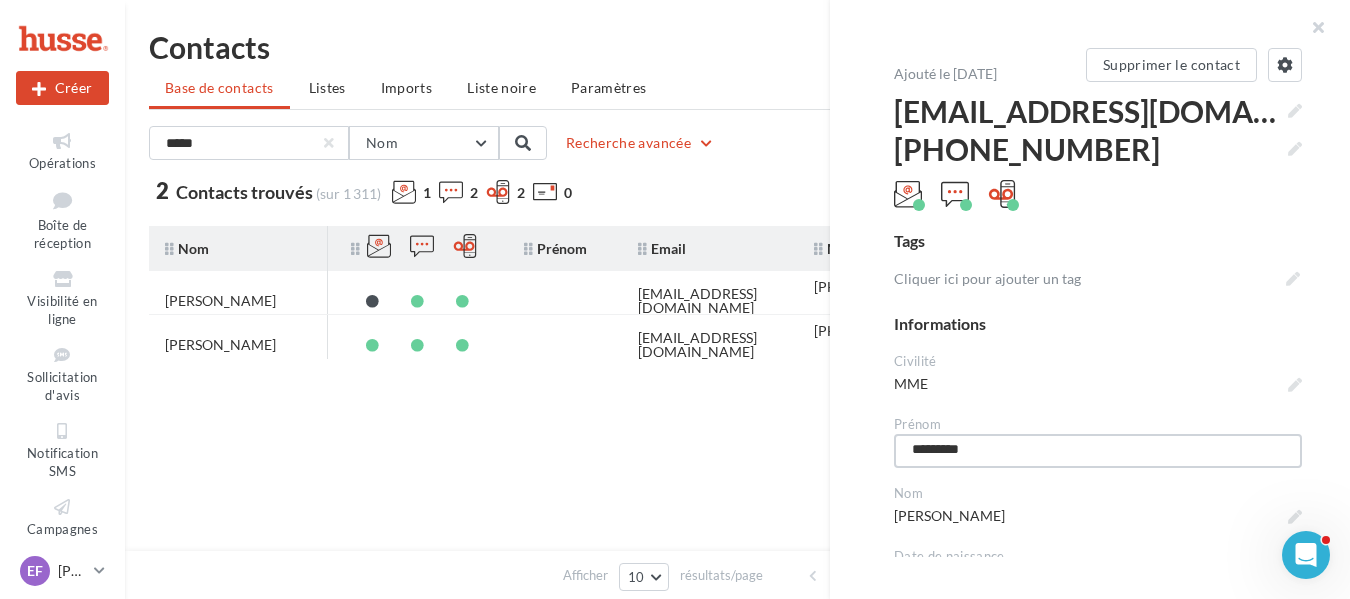 type on "**********" 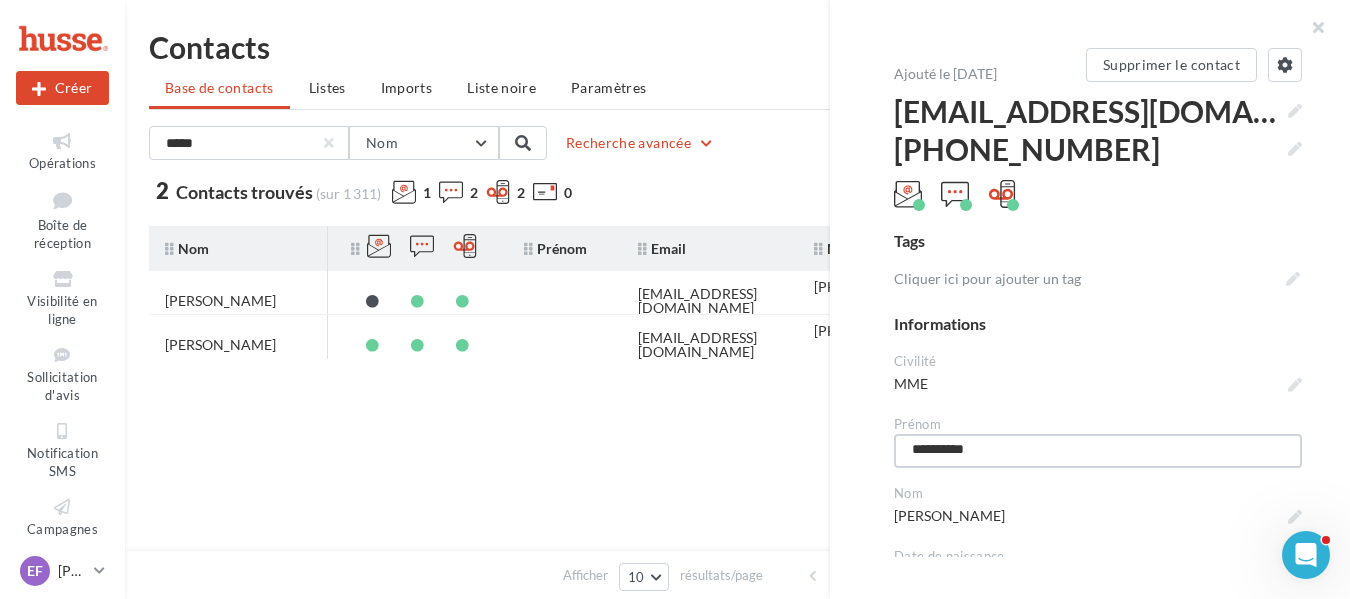 type on "**********" 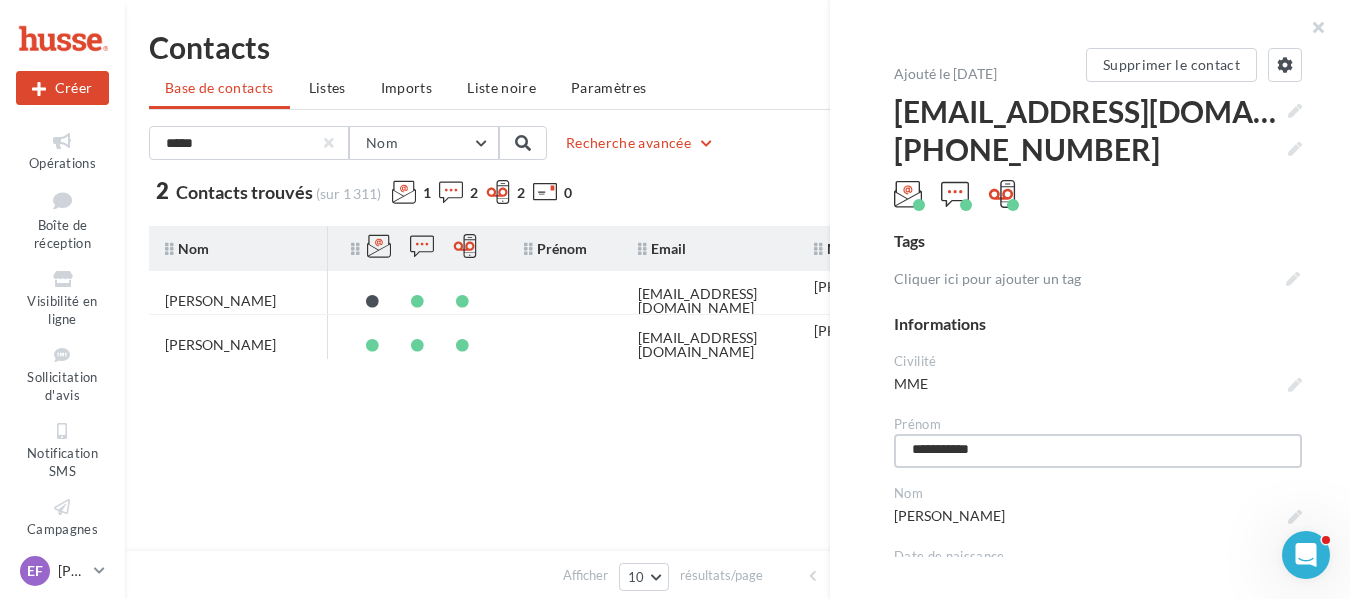 type on "**********" 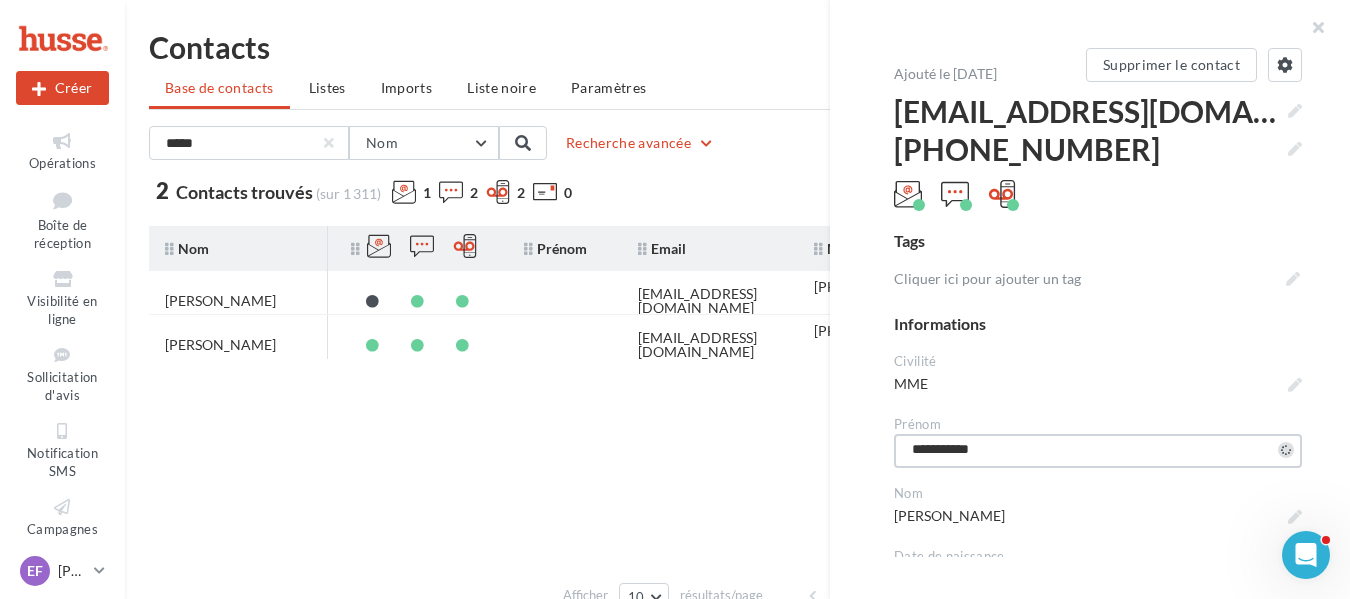scroll, scrollTop: 106, scrollLeft: 0, axis: vertical 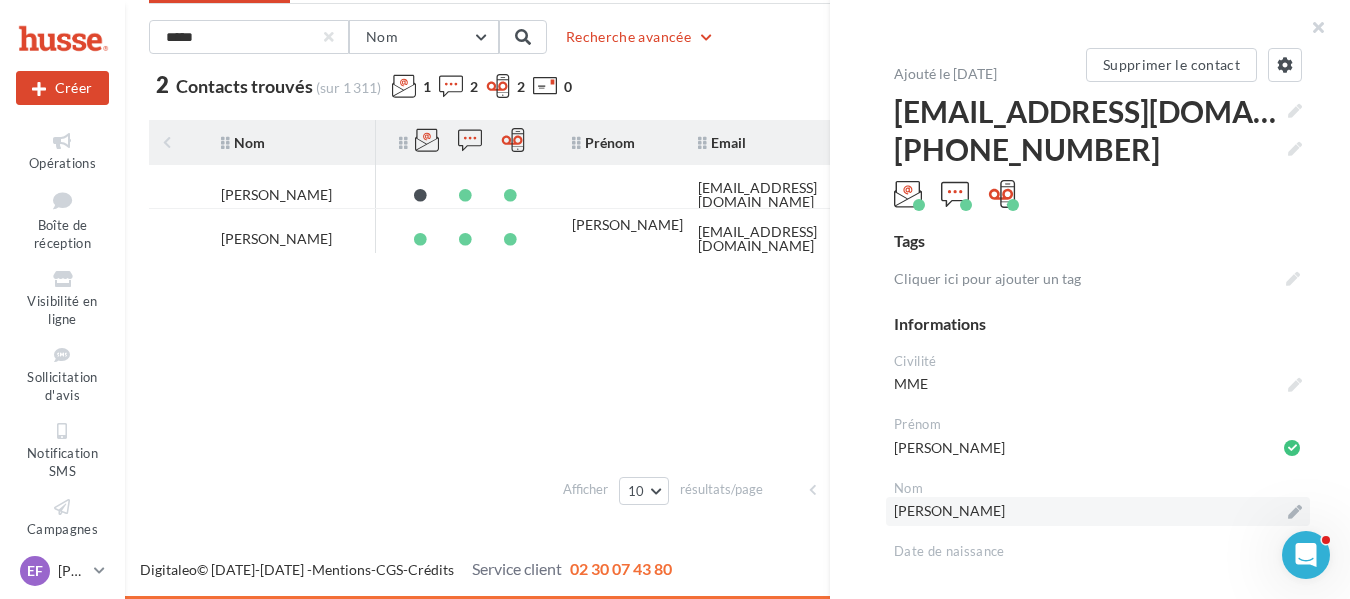 click on "GODET MARIE-AGNES" at bounding box center (1098, 511) 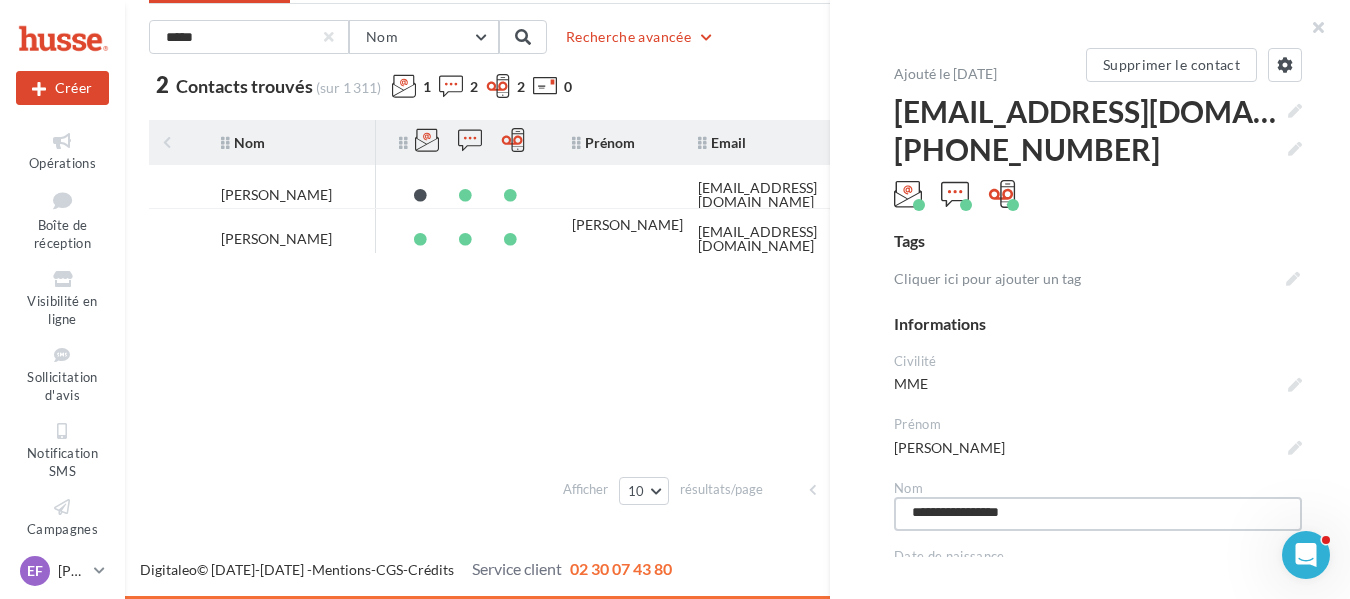 drag, startPoint x: 966, startPoint y: 512, endPoint x: 1190, endPoint y: 499, distance: 224.37692 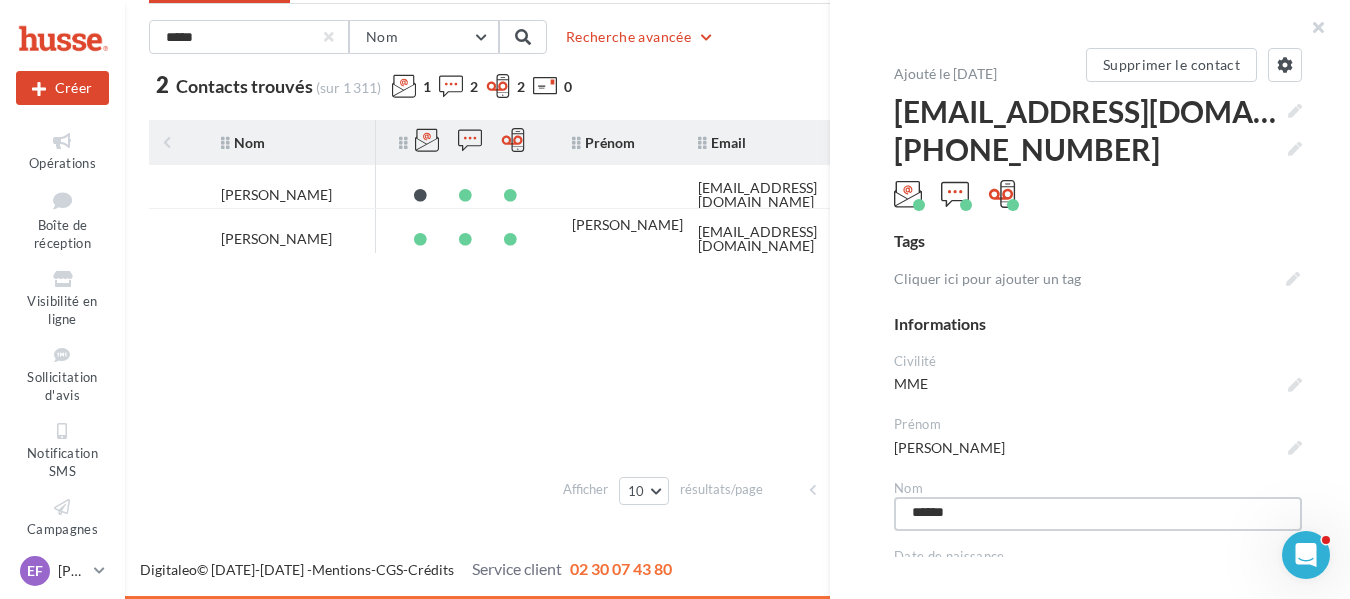 type on "*****" 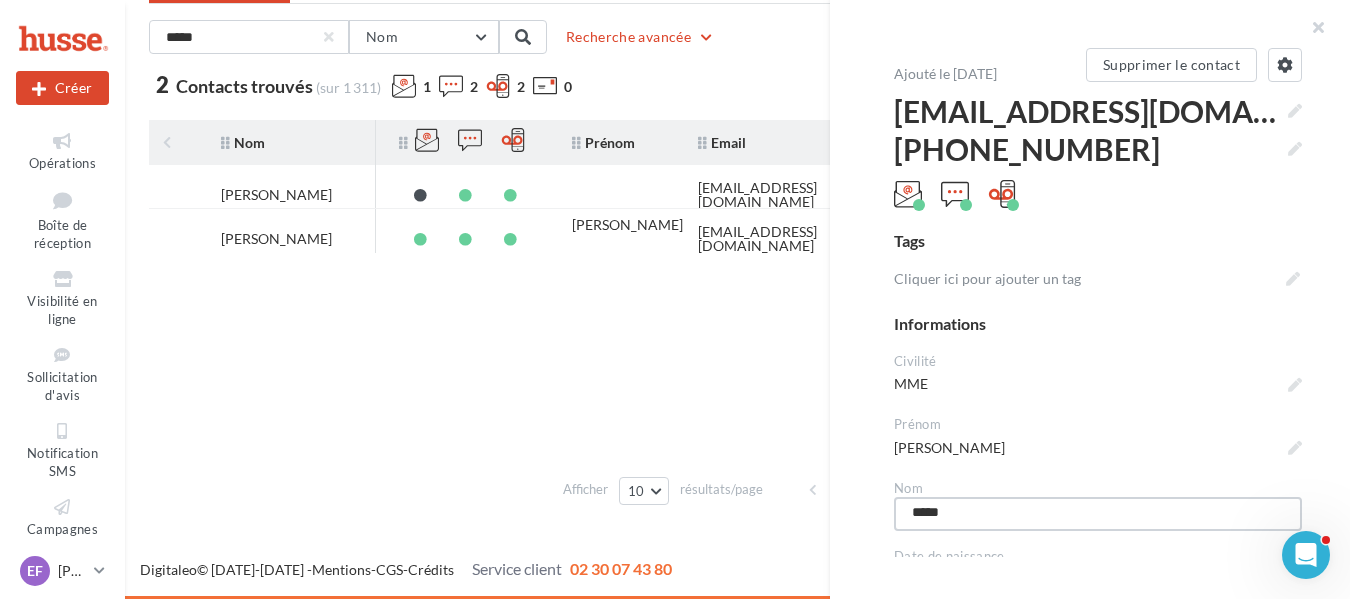 type on "*****" 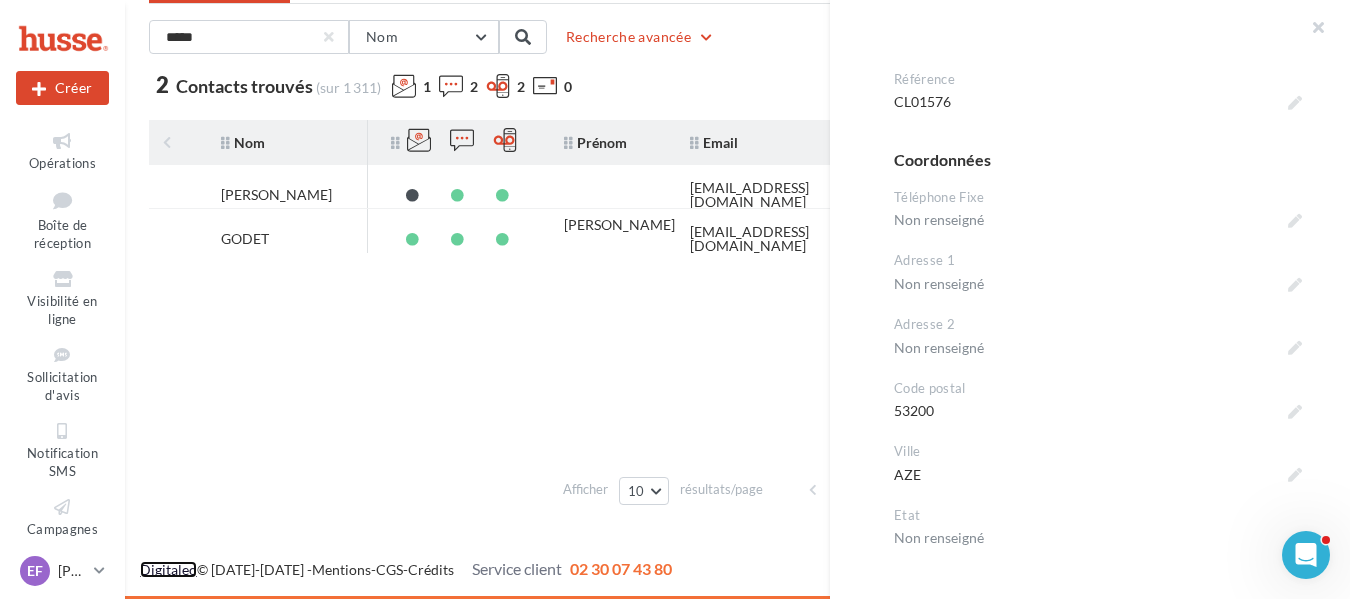 scroll, scrollTop: 1056, scrollLeft: 0, axis: vertical 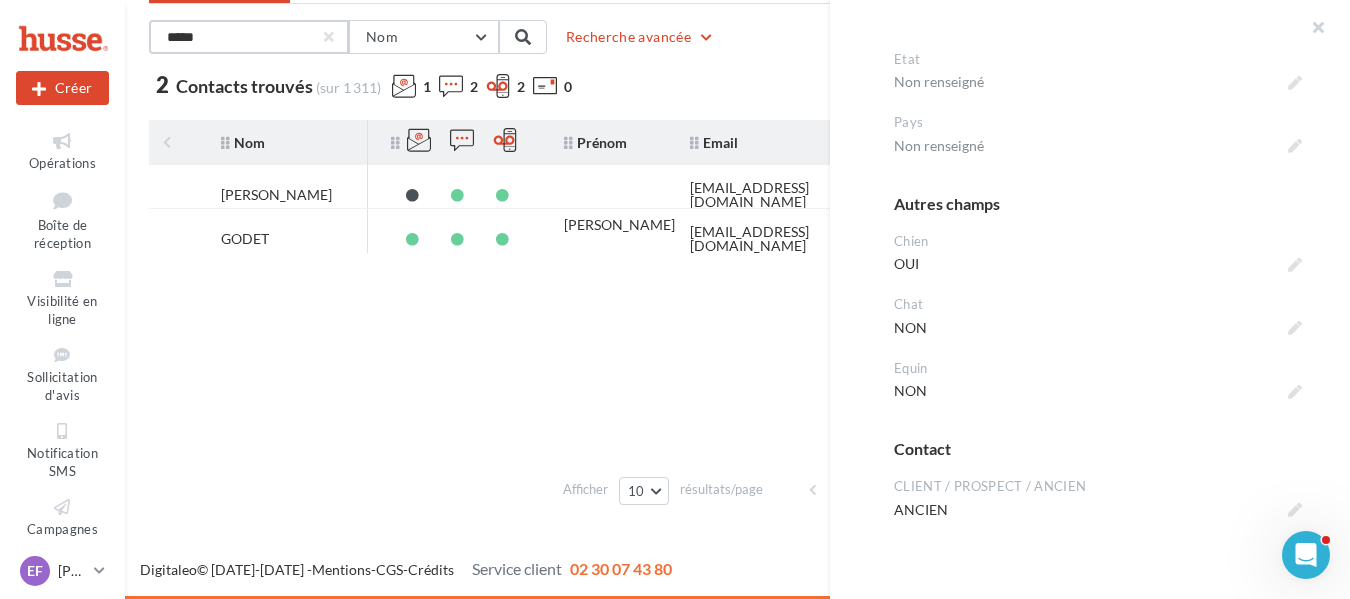 drag, startPoint x: 264, startPoint y: 44, endPoint x: 11, endPoint y: 45, distance: 253.00198 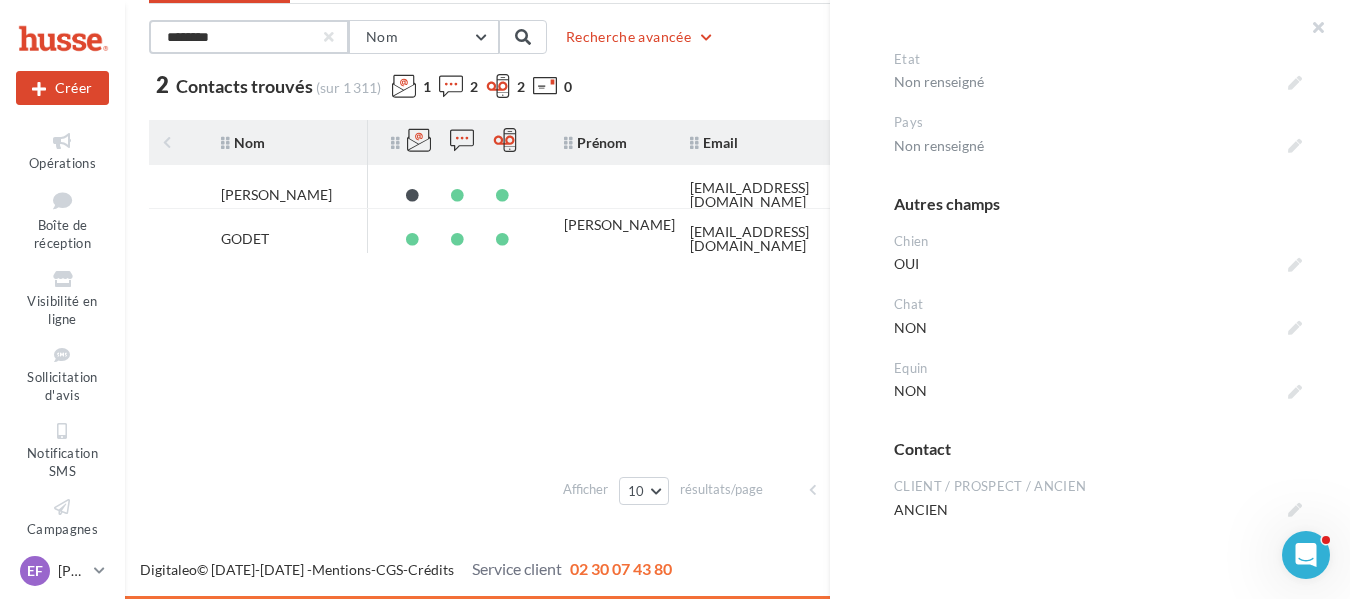 type on "********" 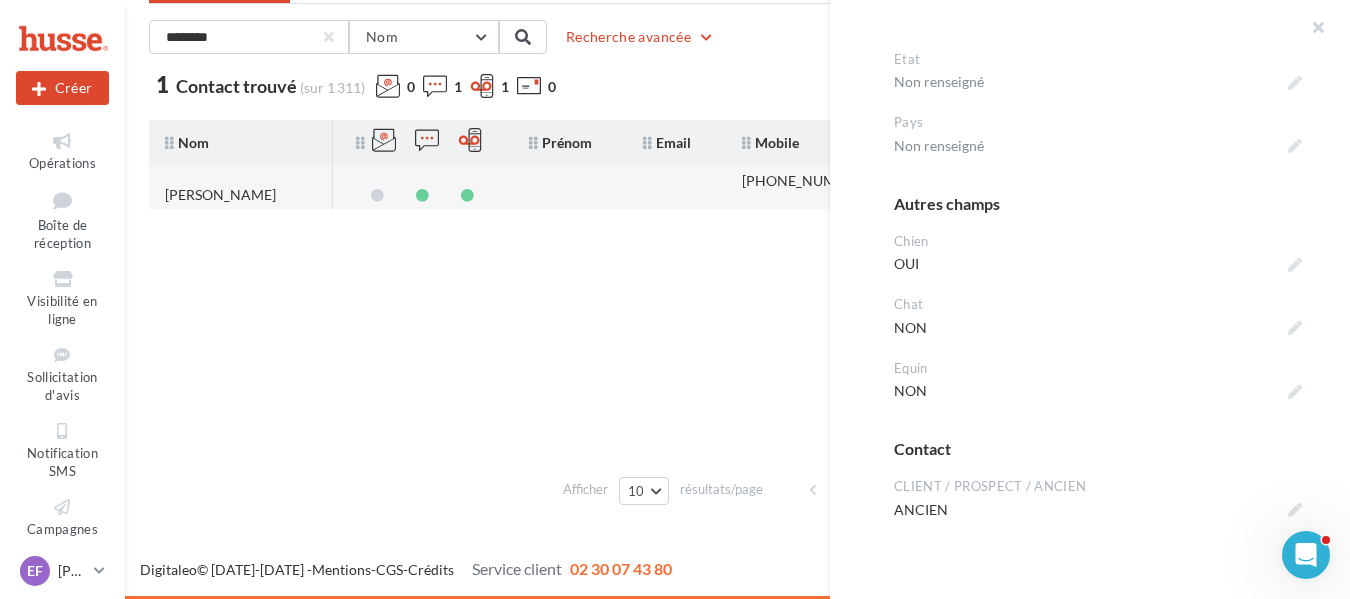 click on "KLIMBERG FRANCOISE" at bounding box center (220, 195) 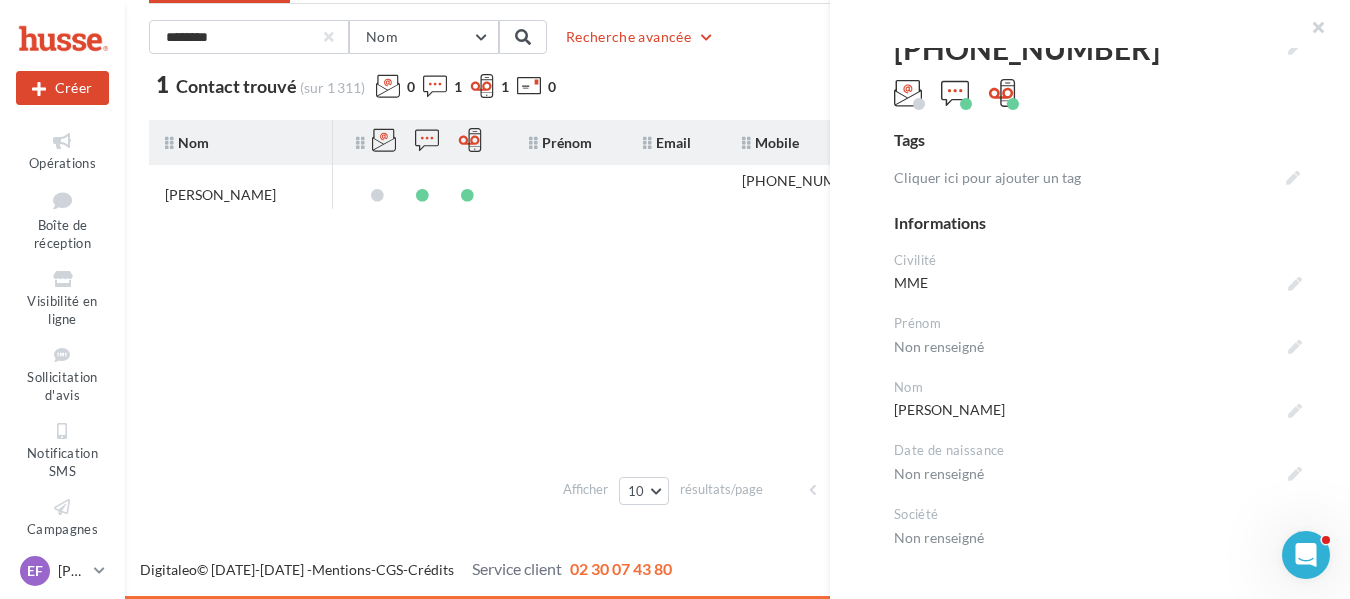 scroll, scrollTop: 56, scrollLeft: 0, axis: vertical 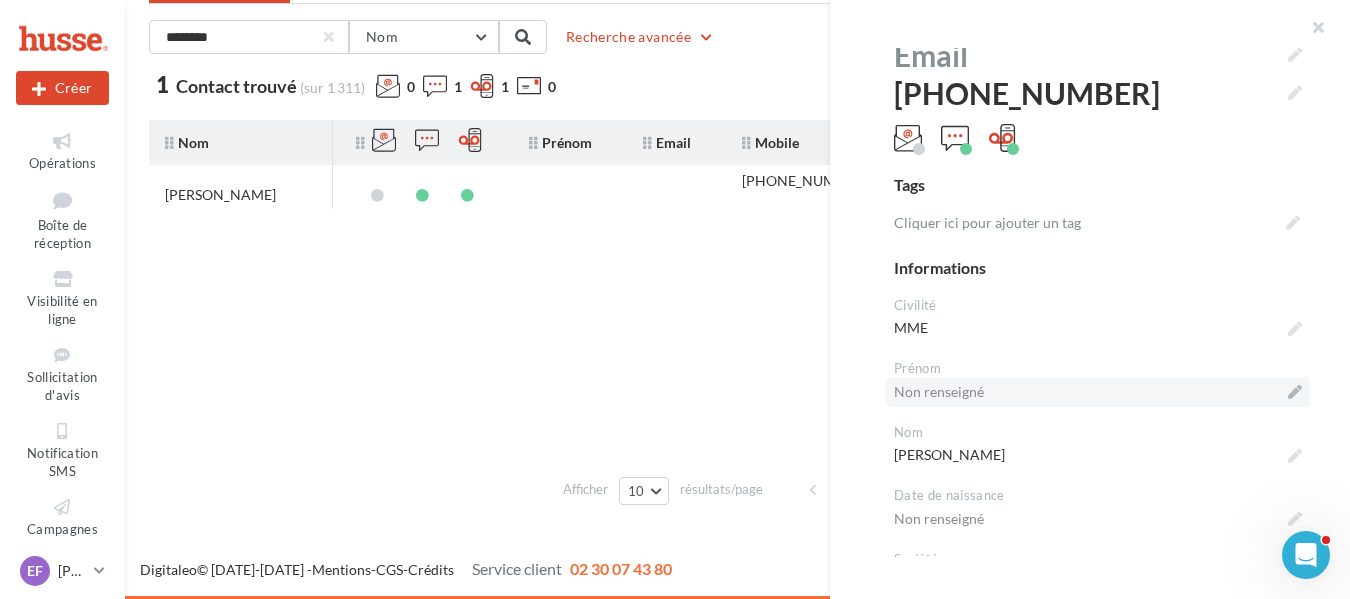 click on "Non renseigné" at bounding box center [1098, 392] 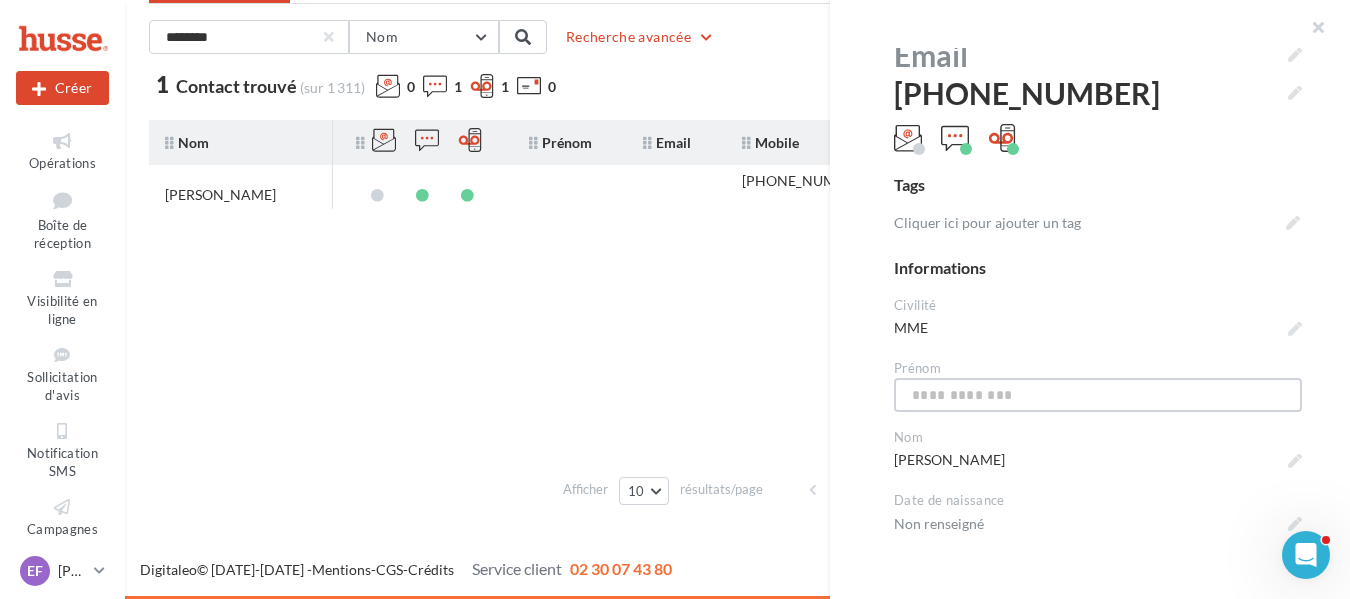 type on "*" 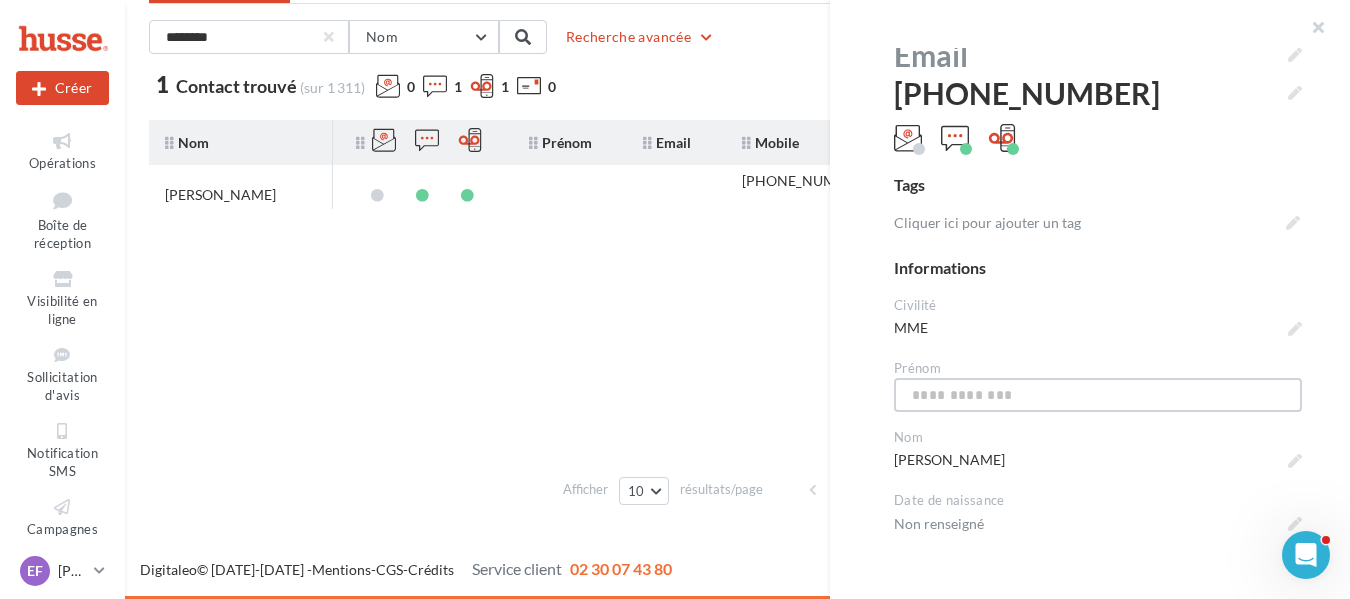 type on "*" 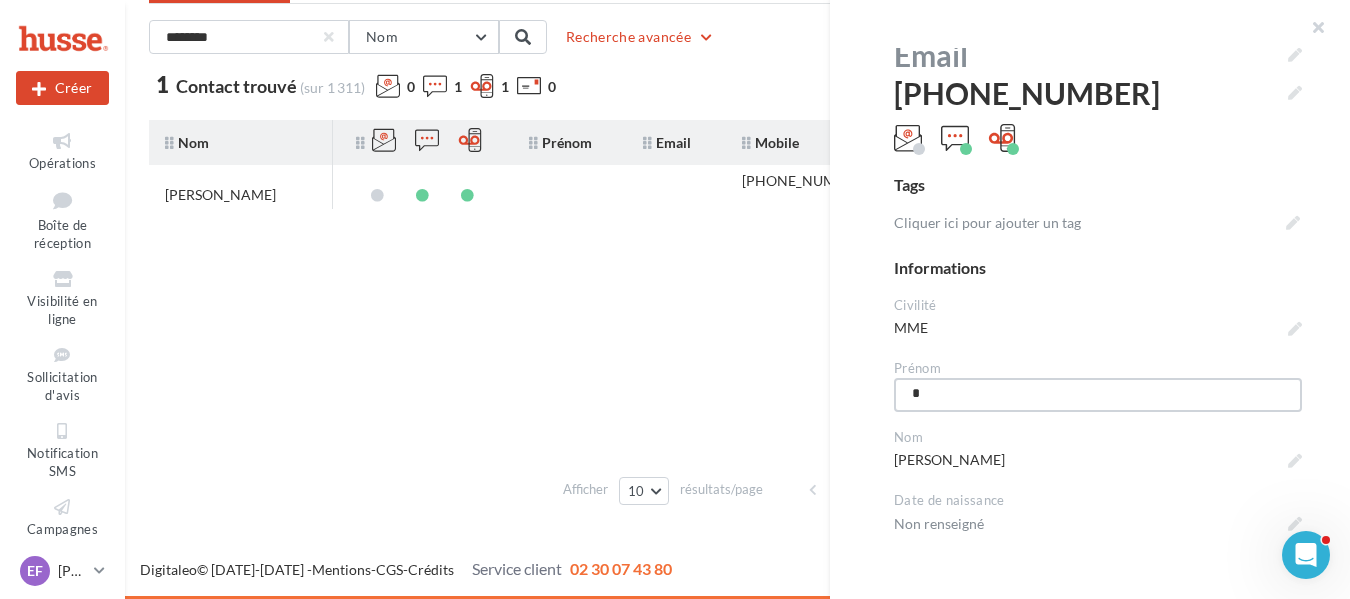 type on "**" 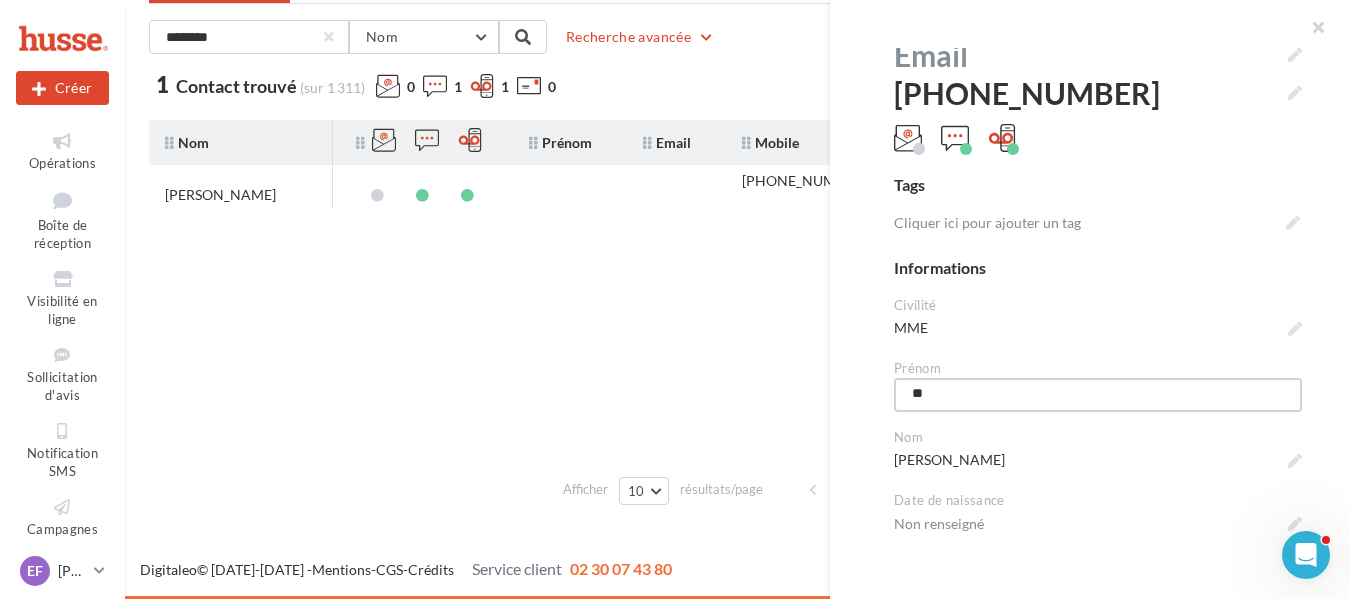 type on "***" 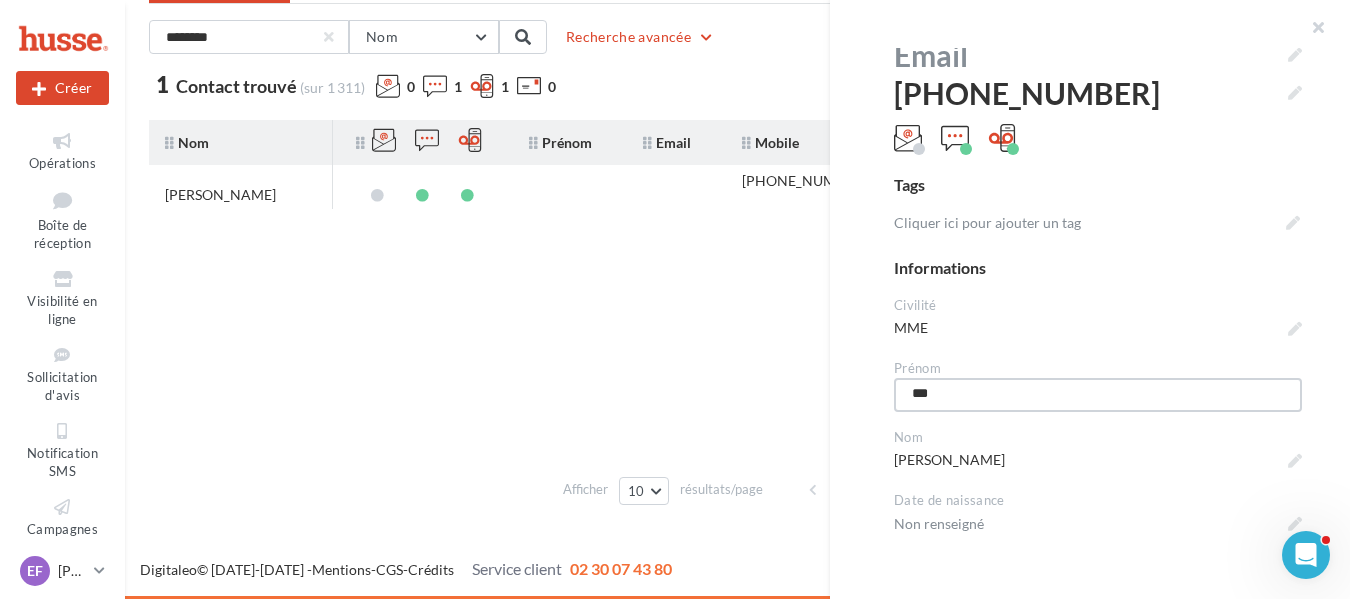type on "****" 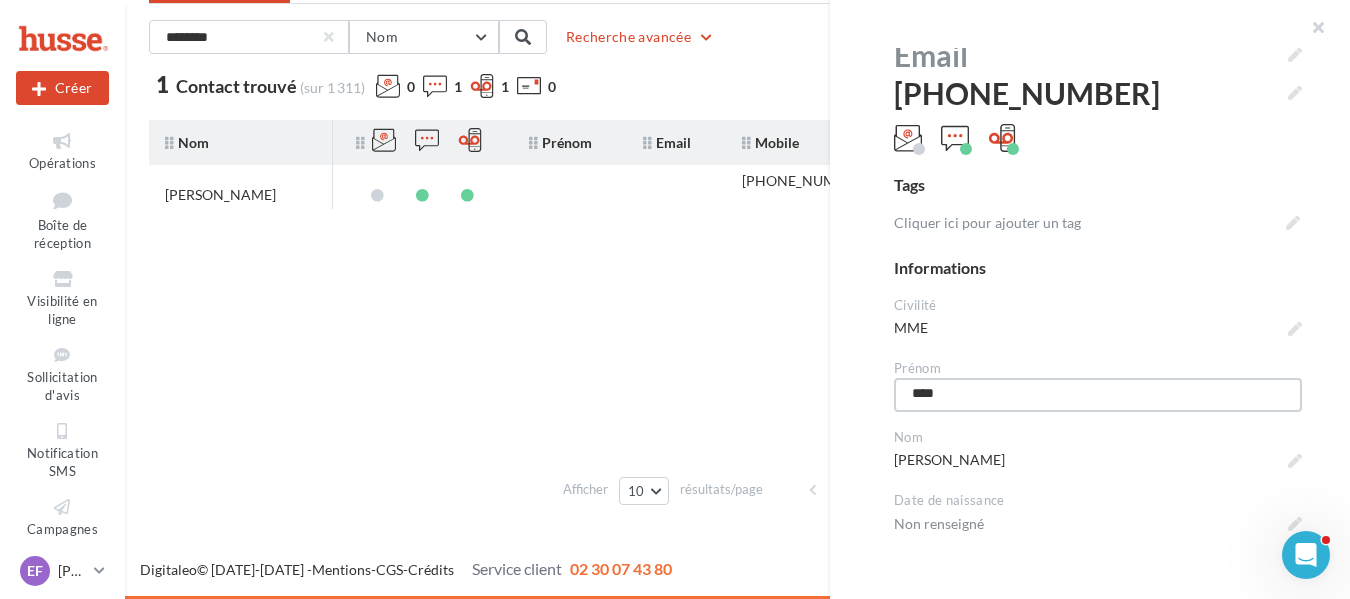 type on "*****" 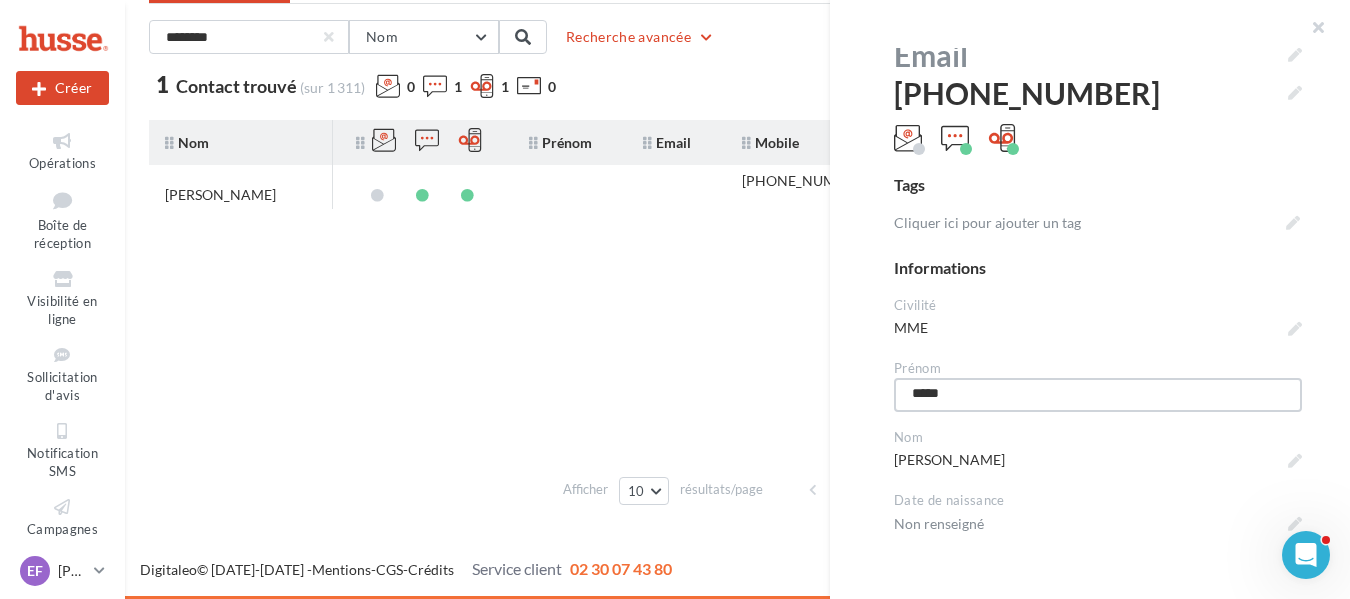 type on "******" 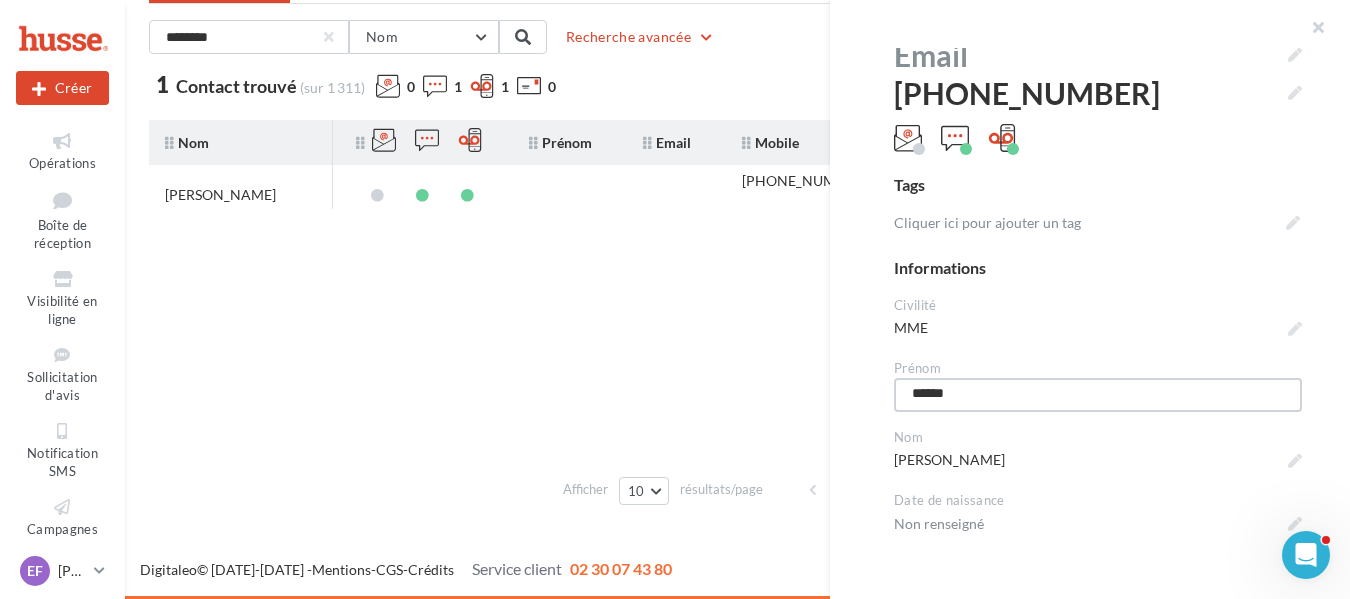 type on "*******" 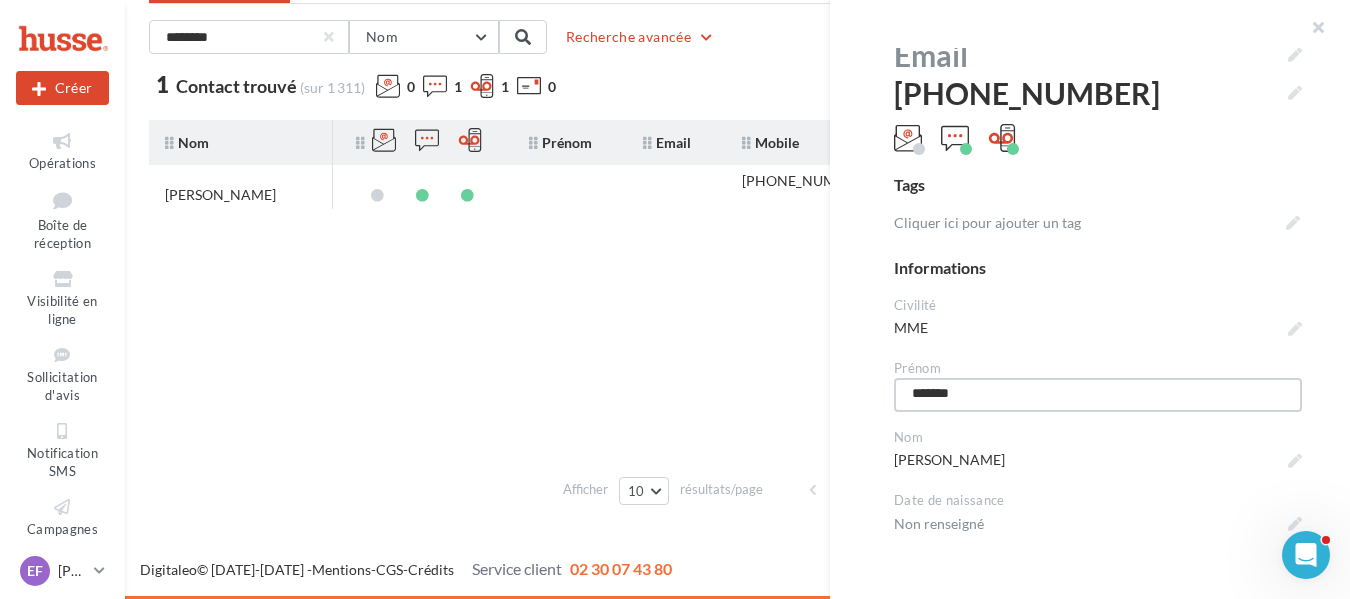 type on "********" 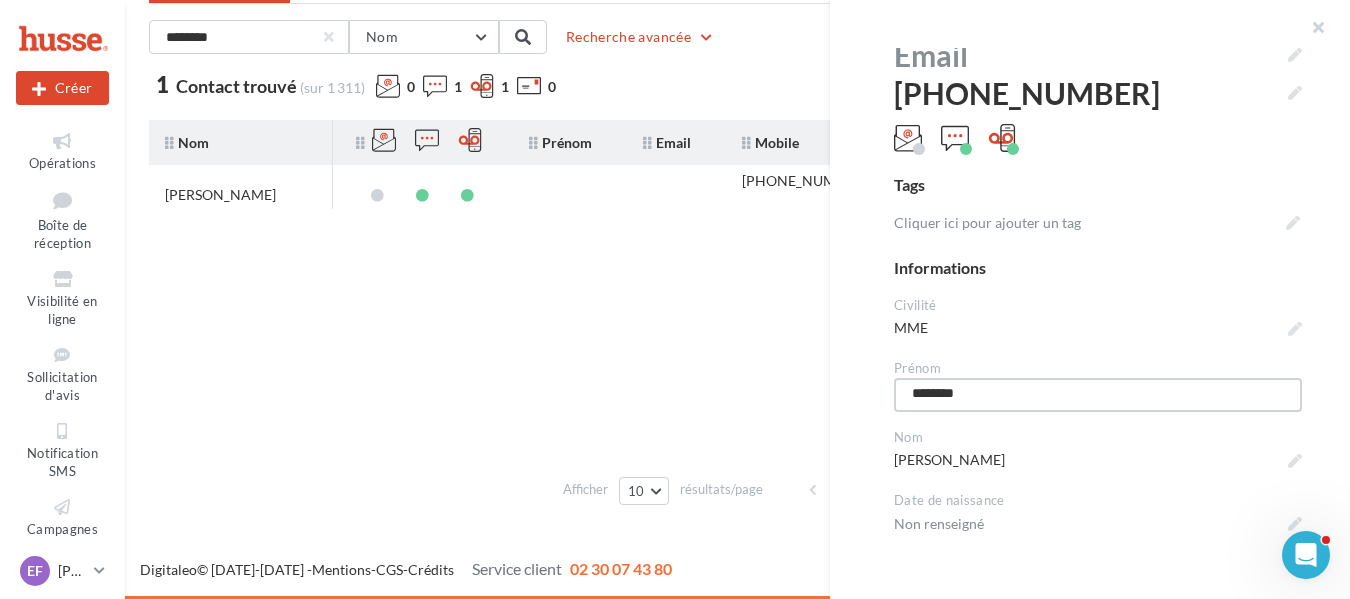 type on "*********" 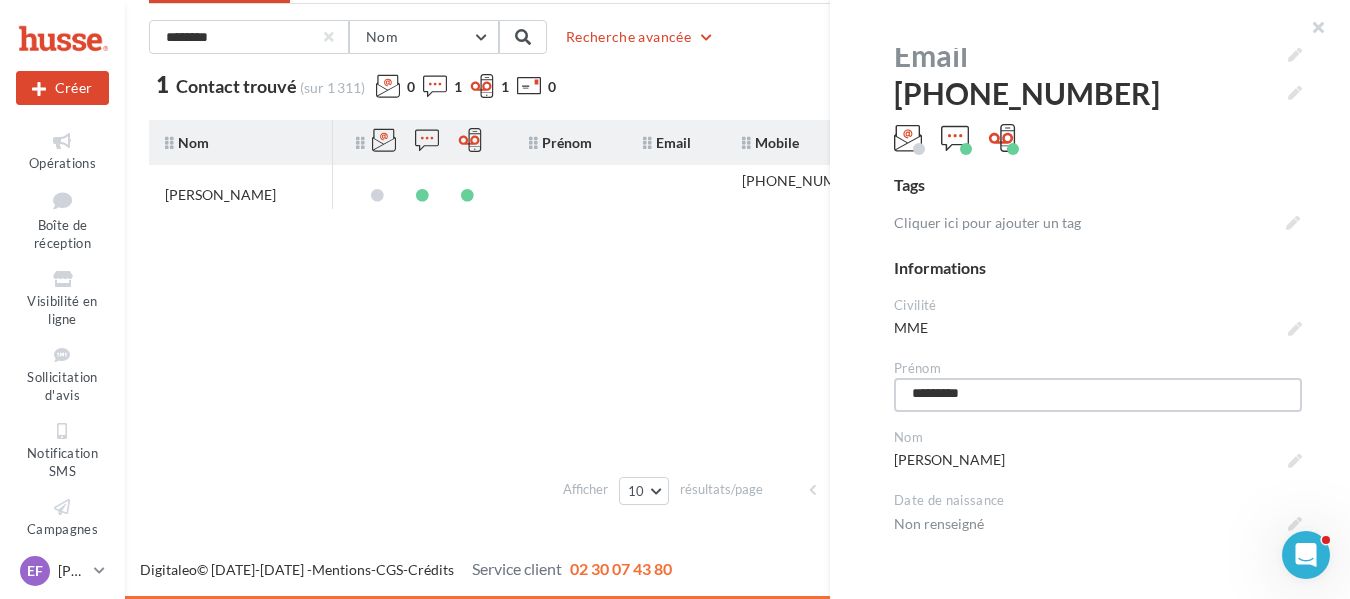 type on "*********" 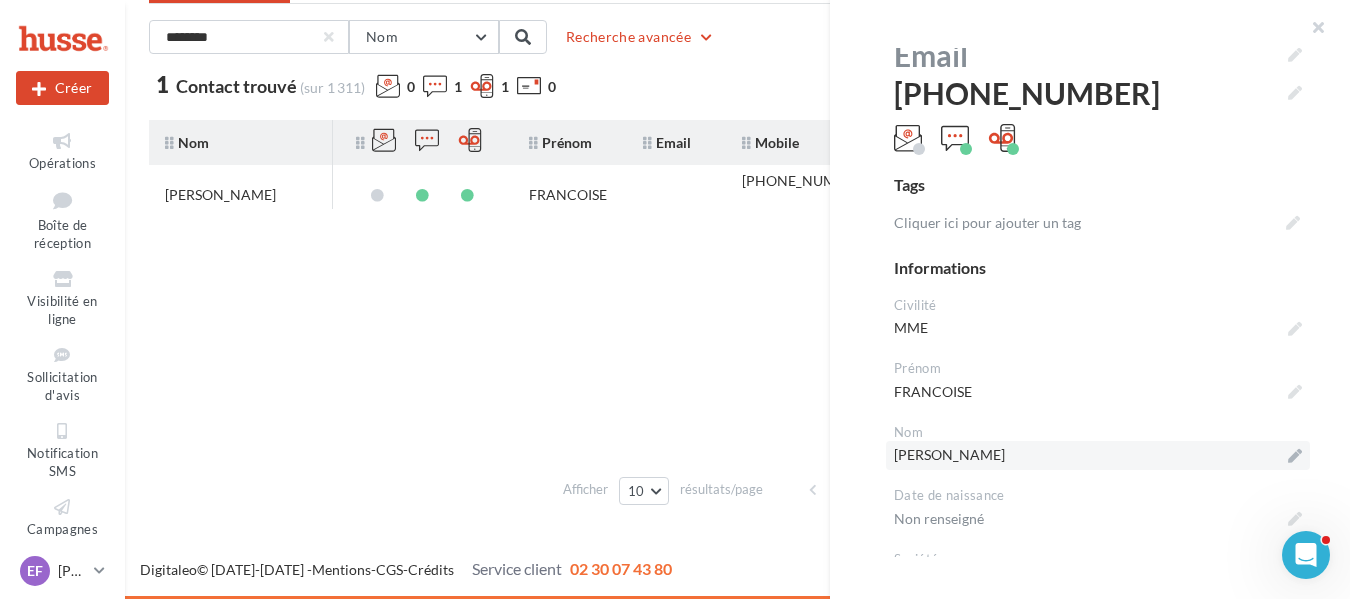 click on "KLIMBERG FRANCOISE" at bounding box center [1098, 455] 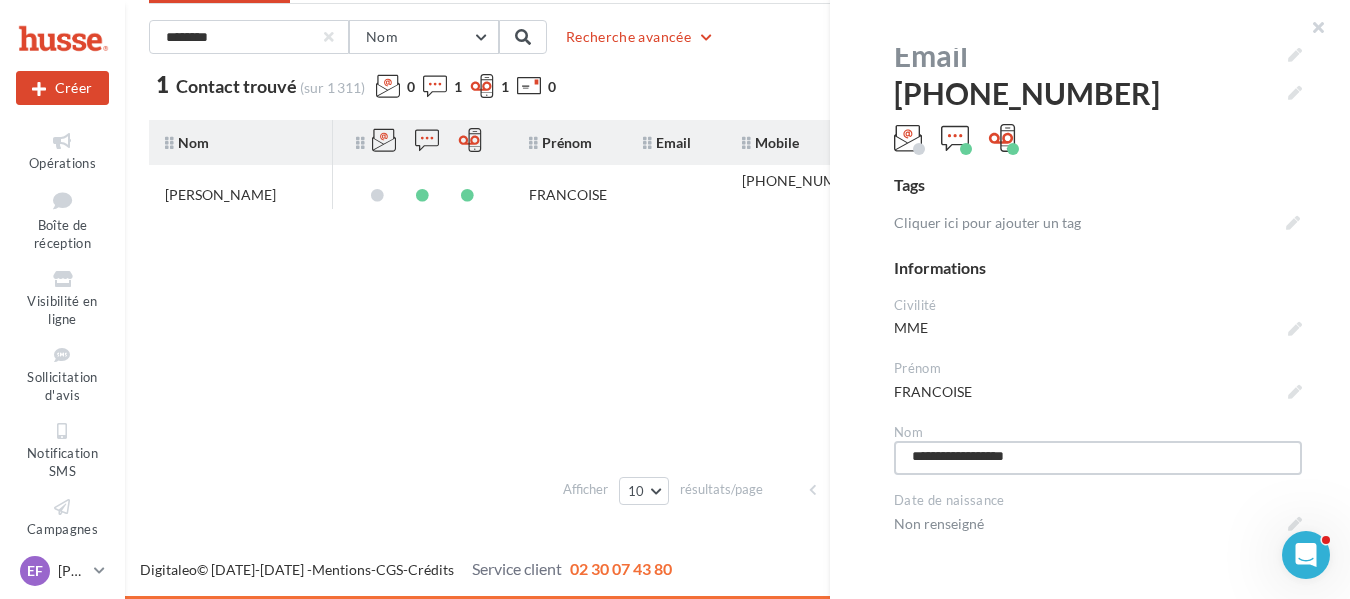 drag, startPoint x: 988, startPoint y: 454, endPoint x: 1160, endPoint y: 444, distance: 172.29045 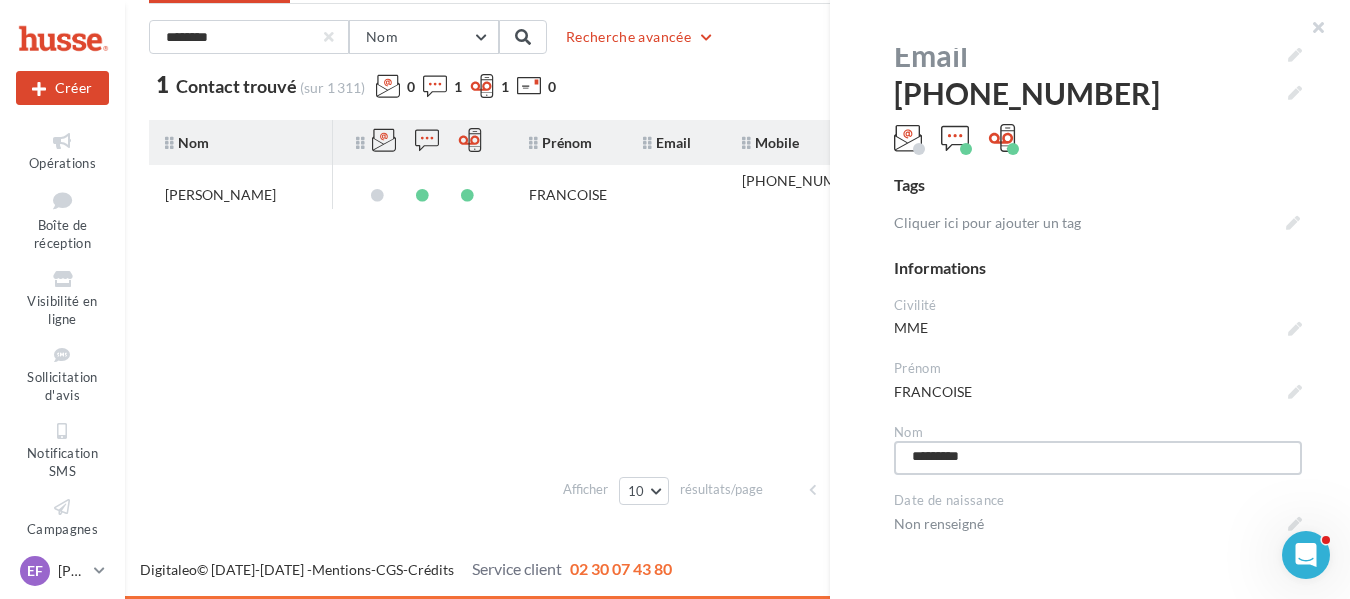 type on "********" 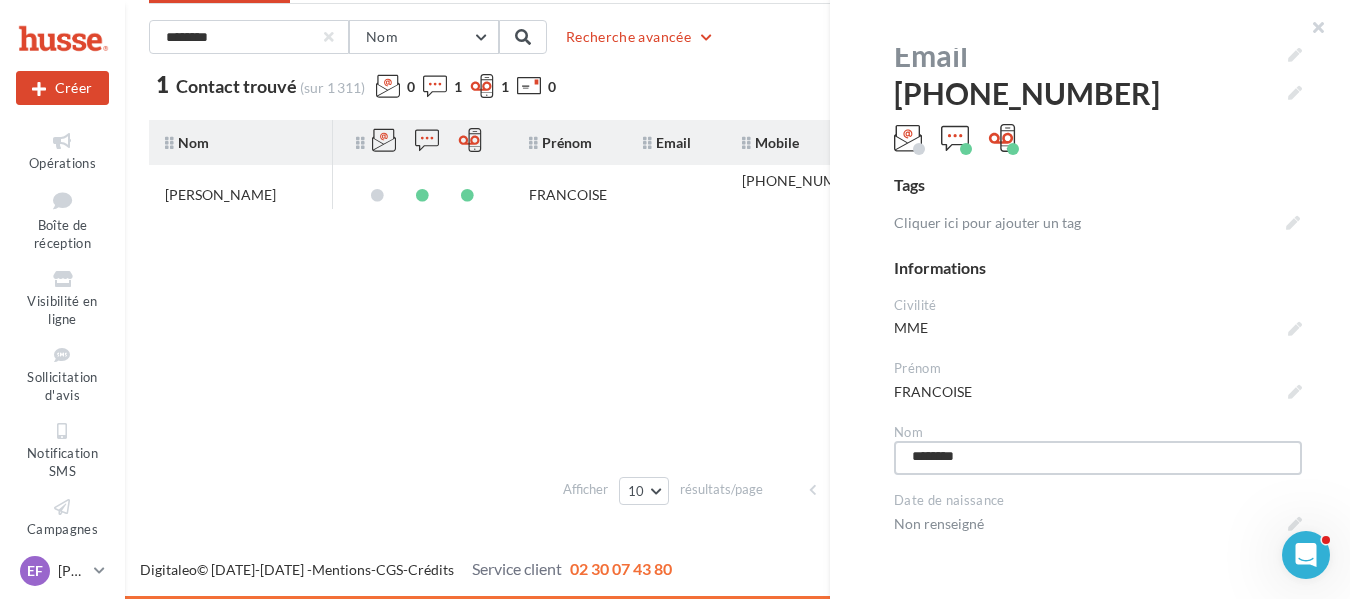 type on "********" 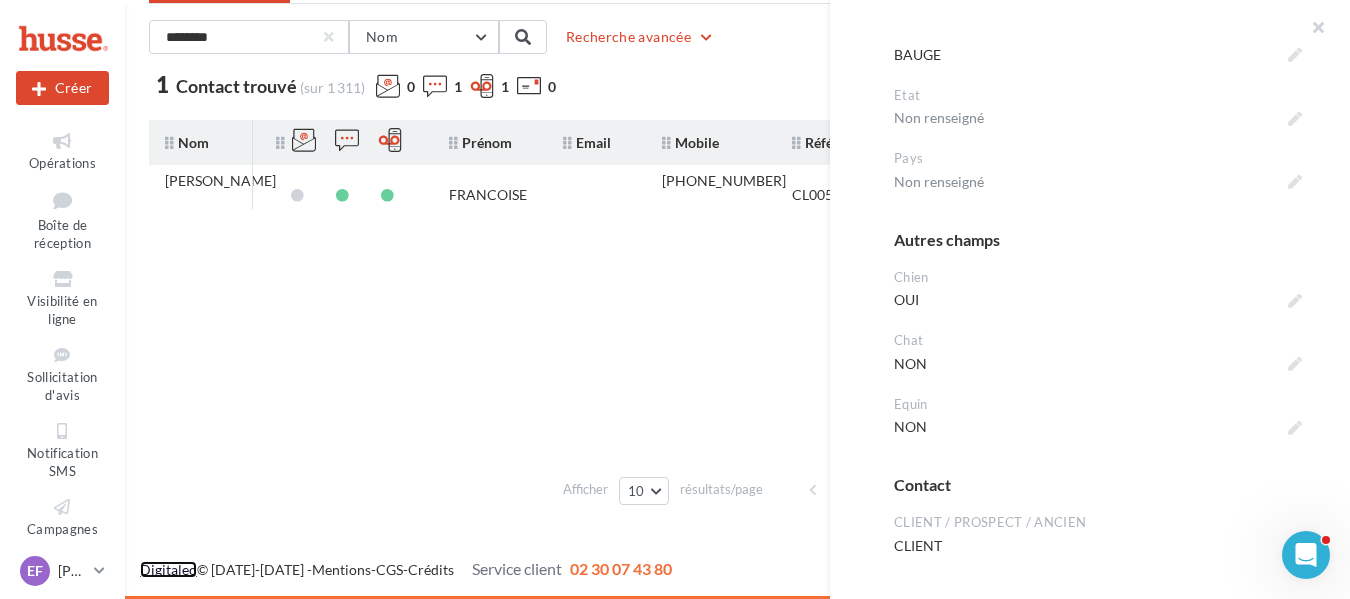 scroll, scrollTop: 1056, scrollLeft: 0, axis: vertical 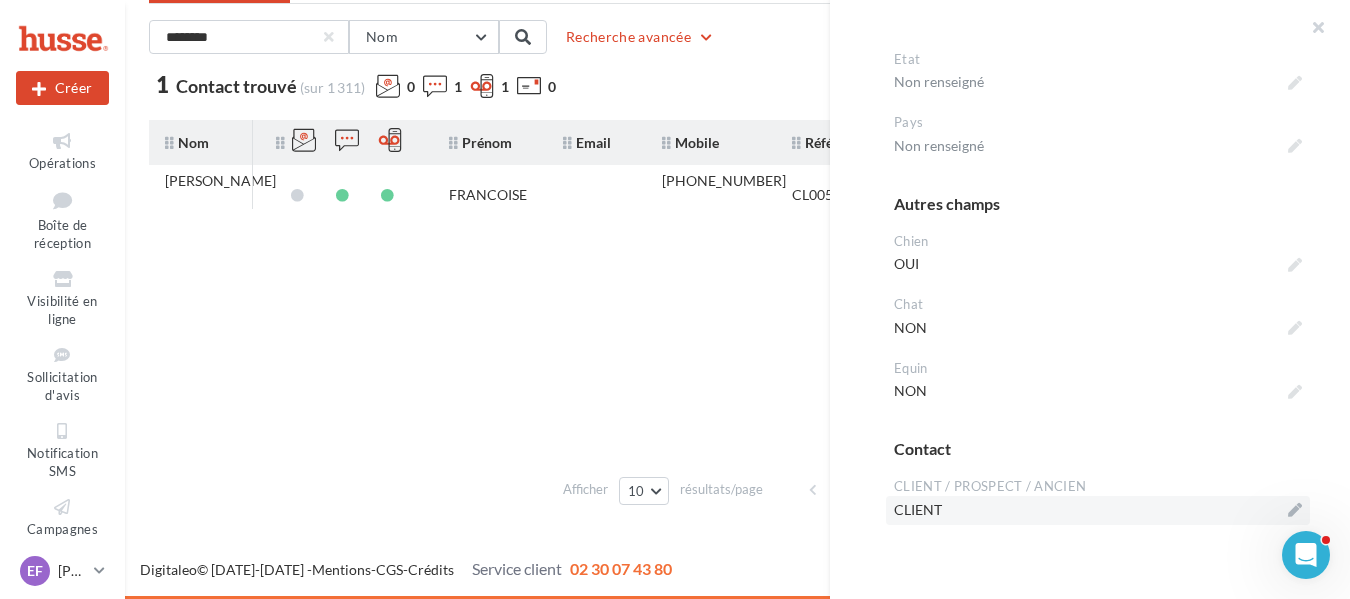 click on "CLIENT" at bounding box center [1098, 510] 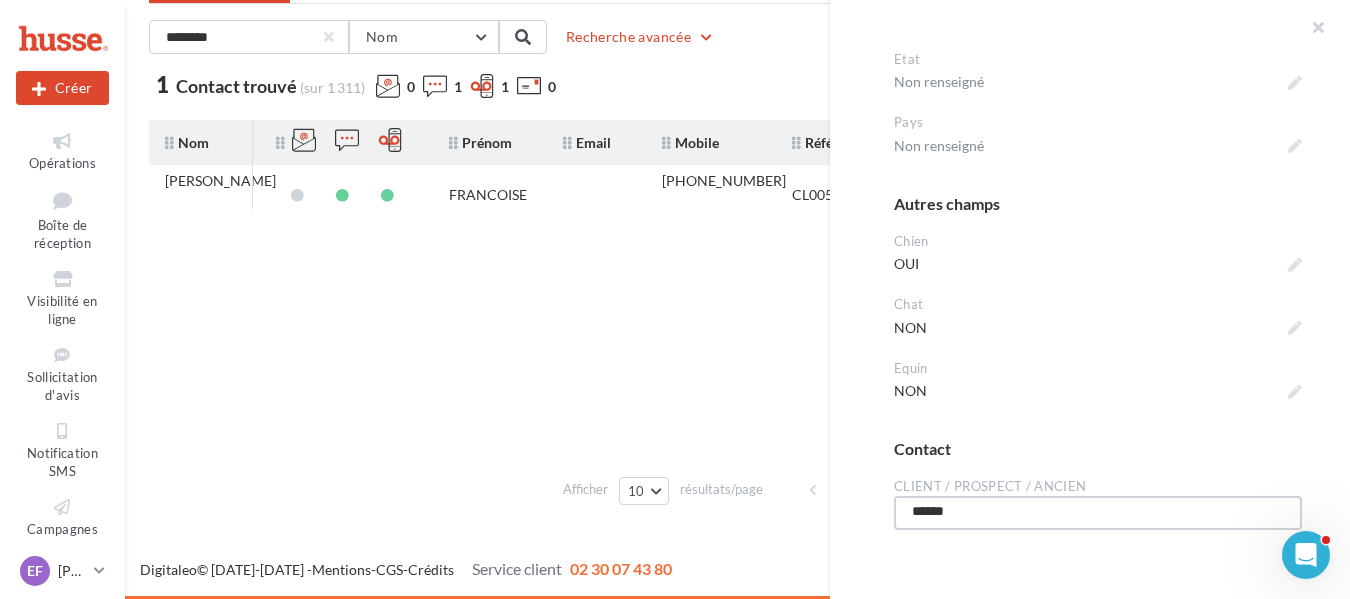 drag, startPoint x: 993, startPoint y: 512, endPoint x: 808, endPoint y: 525, distance: 185.45619 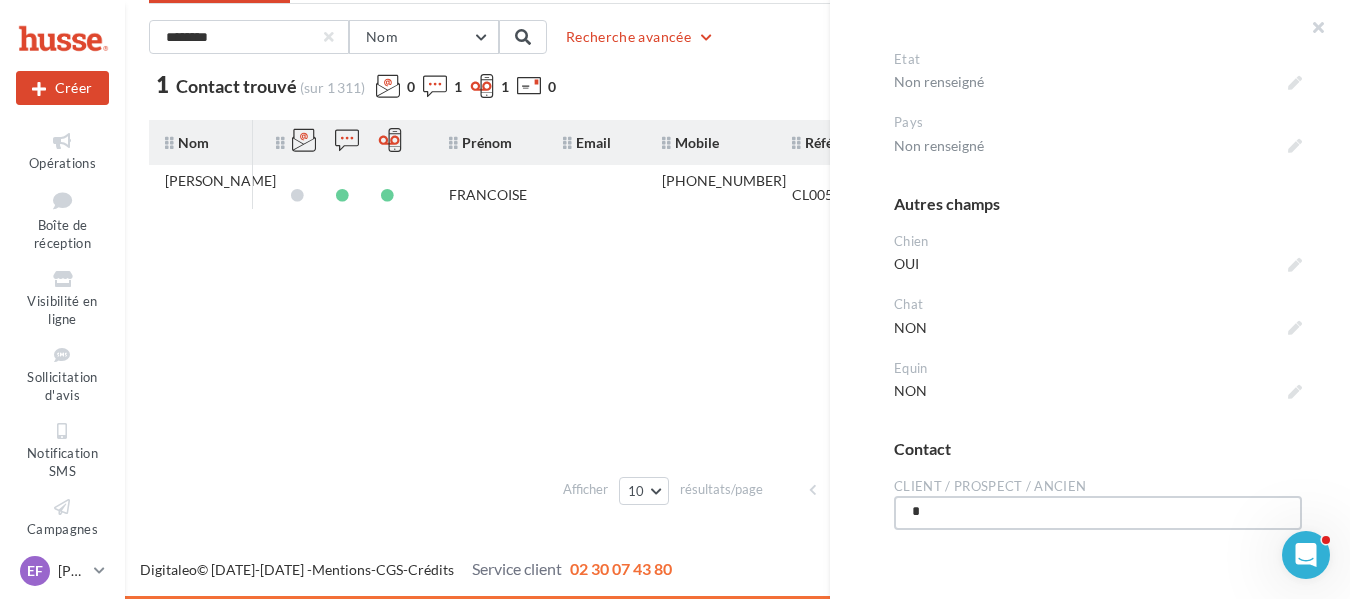 type on "**" 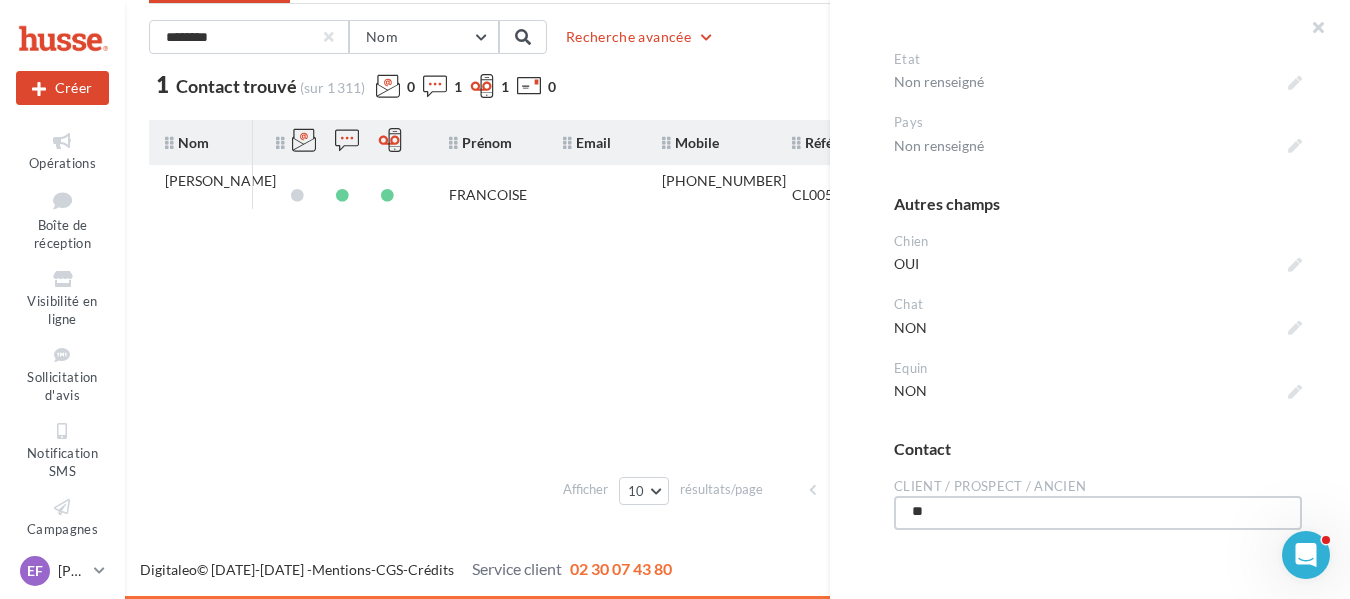 type on "***" 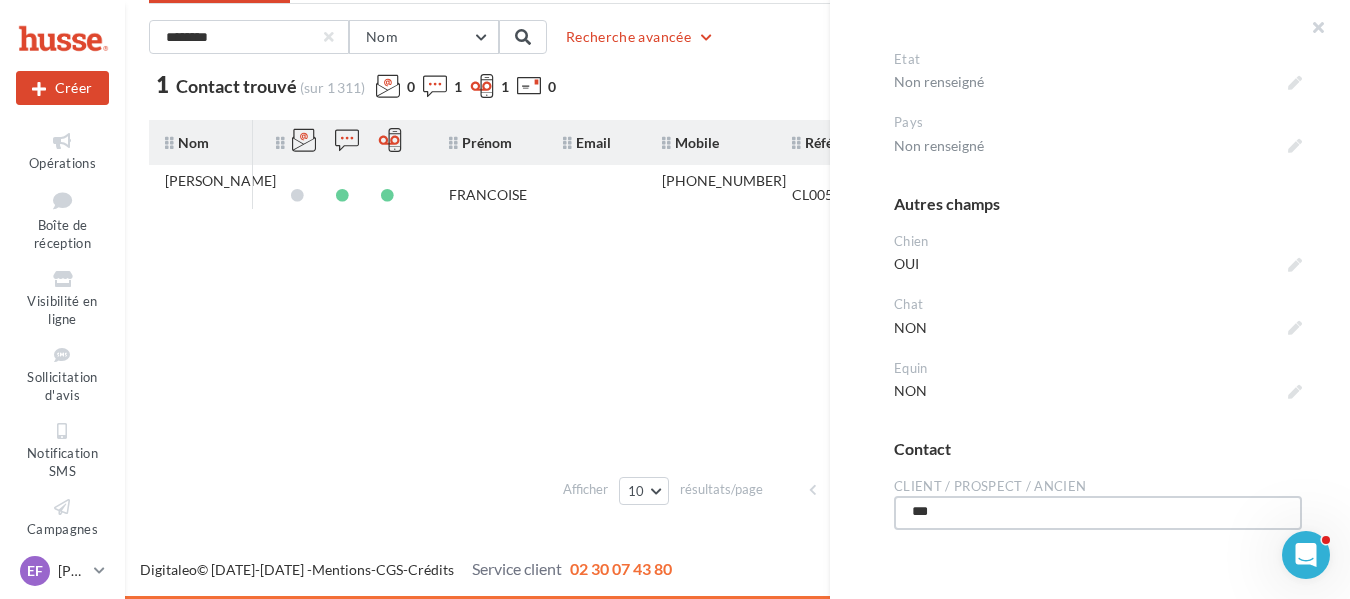 type on "****" 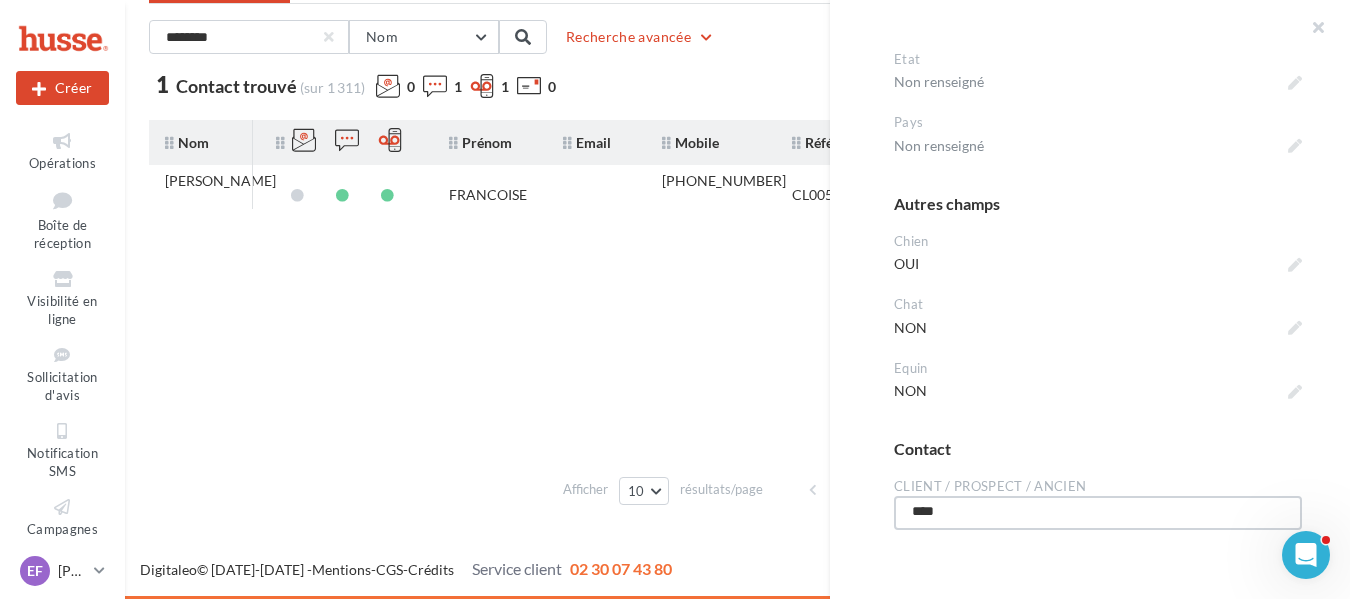 type on "*****" 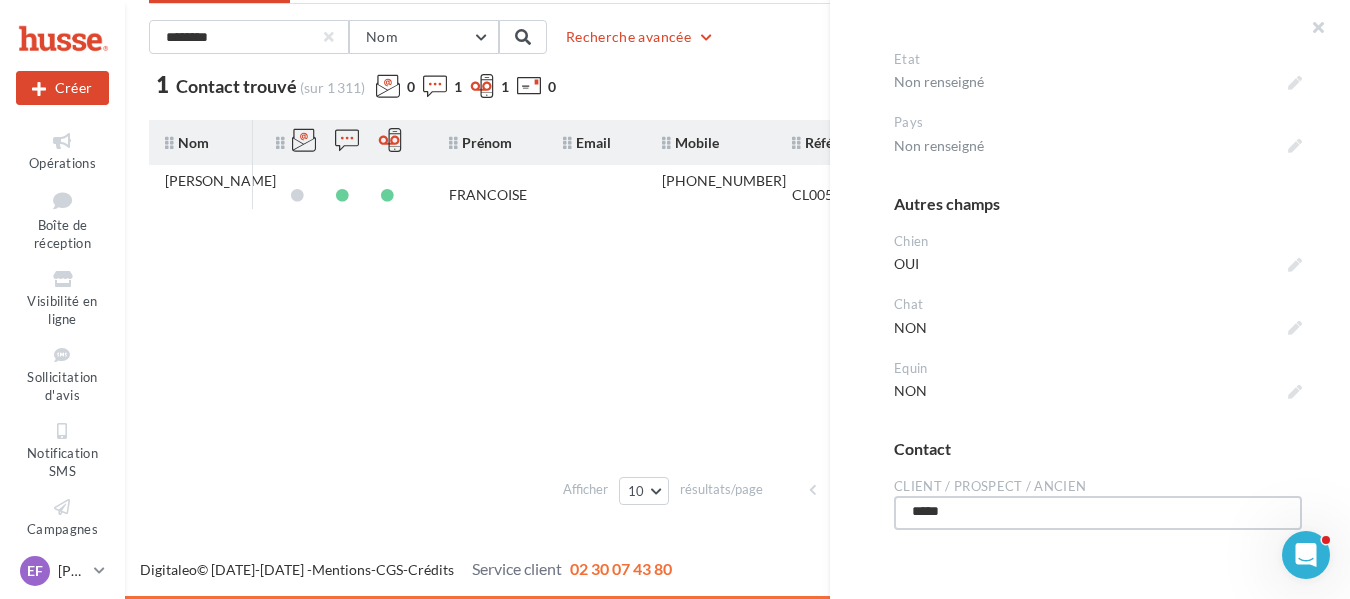 type on "******" 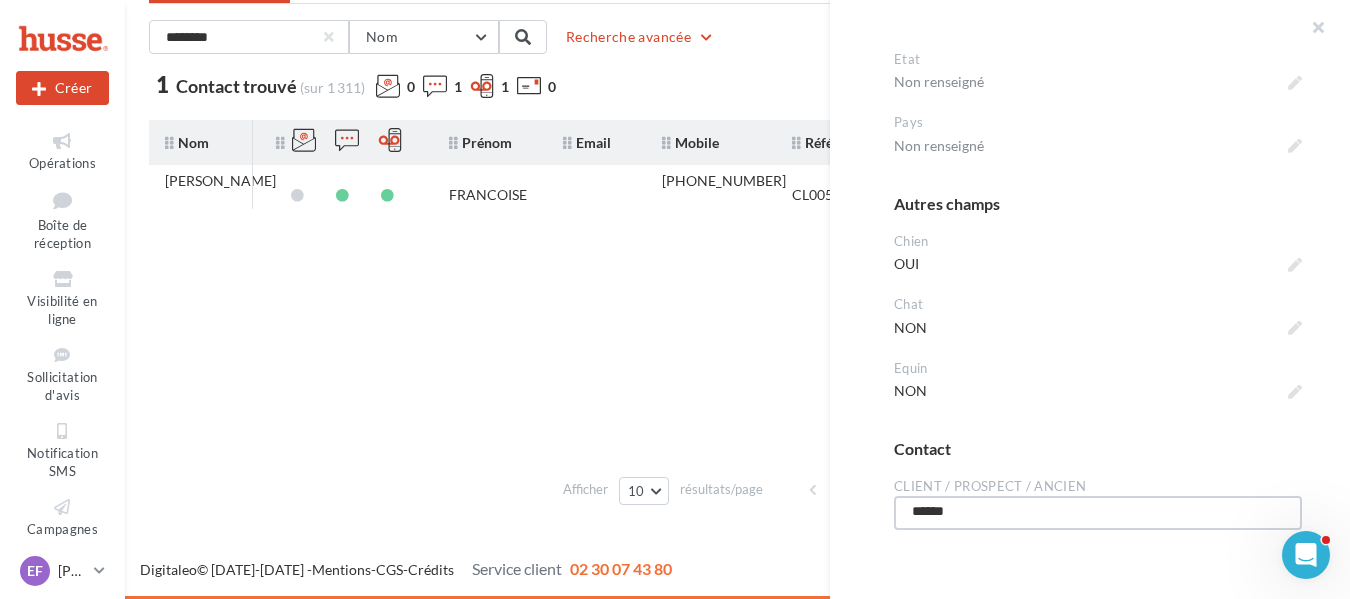 type on "******" 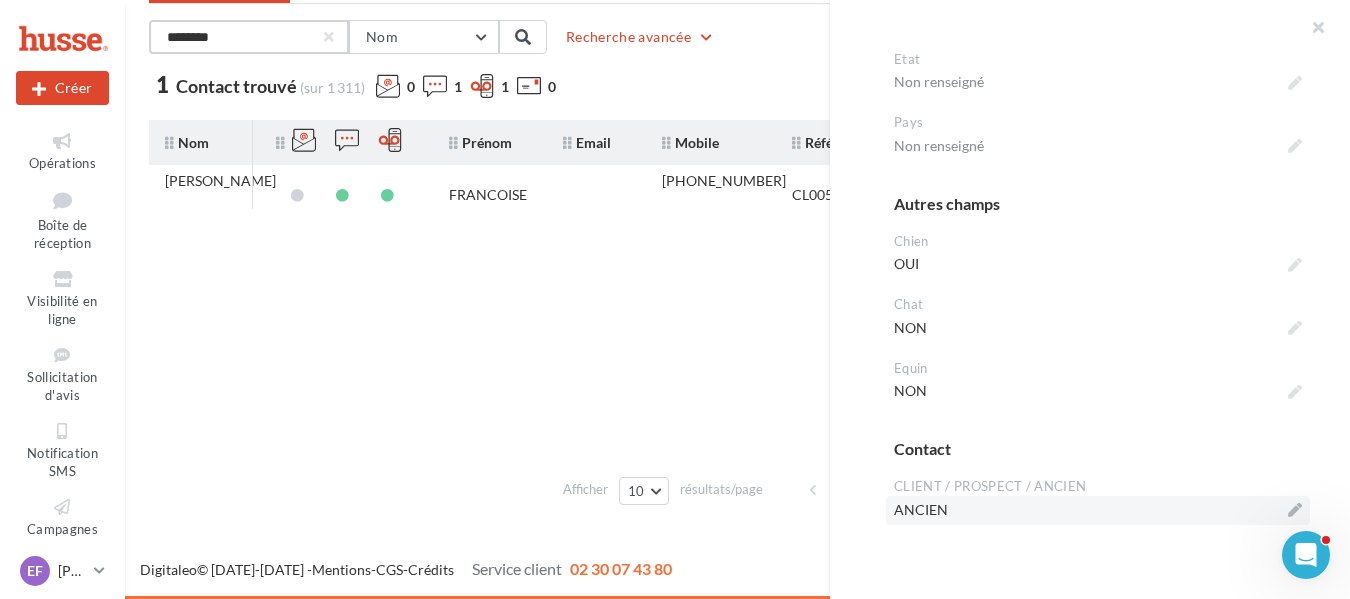 drag, startPoint x: 264, startPoint y: 35, endPoint x: 60, endPoint y: 41, distance: 204.08821 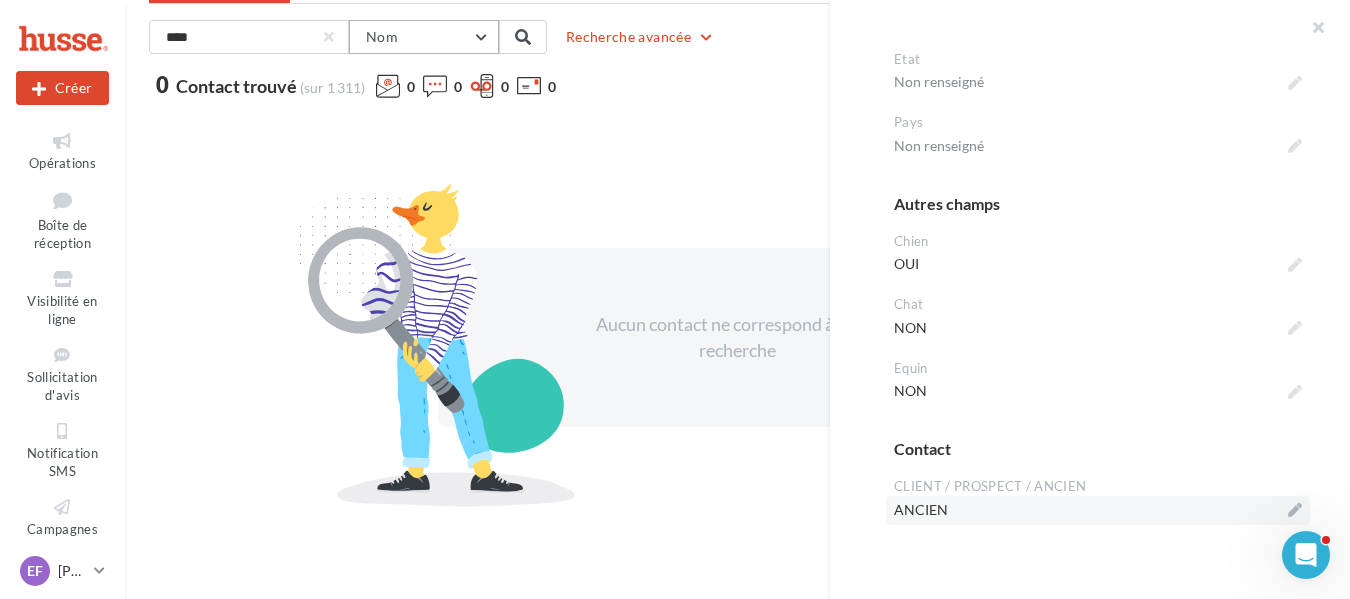 click on "Nom" at bounding box center (424, 37) 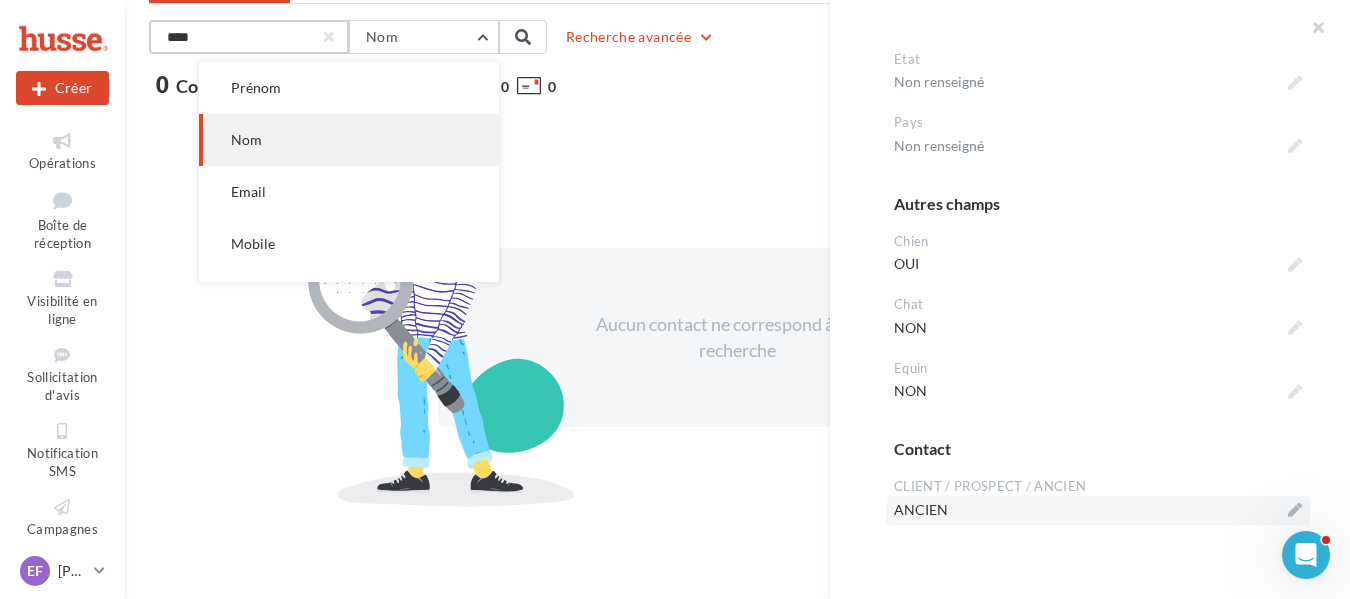 click on "****" at bounding box center [249, 37] 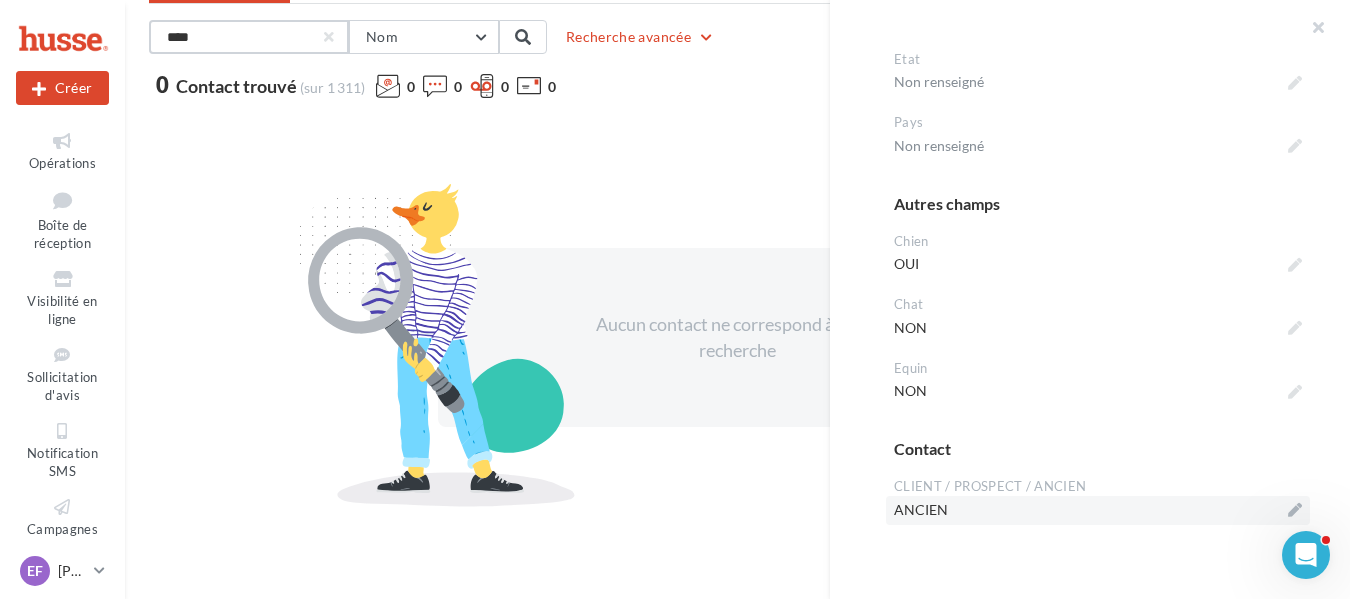 drag, startPoint x: 232, startPoint y: 44, endPoint x: 101, endPoint y: 55, distance: 131.46101 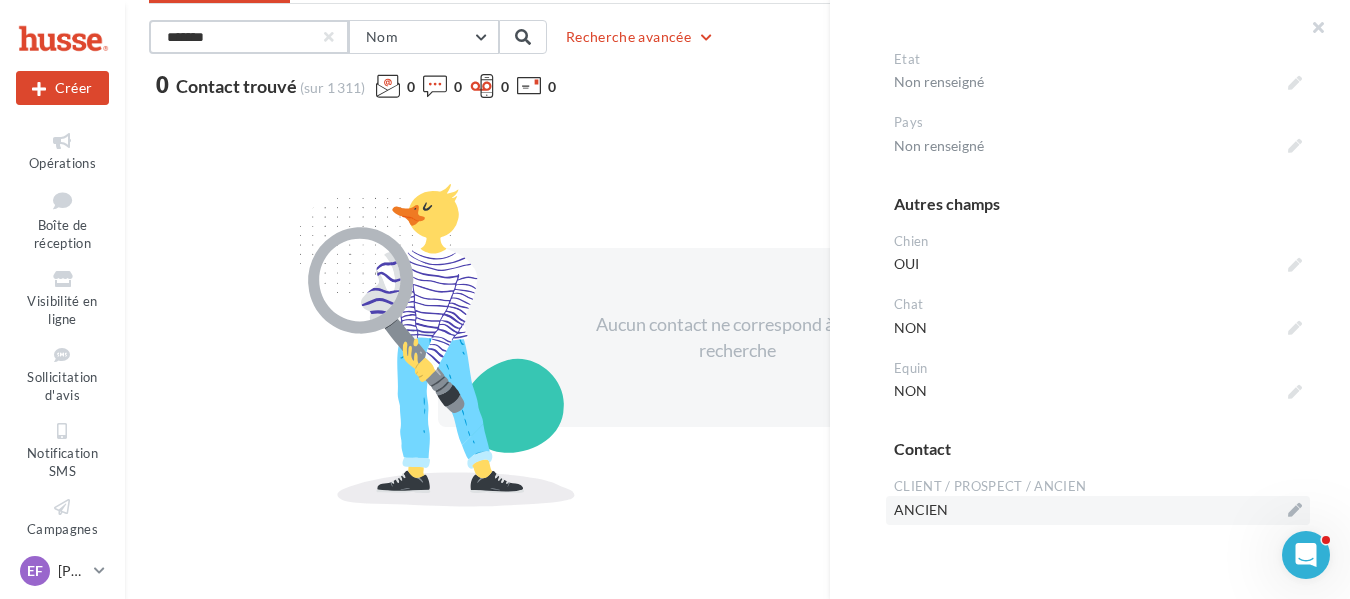 drag, startPoint x: 261, startPoint y: 39, endPoint x: 105, endPoint y: 46, distance: 156.15697 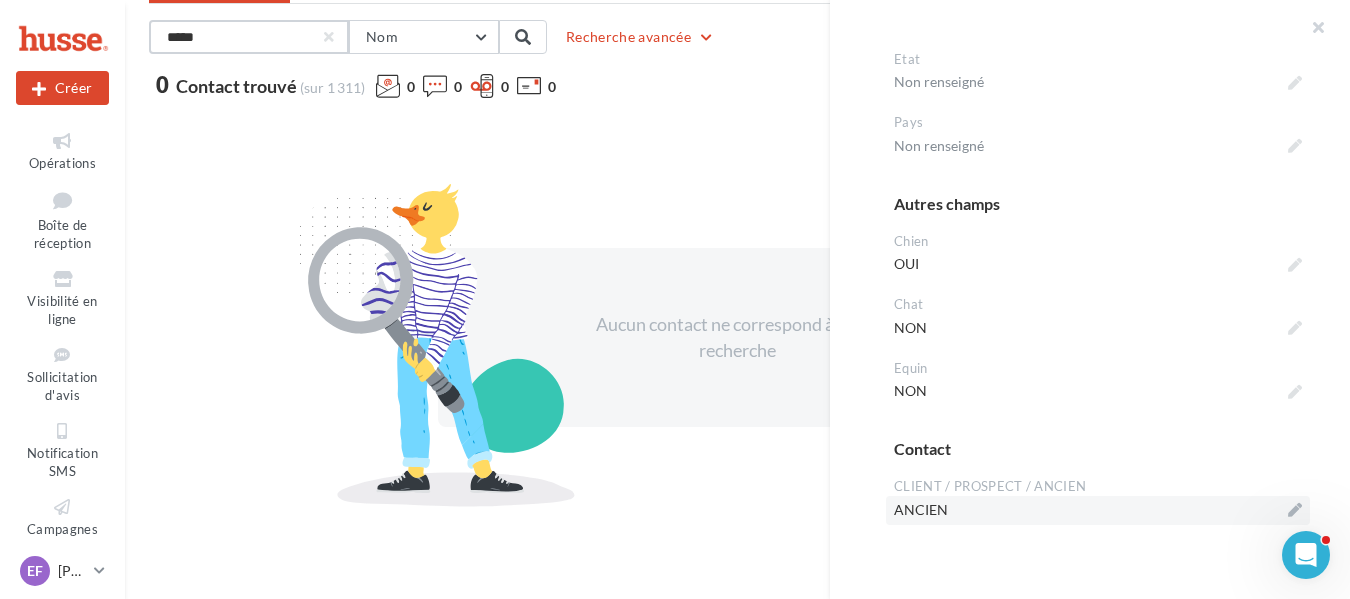 type on "*****" 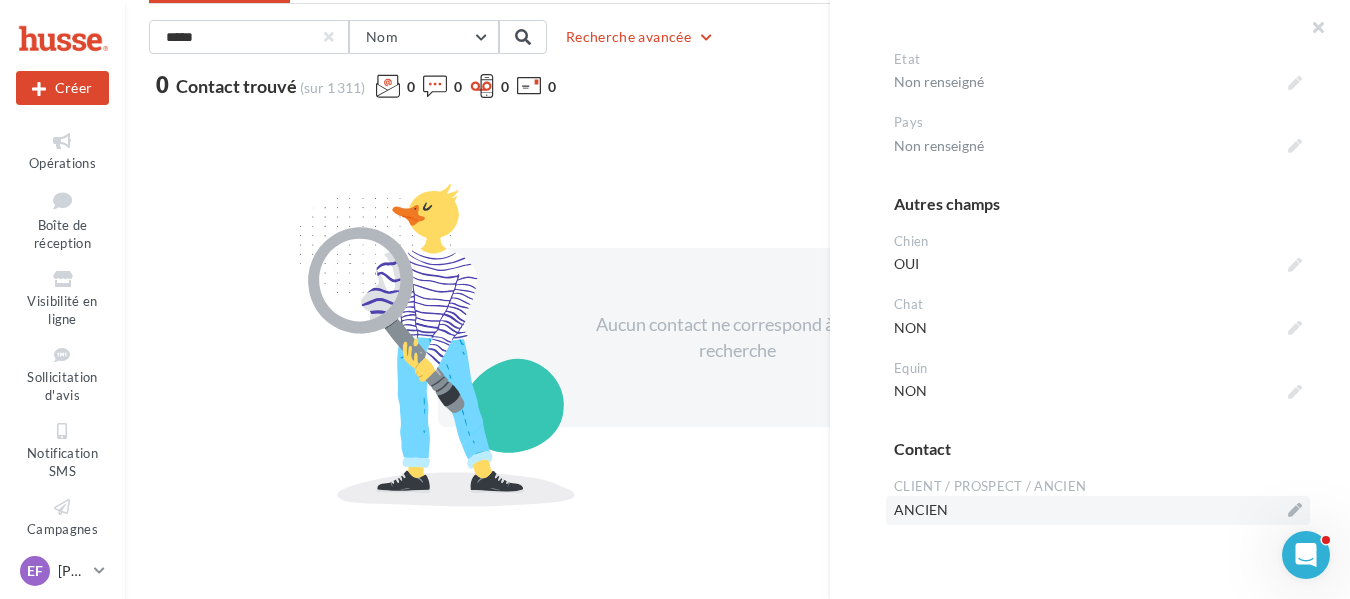 click on "Aucun contact ne correspond à votre recherche" at bounding box center (737, 337) 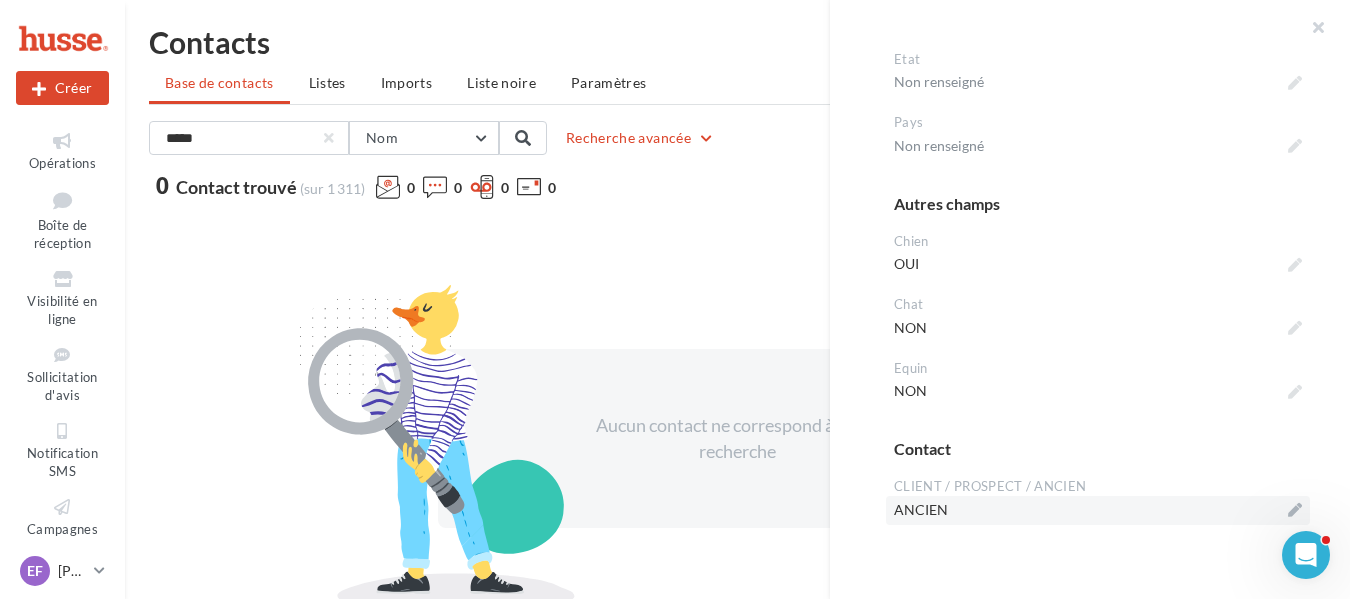scroll, scrollTop: 0, scrollLeft: 0, axis: both 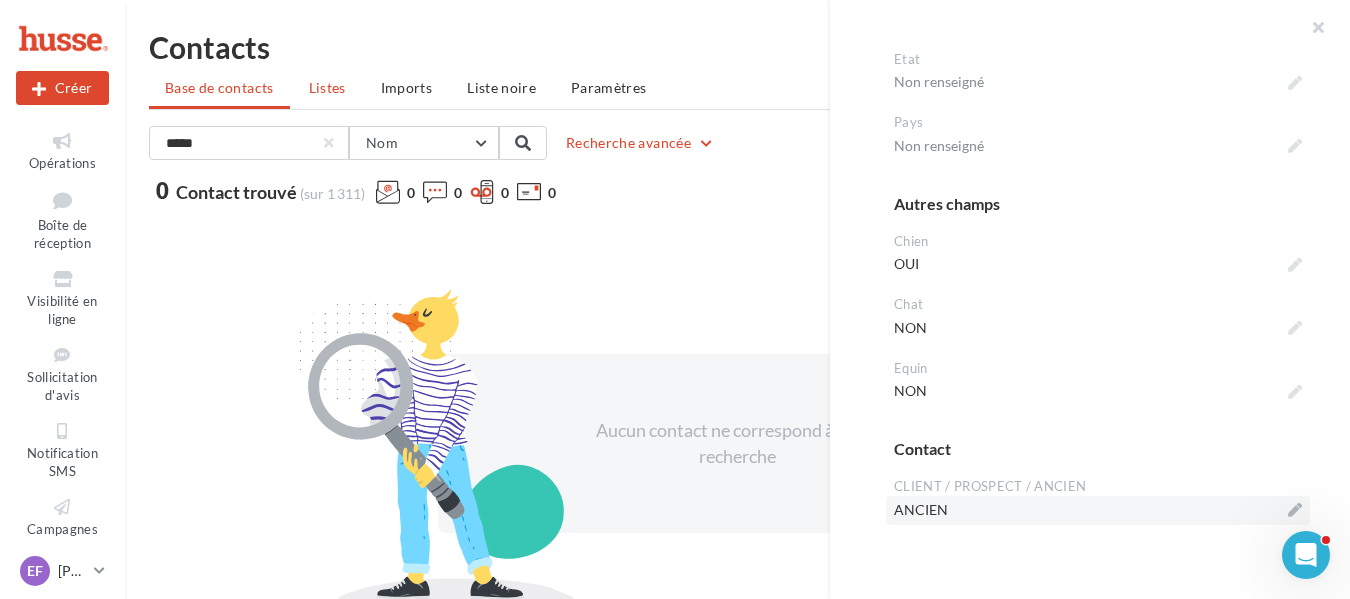 click on "Listes" at bounding box center (327, 87) 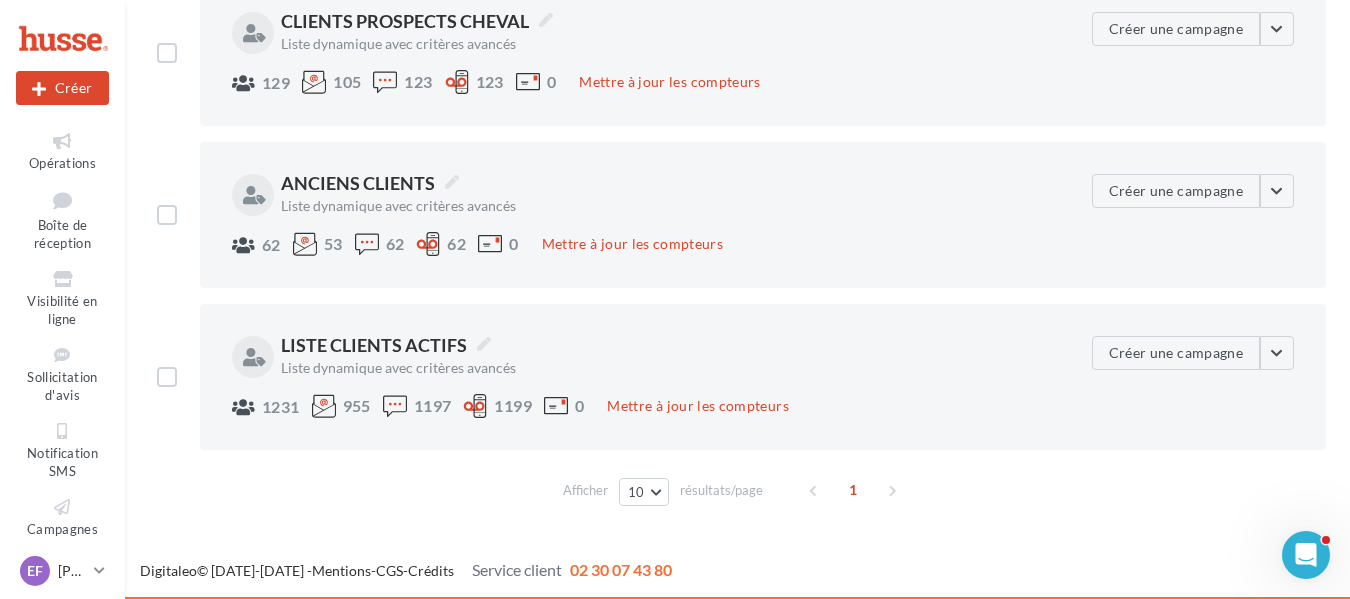 scroll, scrollTop: 501, scrollLeft: 0, axis: vertical 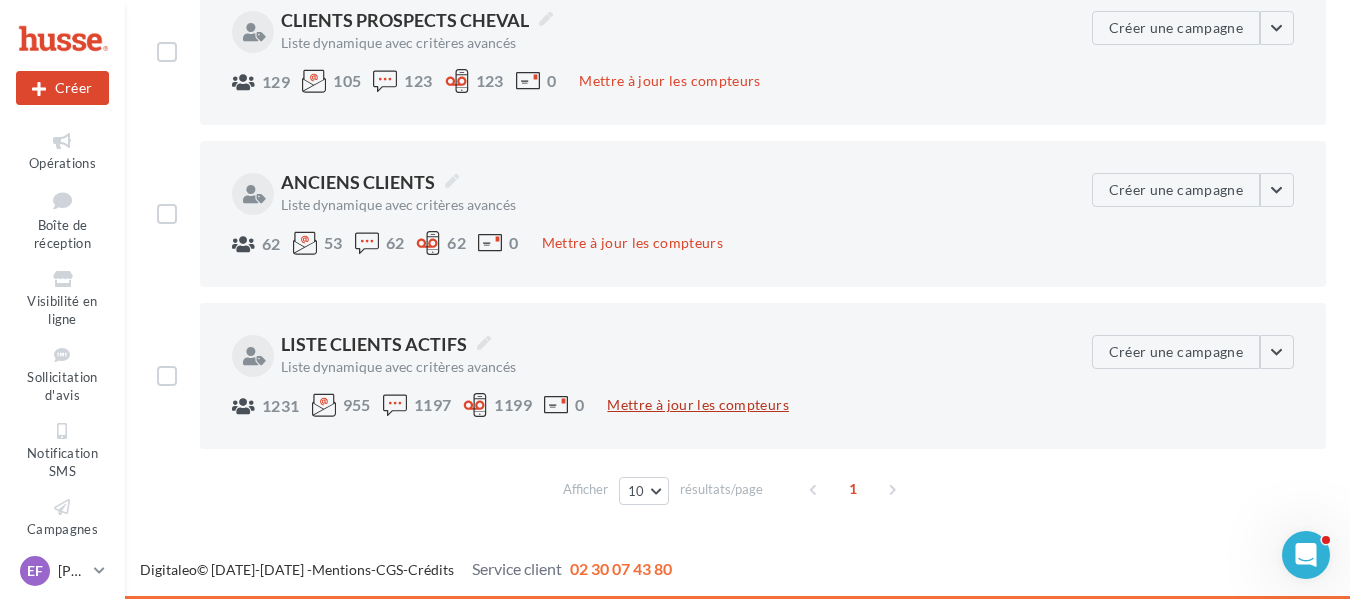click on "Mettre à jour les compteurs" at bounding box center (697, 405) 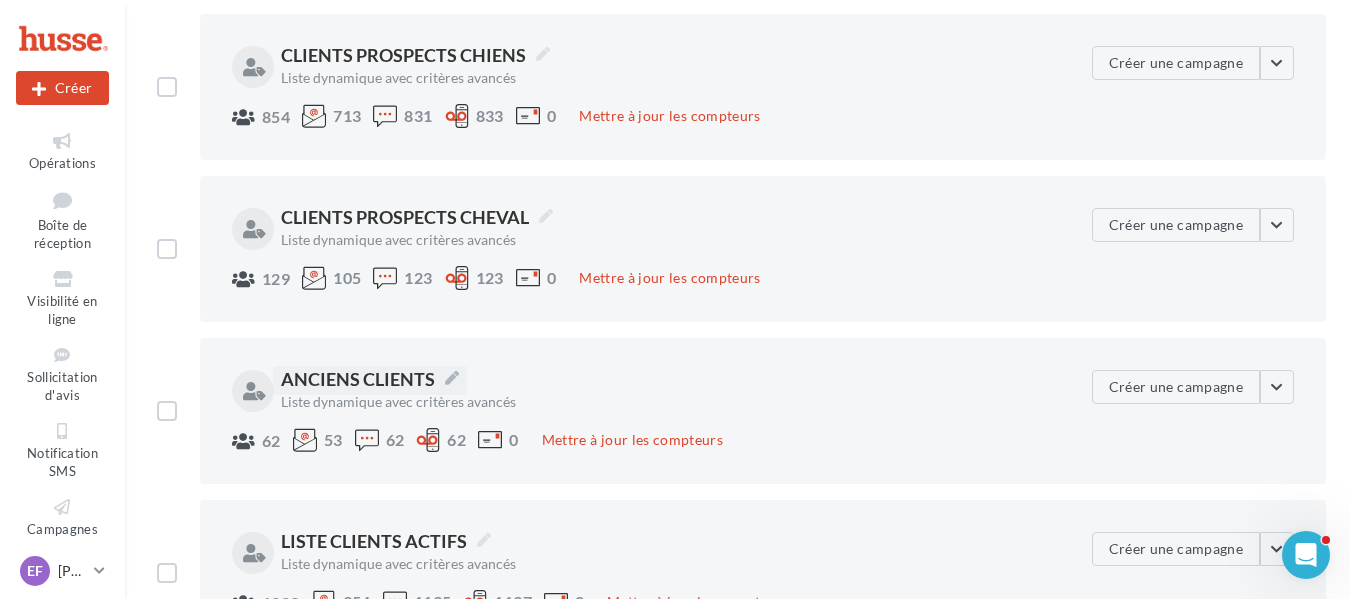 scroll, scrollTop: 0, scrollLeft: 0, axis: both 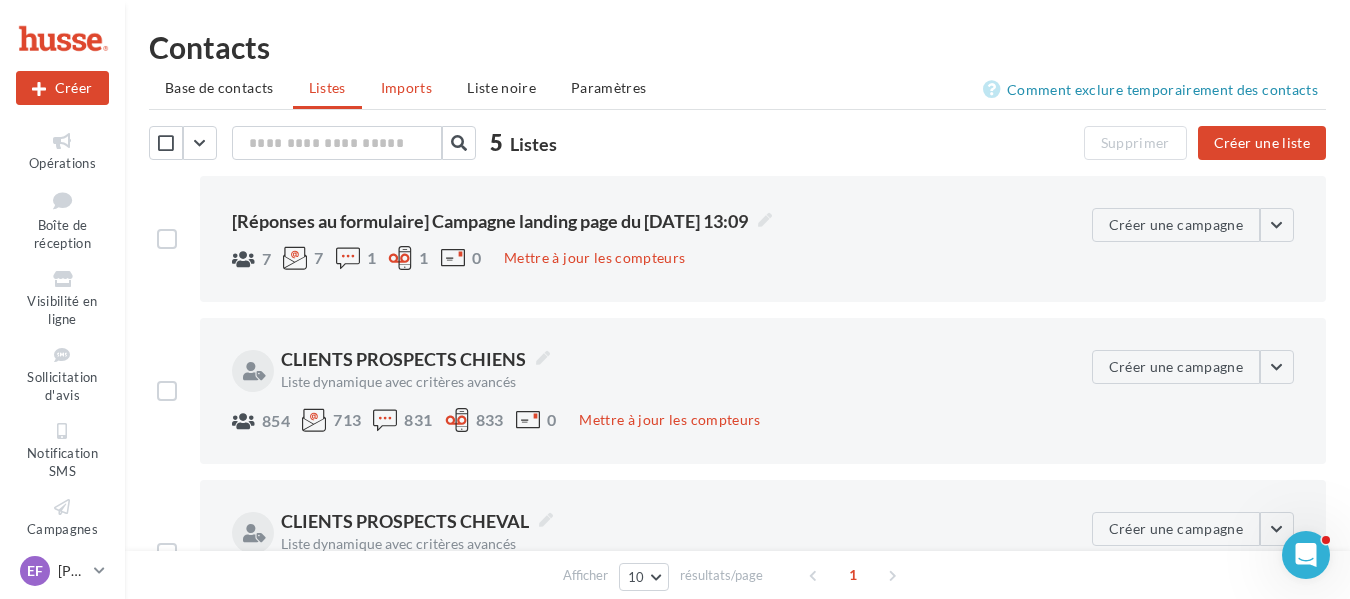 click on "Imports" at bounding box center [406, 88] 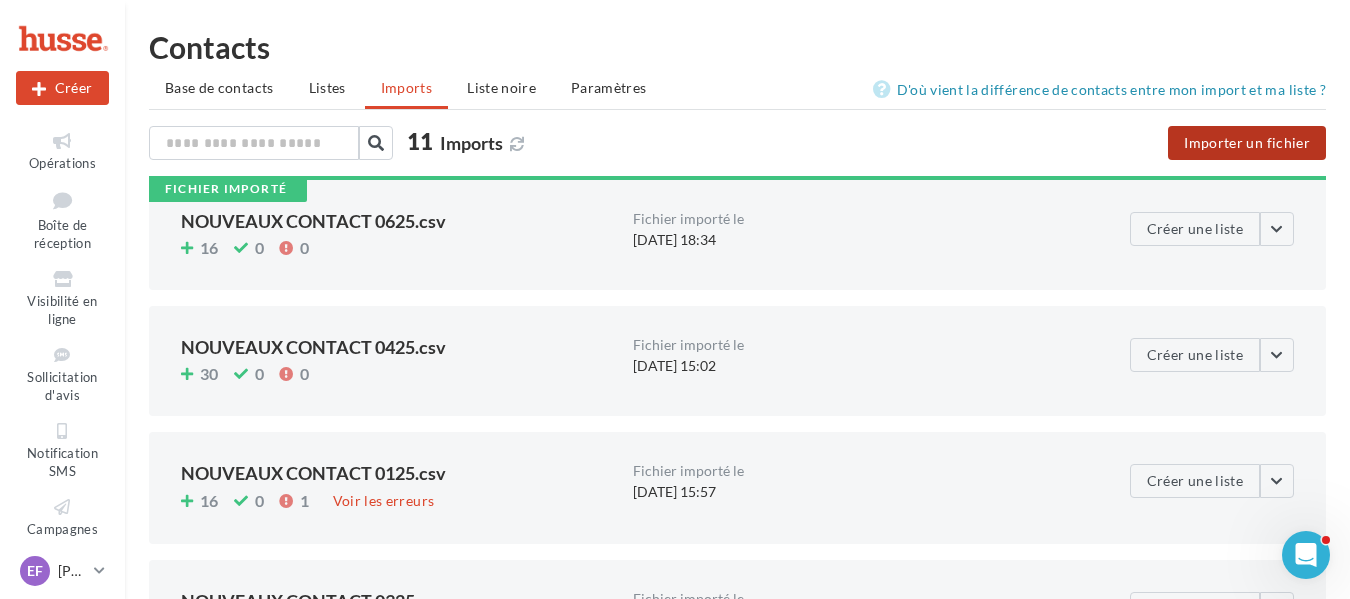 click on "Importer un fichier" at bounding box center [1247, 143] 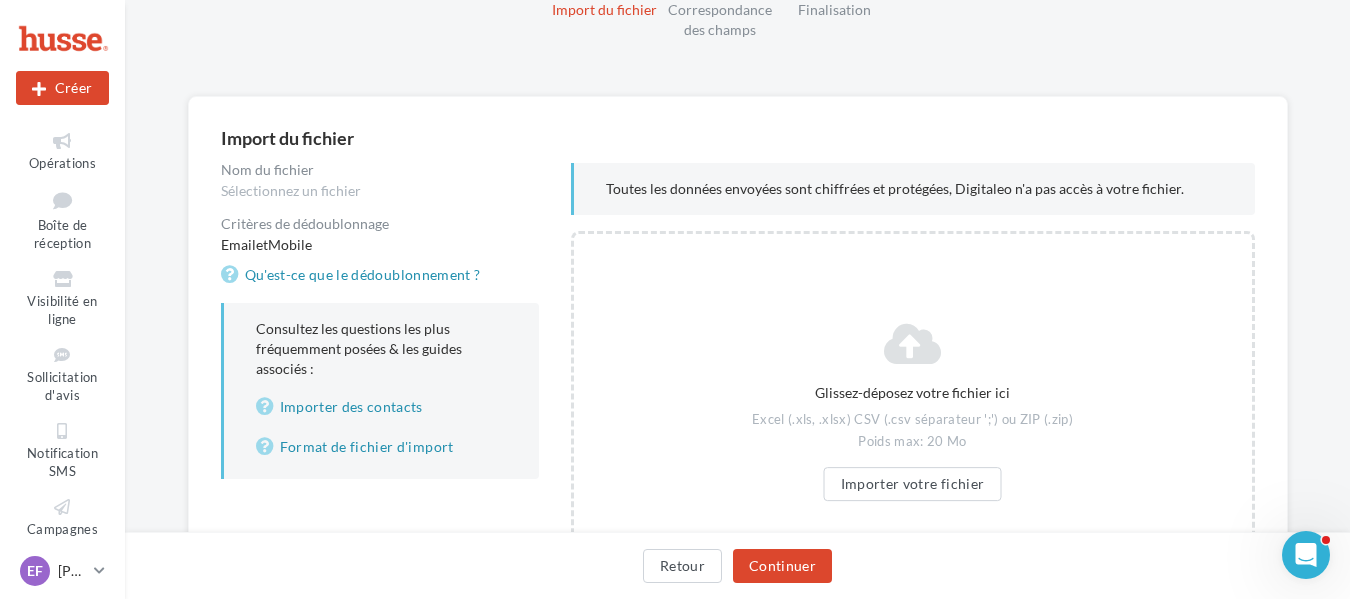 scroll, scrollTop: 235, scrollLeft: 0, axis: vertical 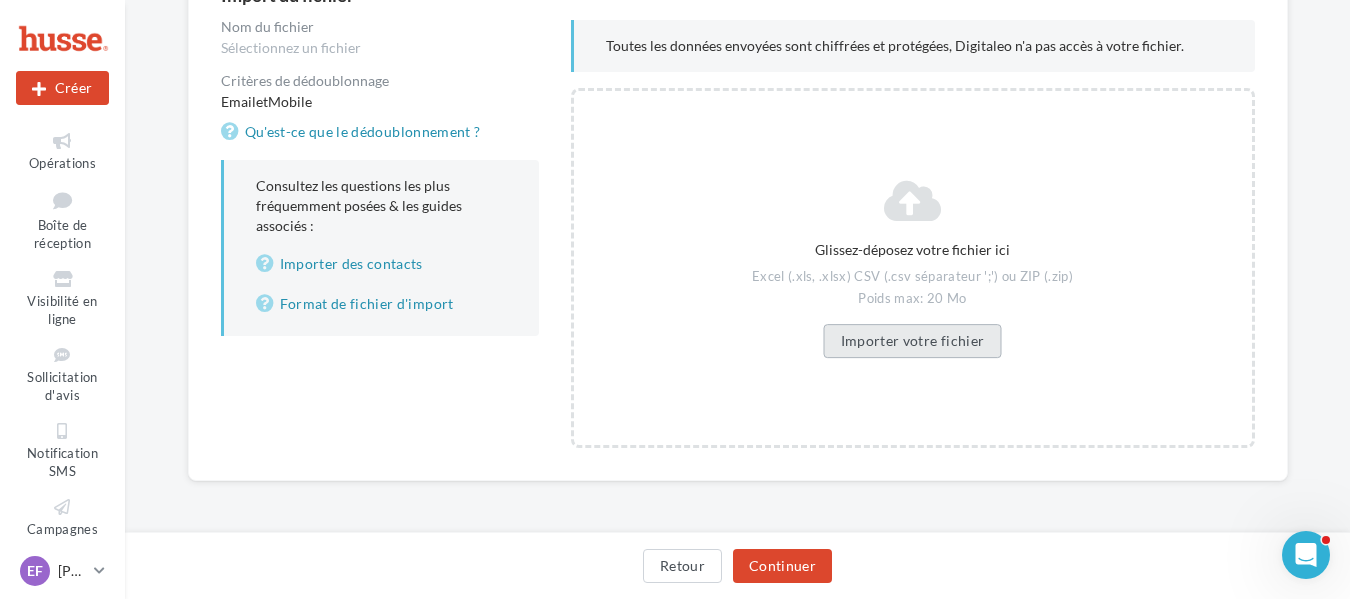 click on "Importer votre fichier" at bounding box center [913, 341] 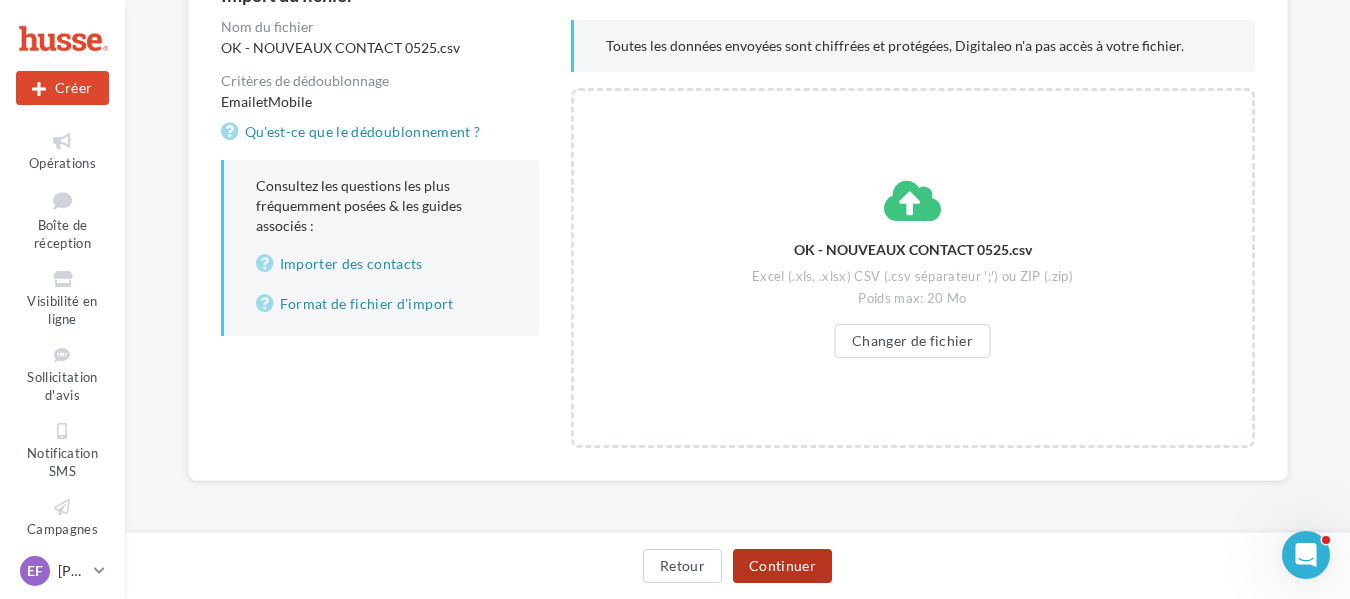 click on "Continuer" at bounding box center (782, 566) 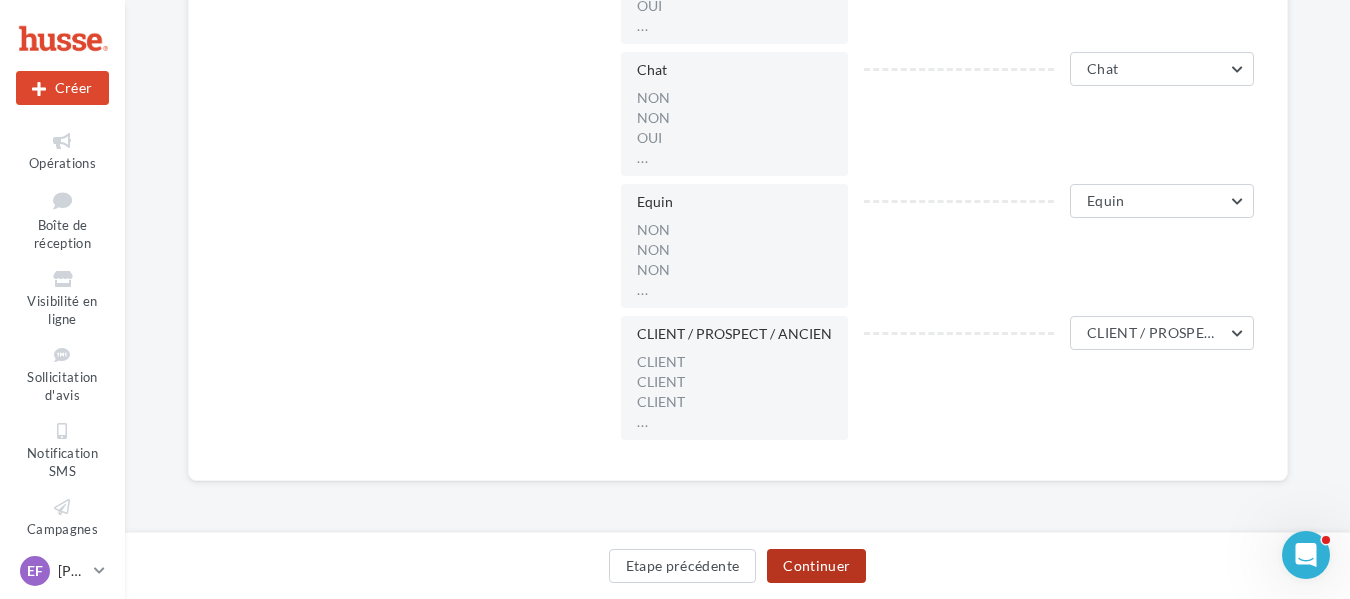 click on "Continuer" at bounding box center [816, 566] 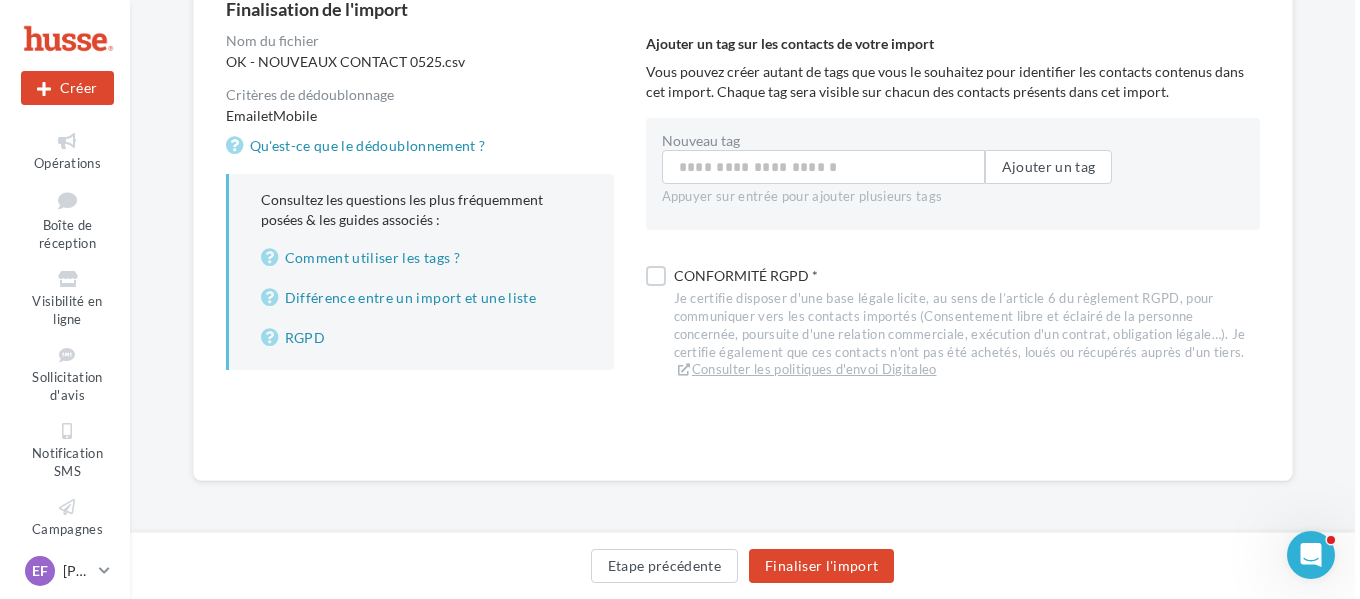 scroll, scrollTop: 221, scrollLeft: 0, axis: vertical 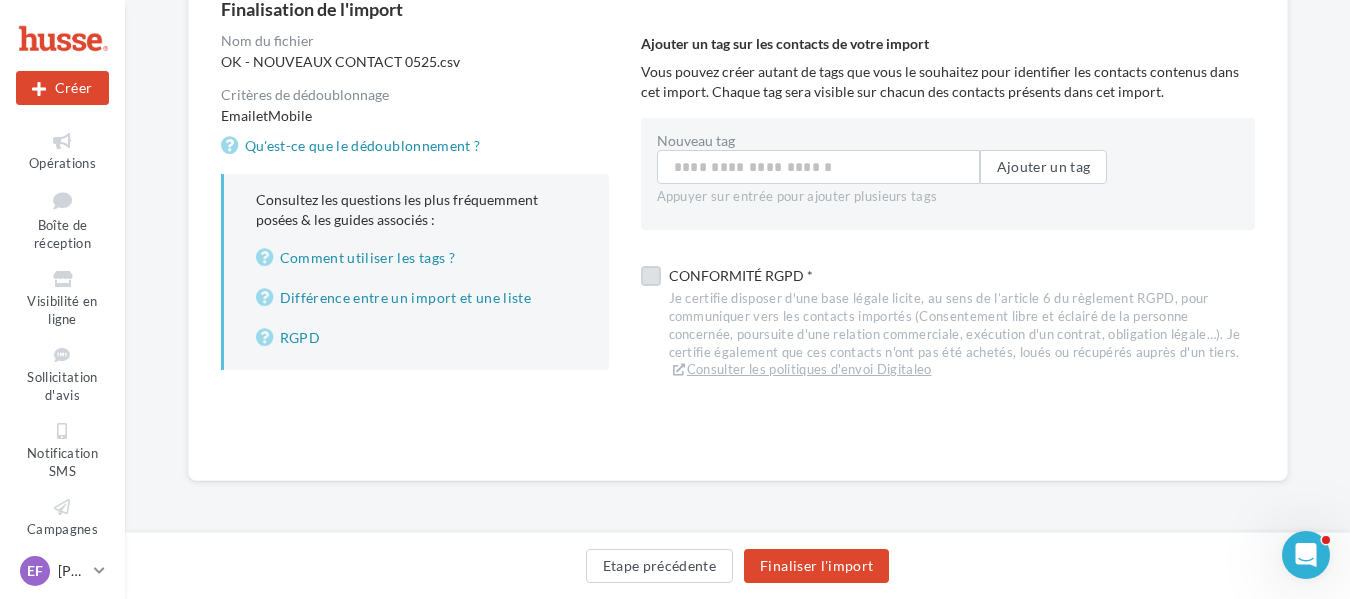 click at bounding box center (651, 276) 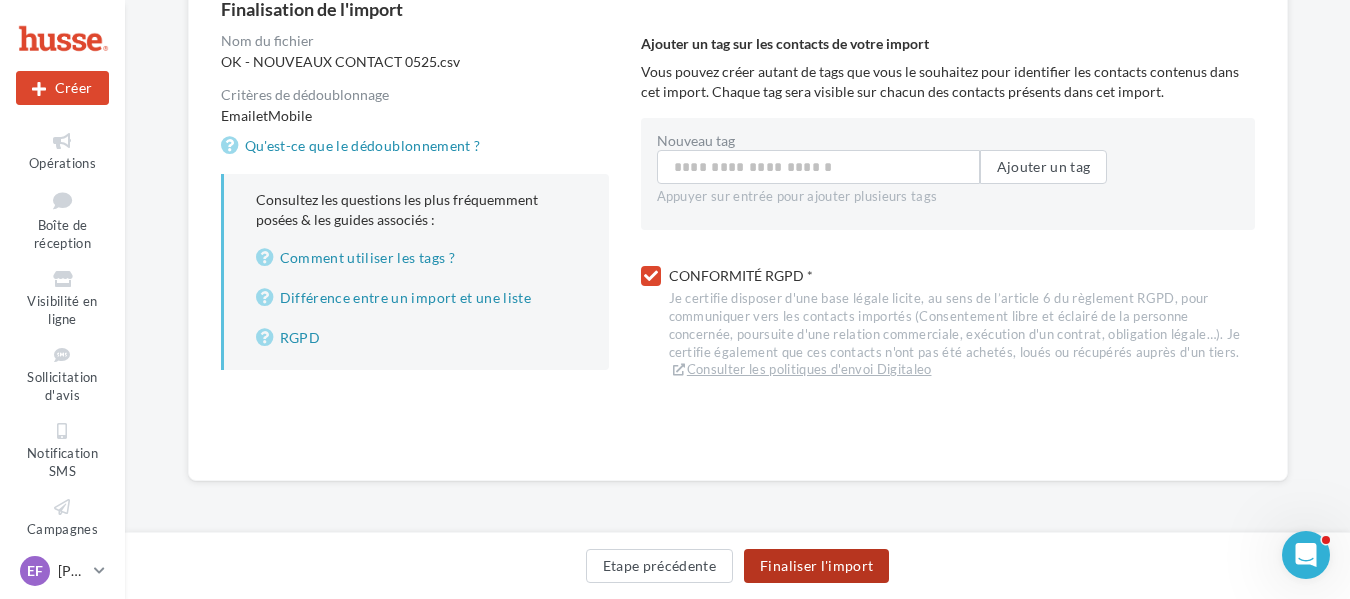 click on "Finaliser l'import" at bounding box center (816, 566) 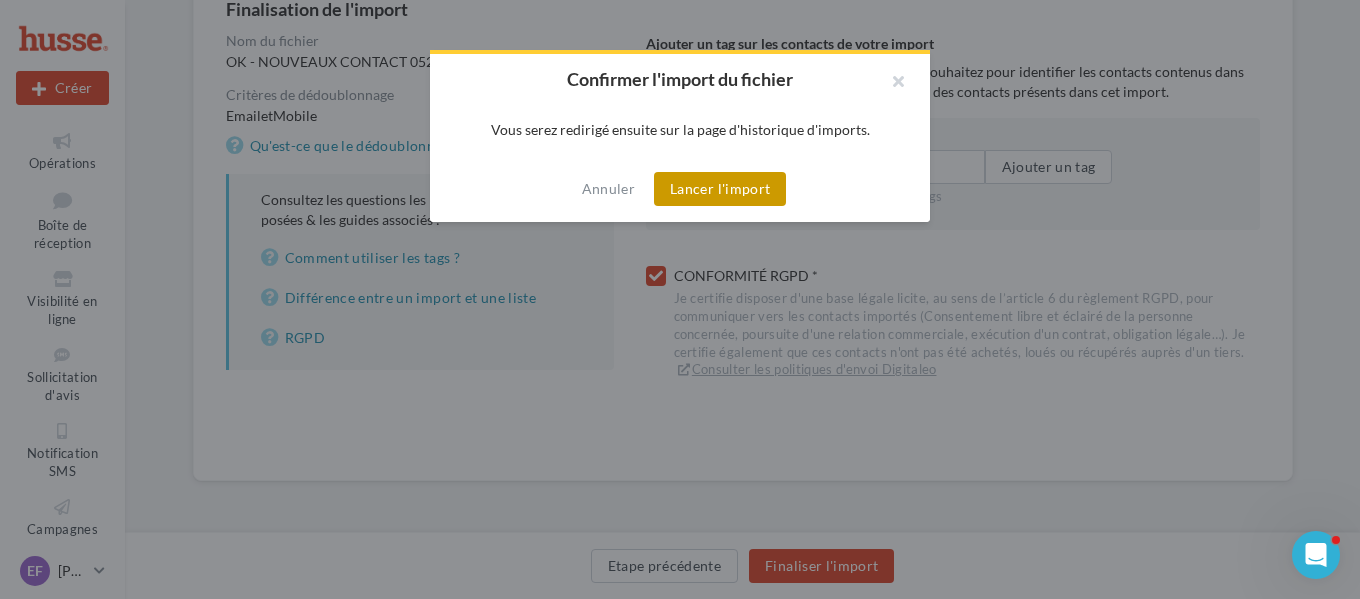 click on "Lancer l'import" at bounding box center (720, 189) 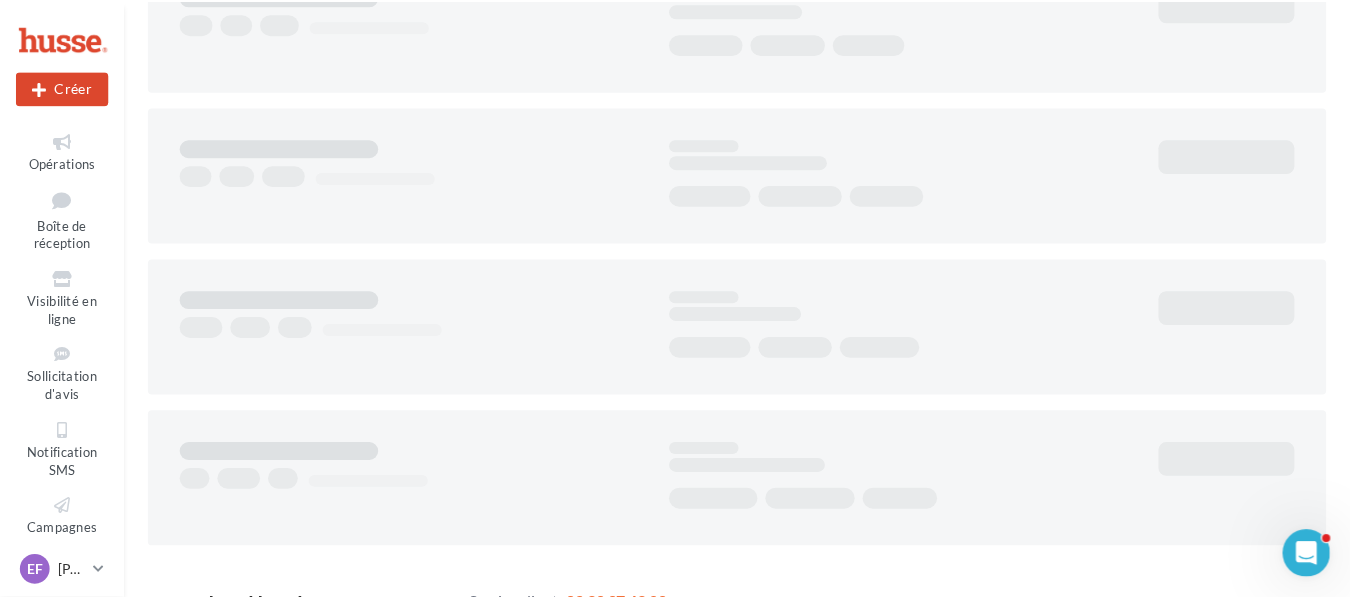 scroll, scrollTop: 0, scrollLeft: 0, axis: both 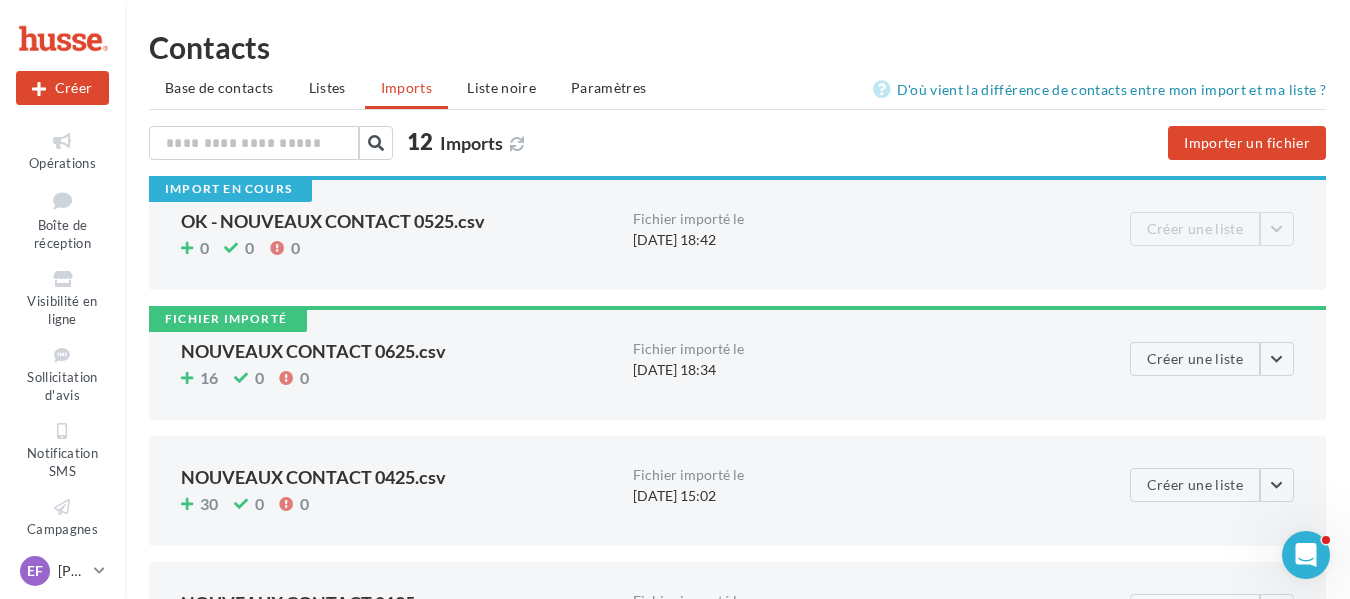 click on "Listes" at bounding box center [327, 87] 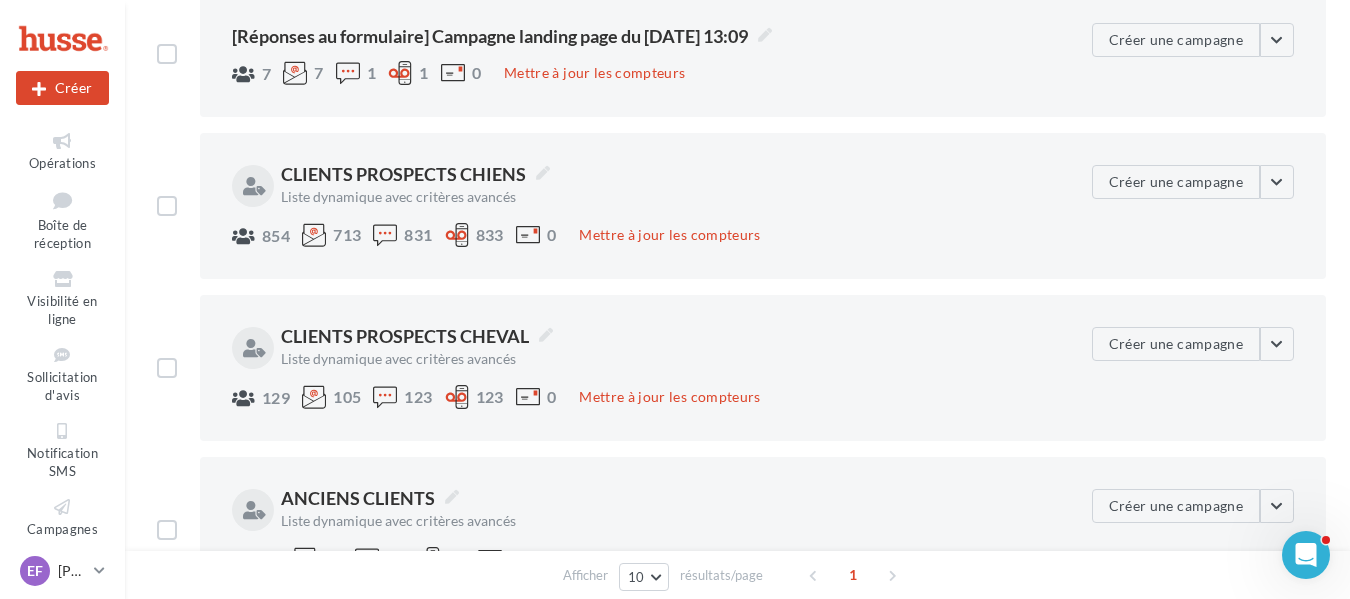 scroll, scrollTop: 501, scrollLeft: 0, axis: vertical 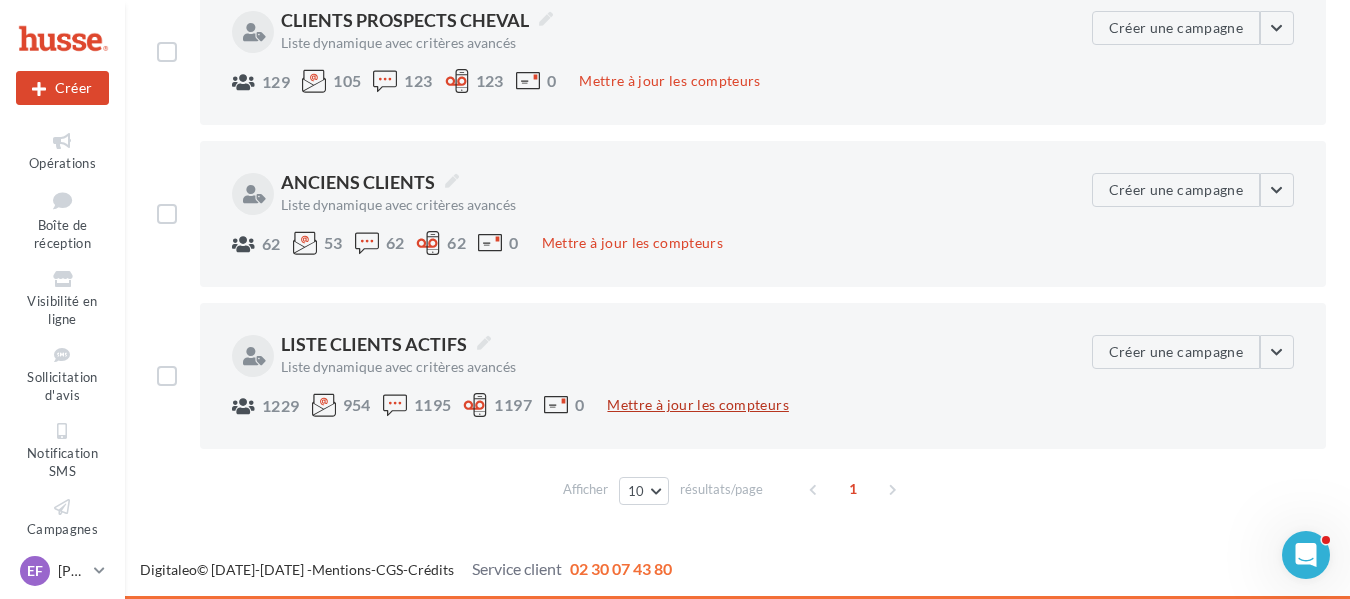 click on "Mettre à jour les compteurs" at bounding box center (697, 405) 